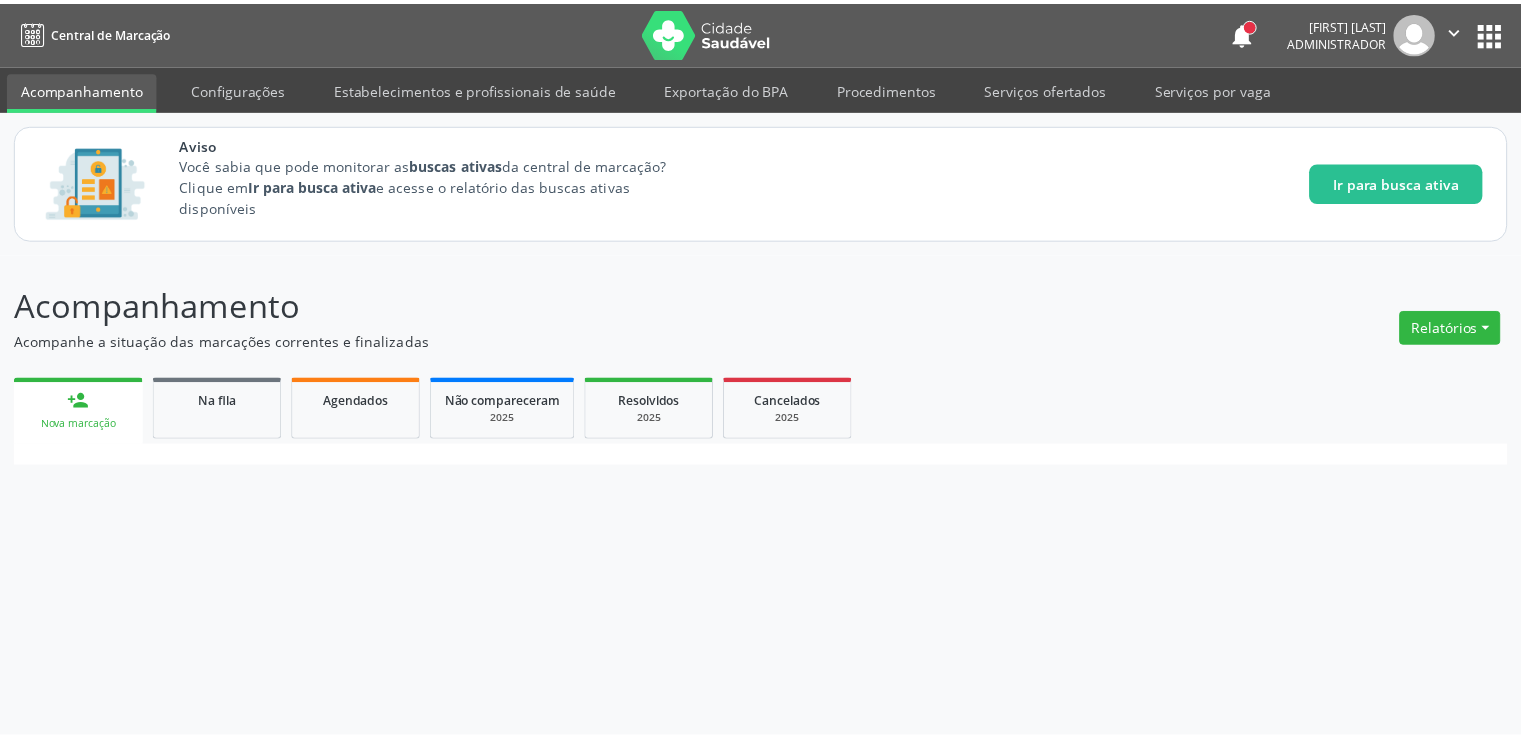 scroll, scrollTop: 0, scrollLeft: 0, axis: both 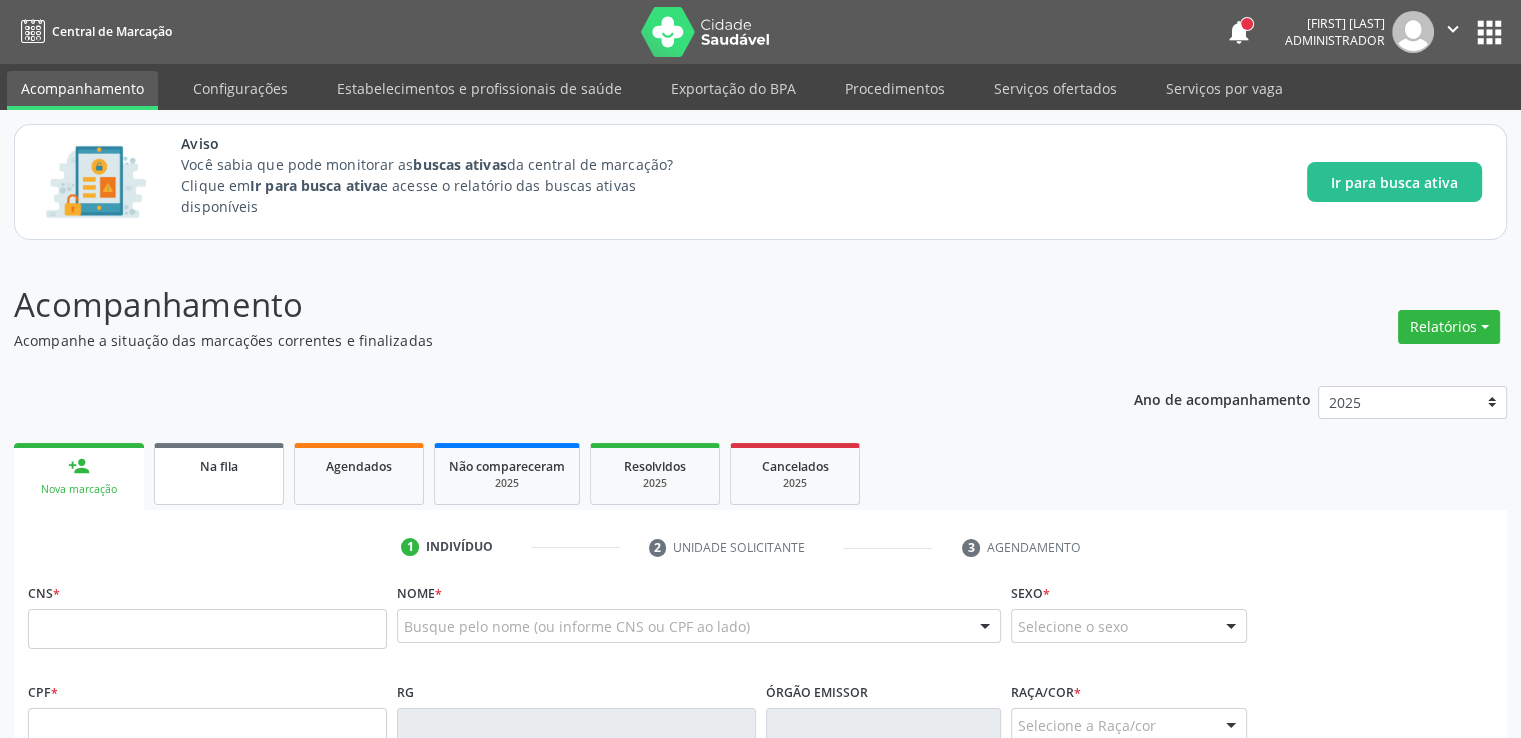 click on "Na fila" at bounding box center (219, 474) 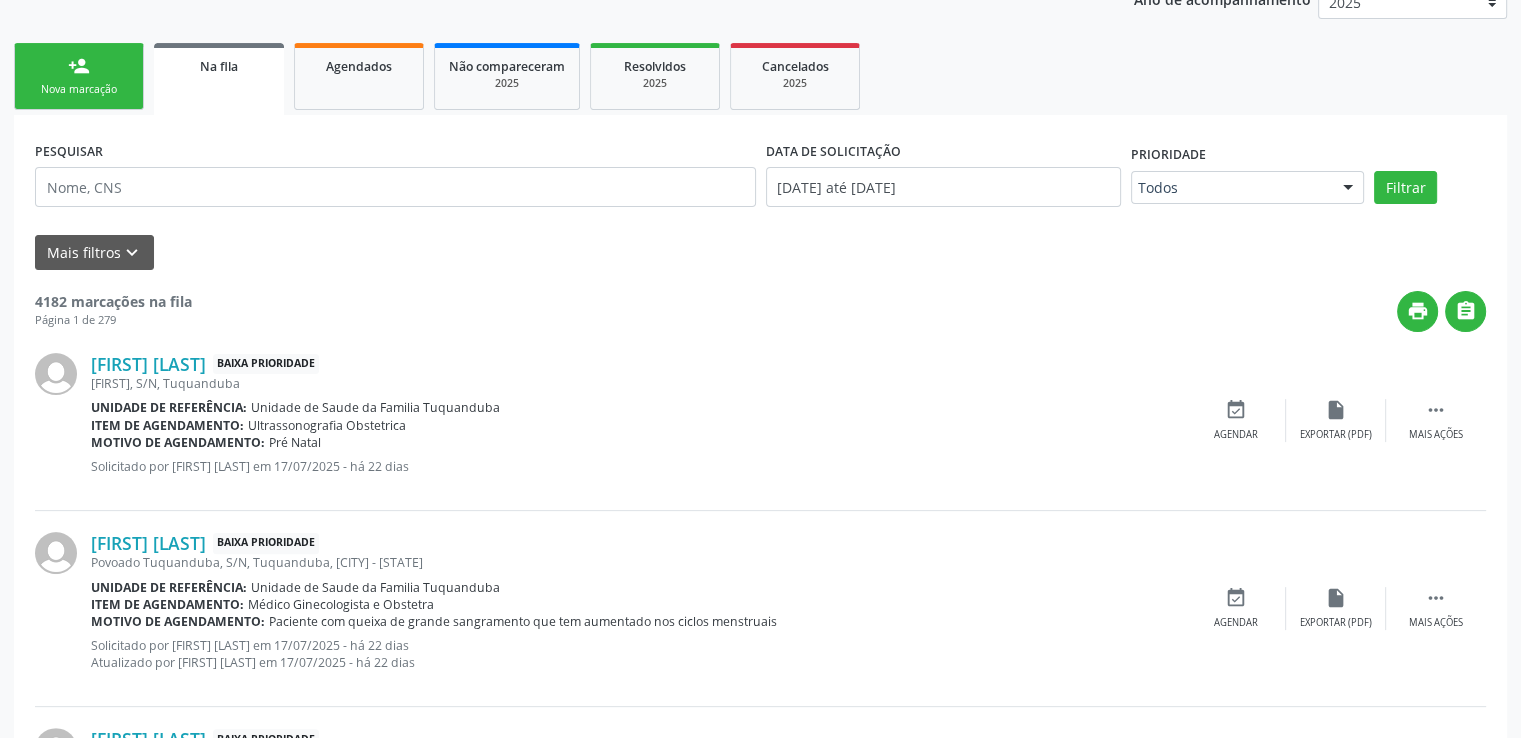 scroll, scrollTop: 440, scrollLeft: 0, axis: vertical 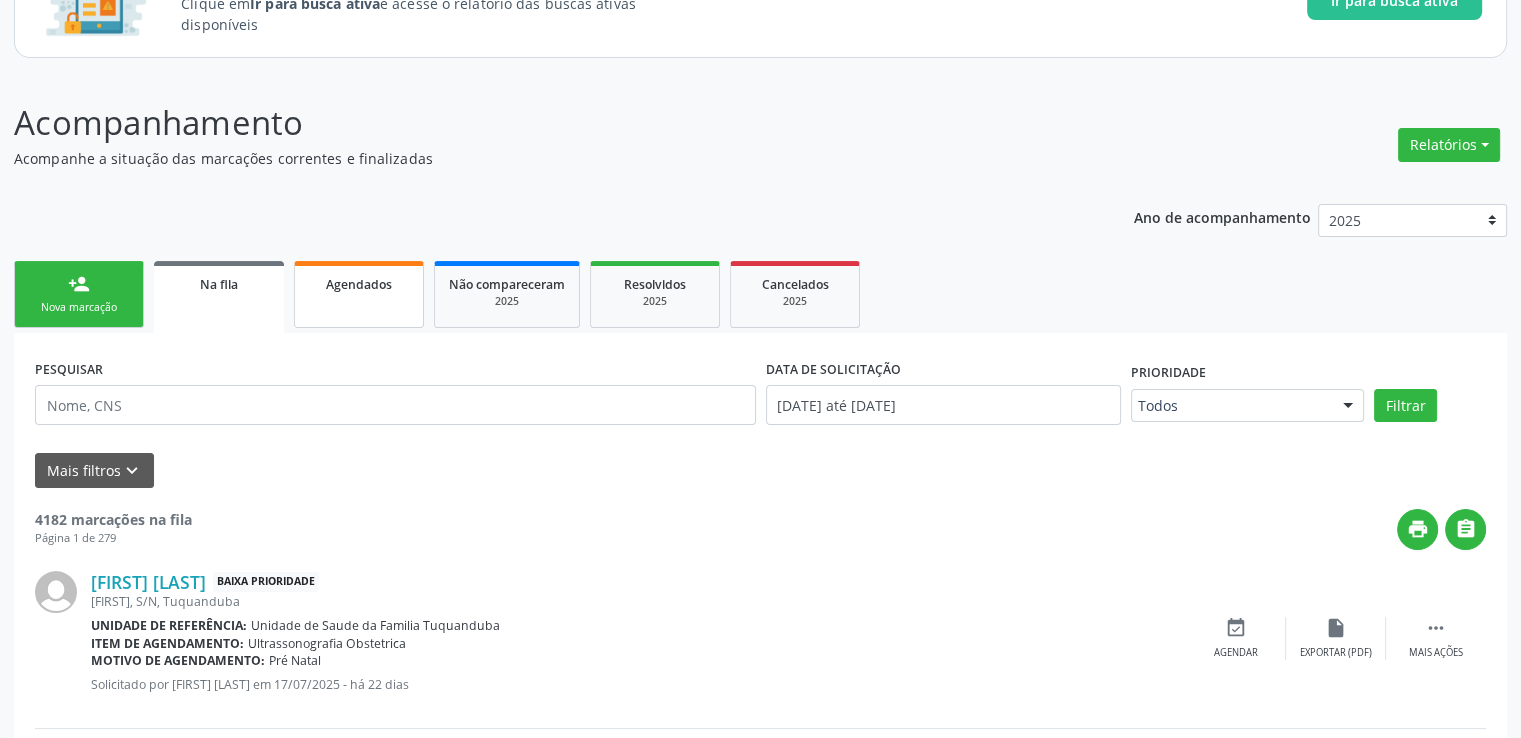 click on "Agendados" at bounding box center (359, 283) 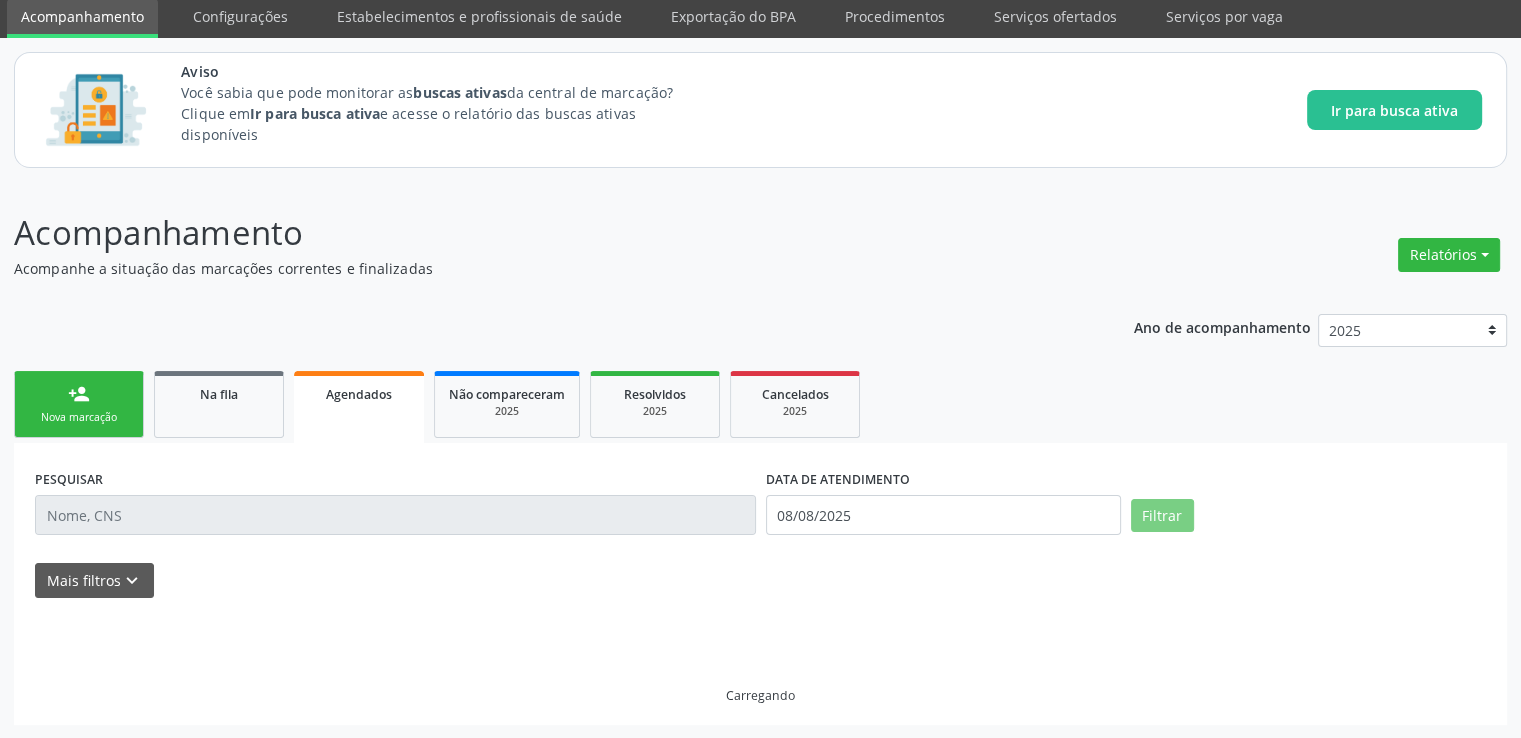 scroll, scrollTop: 7, scrollLeft: 0, axis: vertical 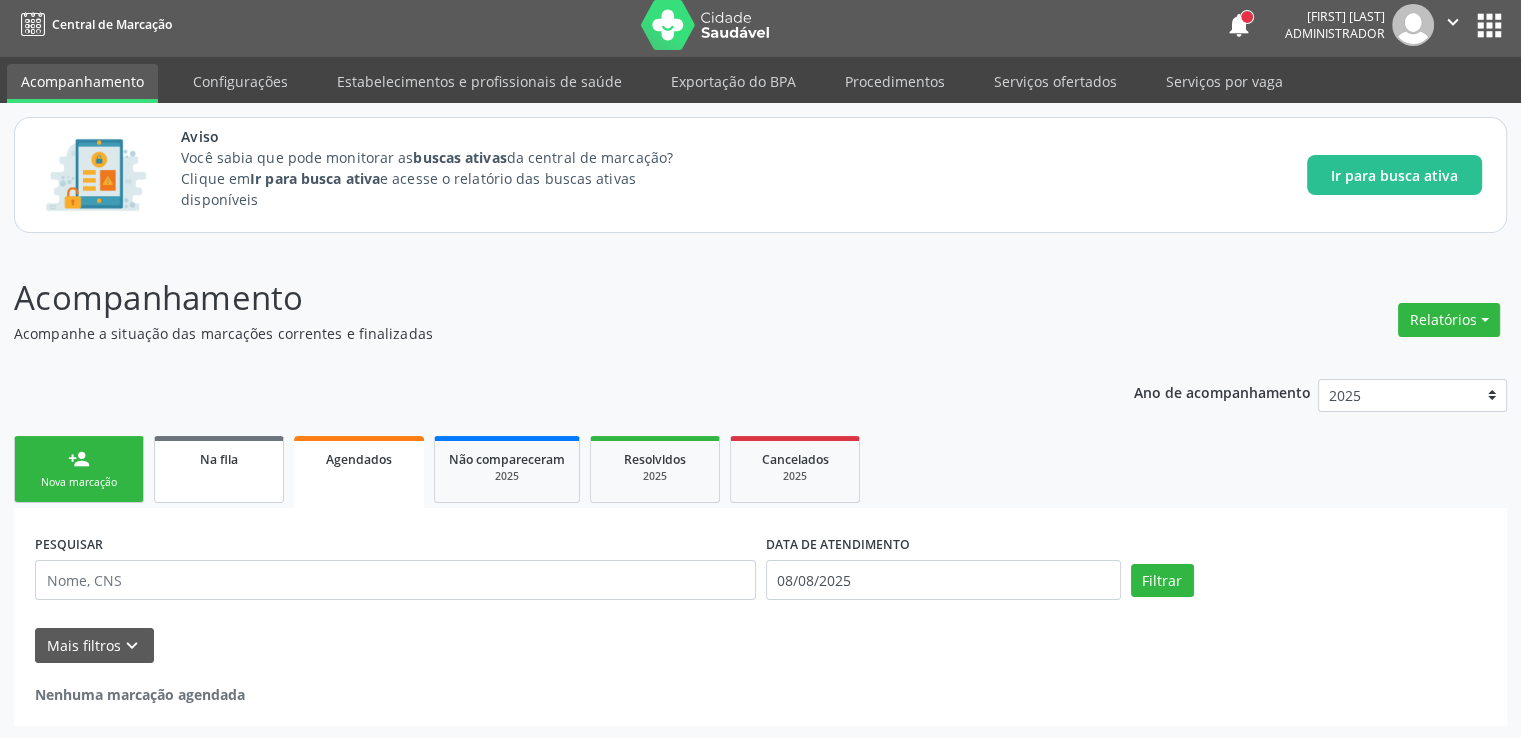 click on "Na fila" at bounding box center [219, 459] 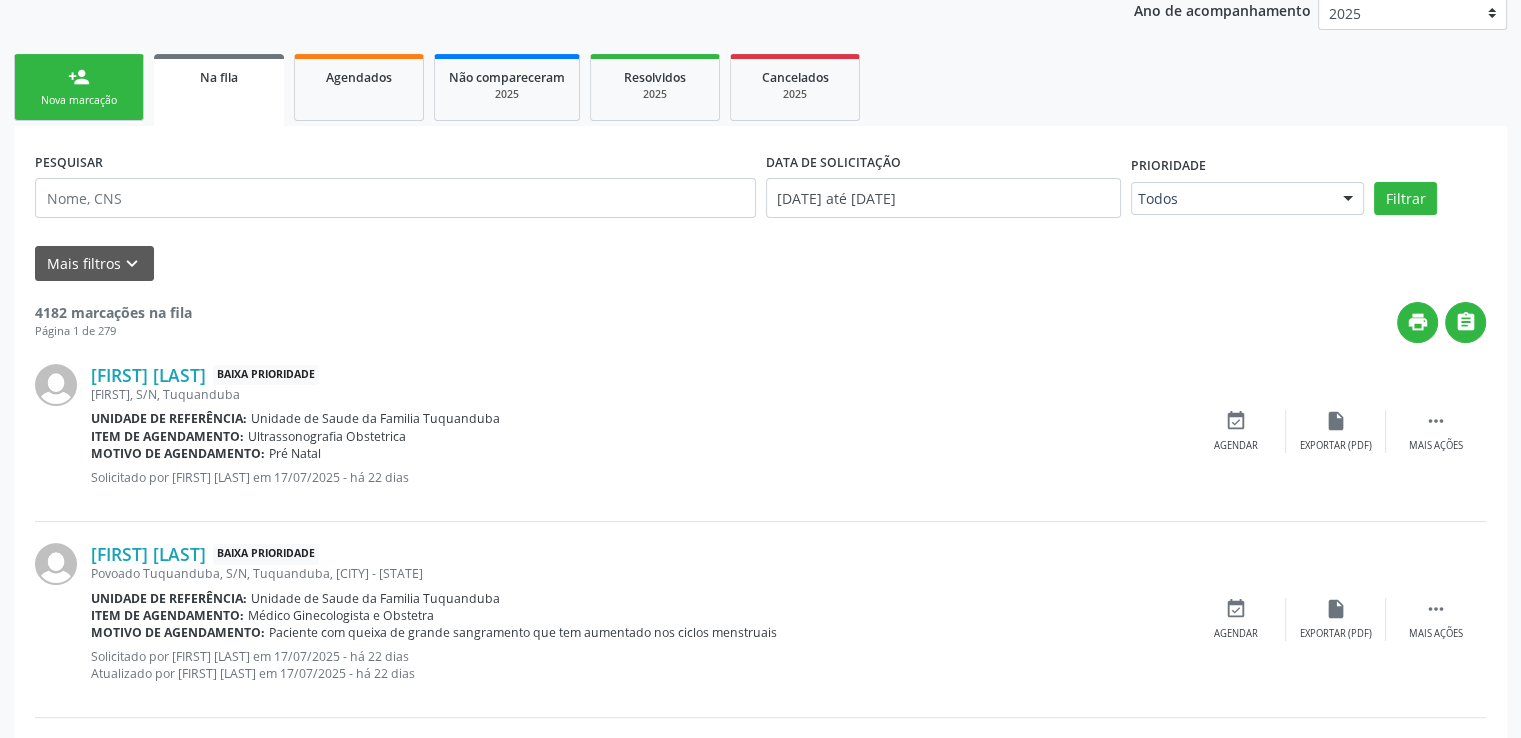 scroll, scrollTop: 401, scrollLeft: 0, axis: vertical 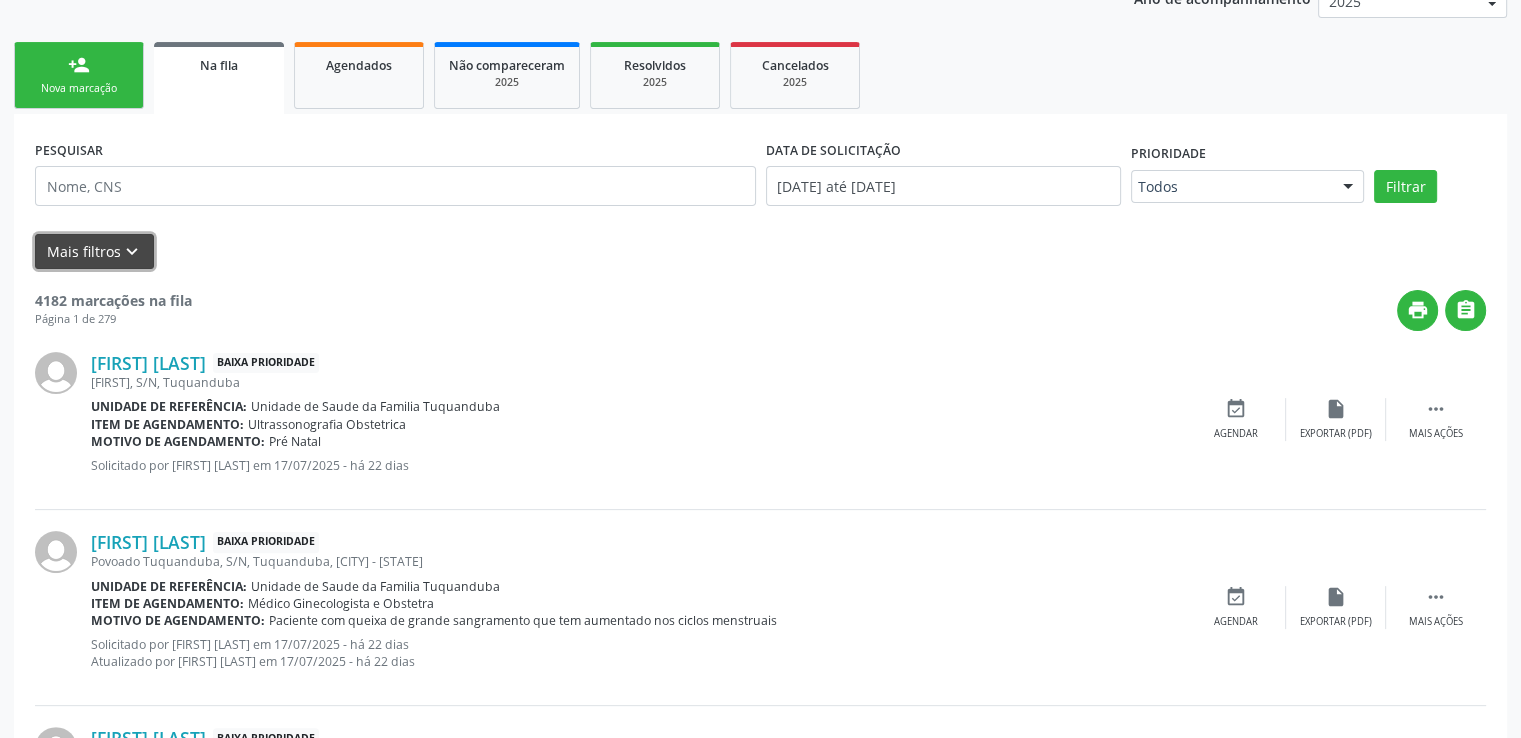 click on "Mais filtros
keyboard_arrow_down" at bounding box center (94, 251) 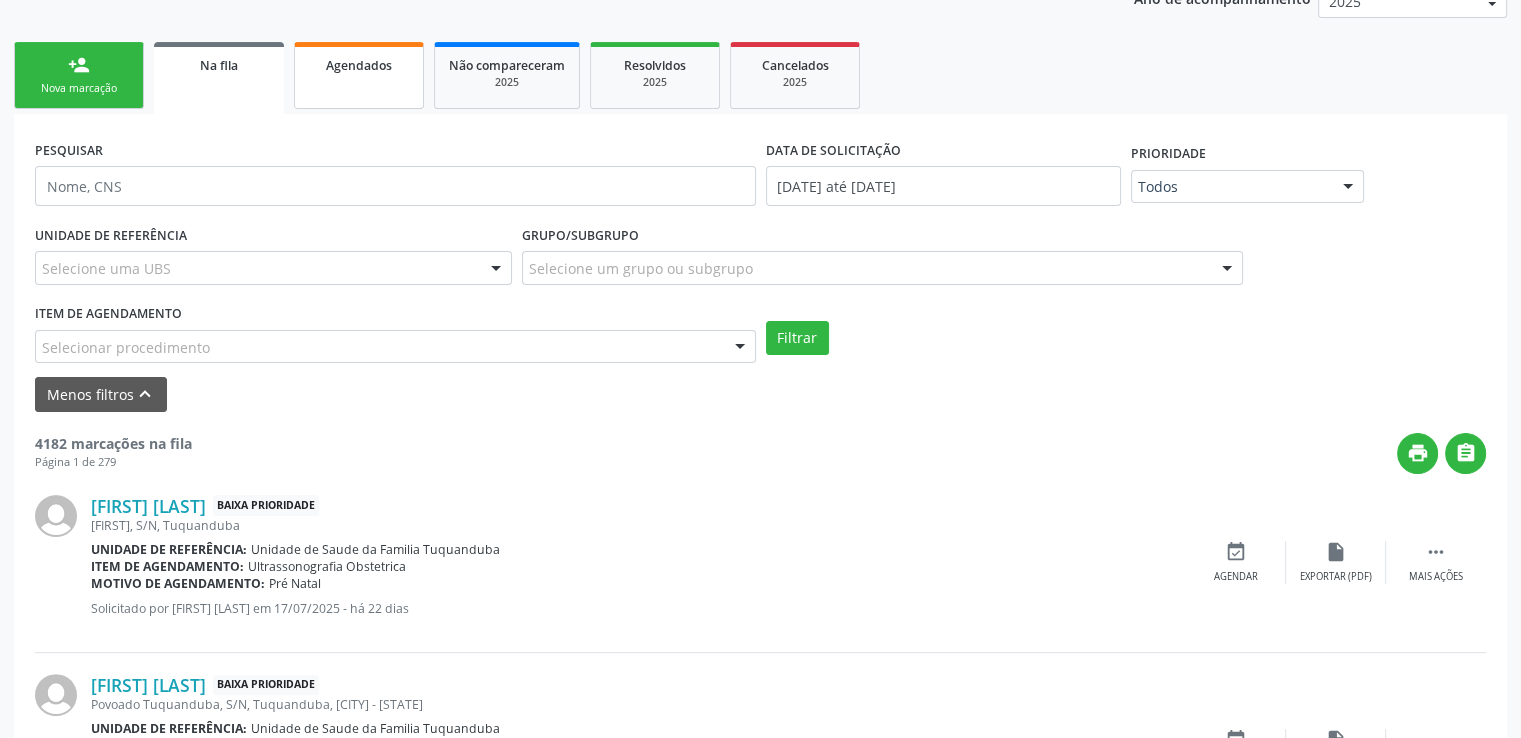 click on "Agendados" at bounding box center [359, 65] 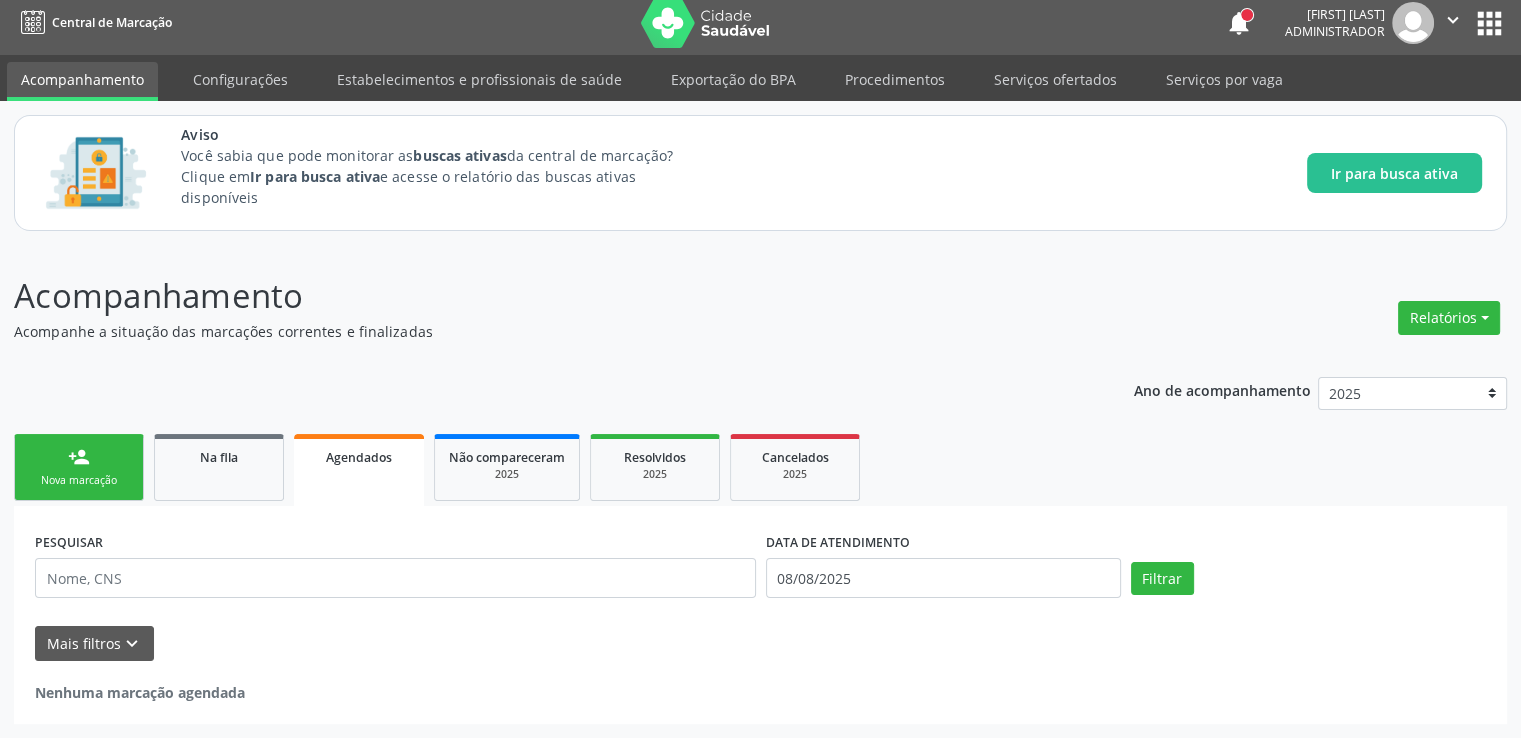 scroll, scrollTop: 7, scrollLeft: 0, axis: vertical 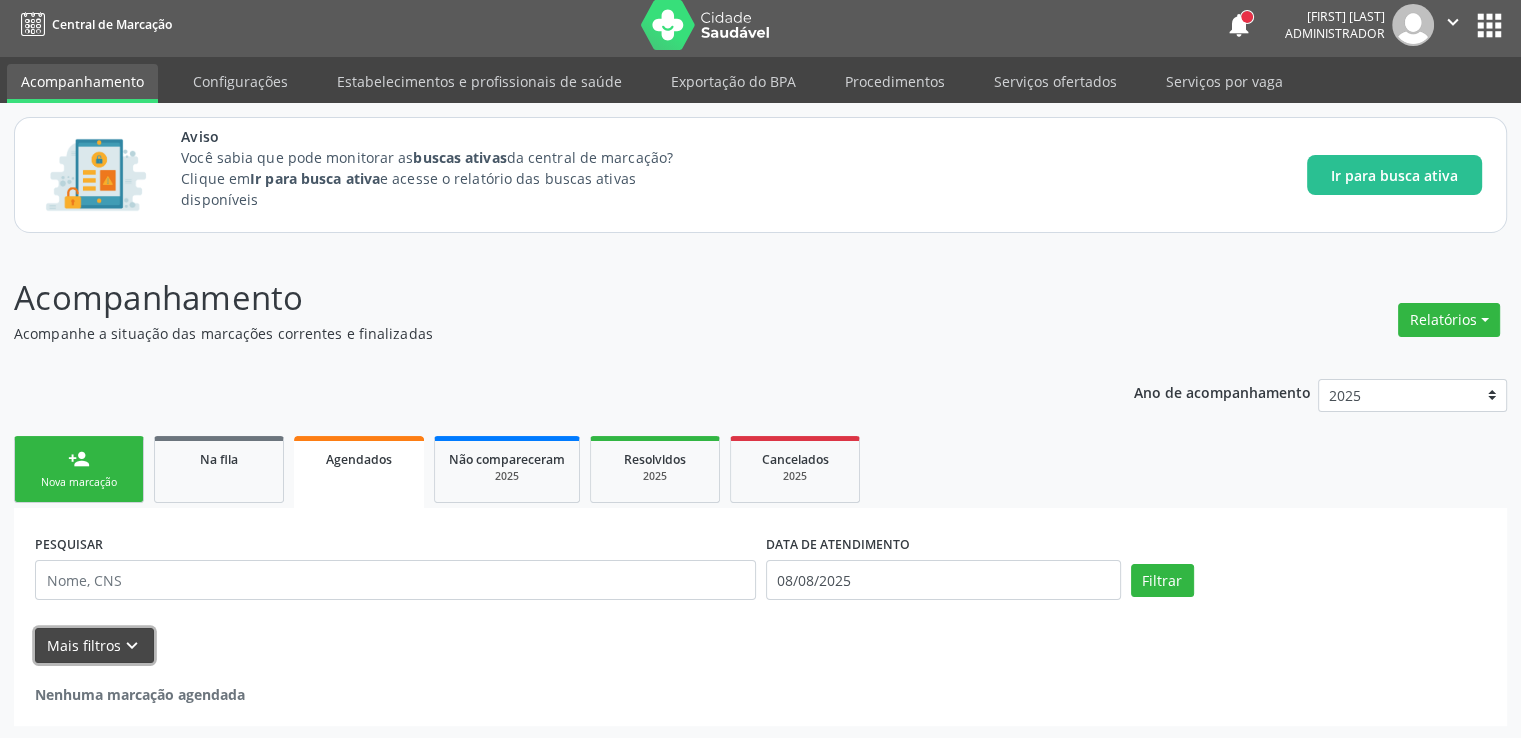 click on "Mais filtros
keyboard_arrow_down" at bounding box center (94, 645) 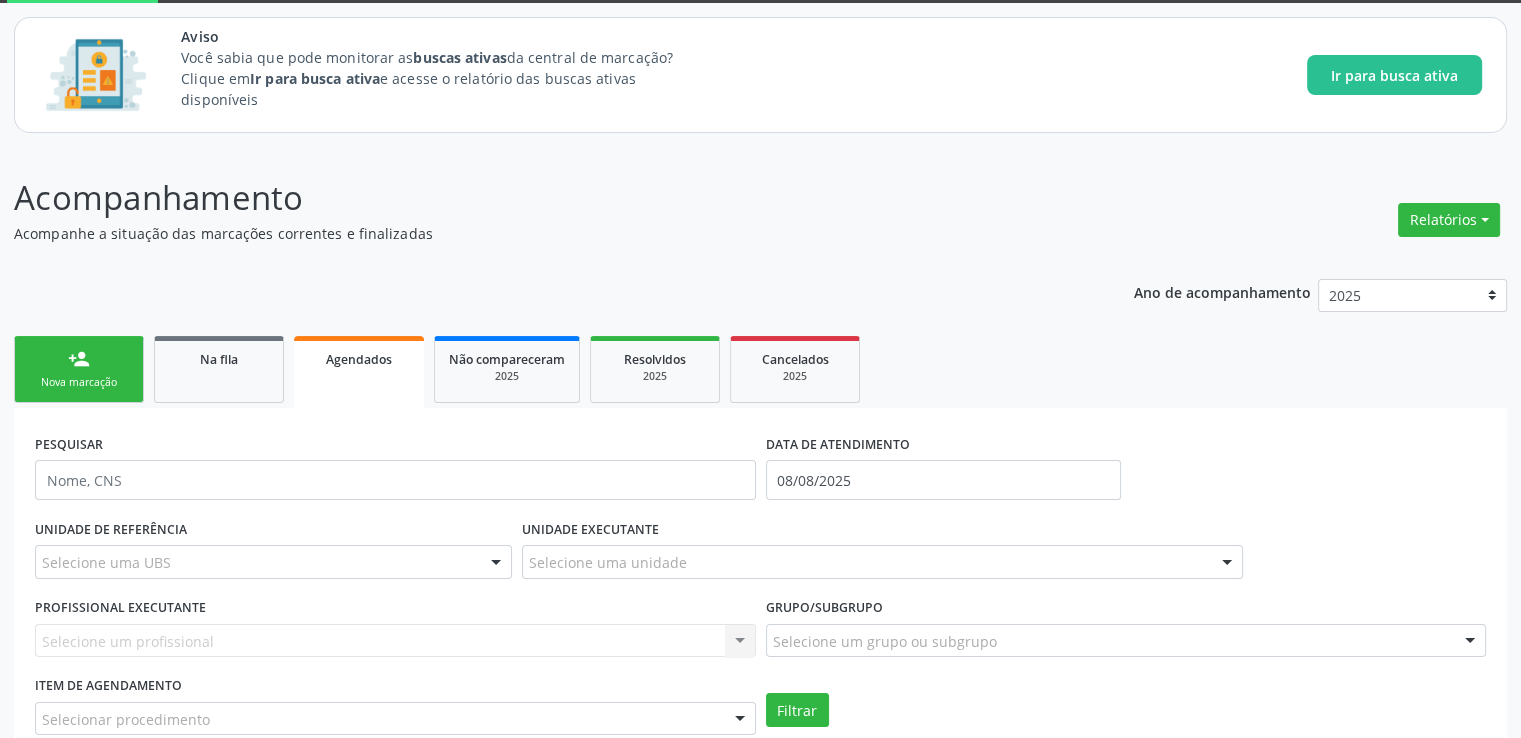 scroll, scrollTop: 228, scrollLeft: 0, axis: vertical 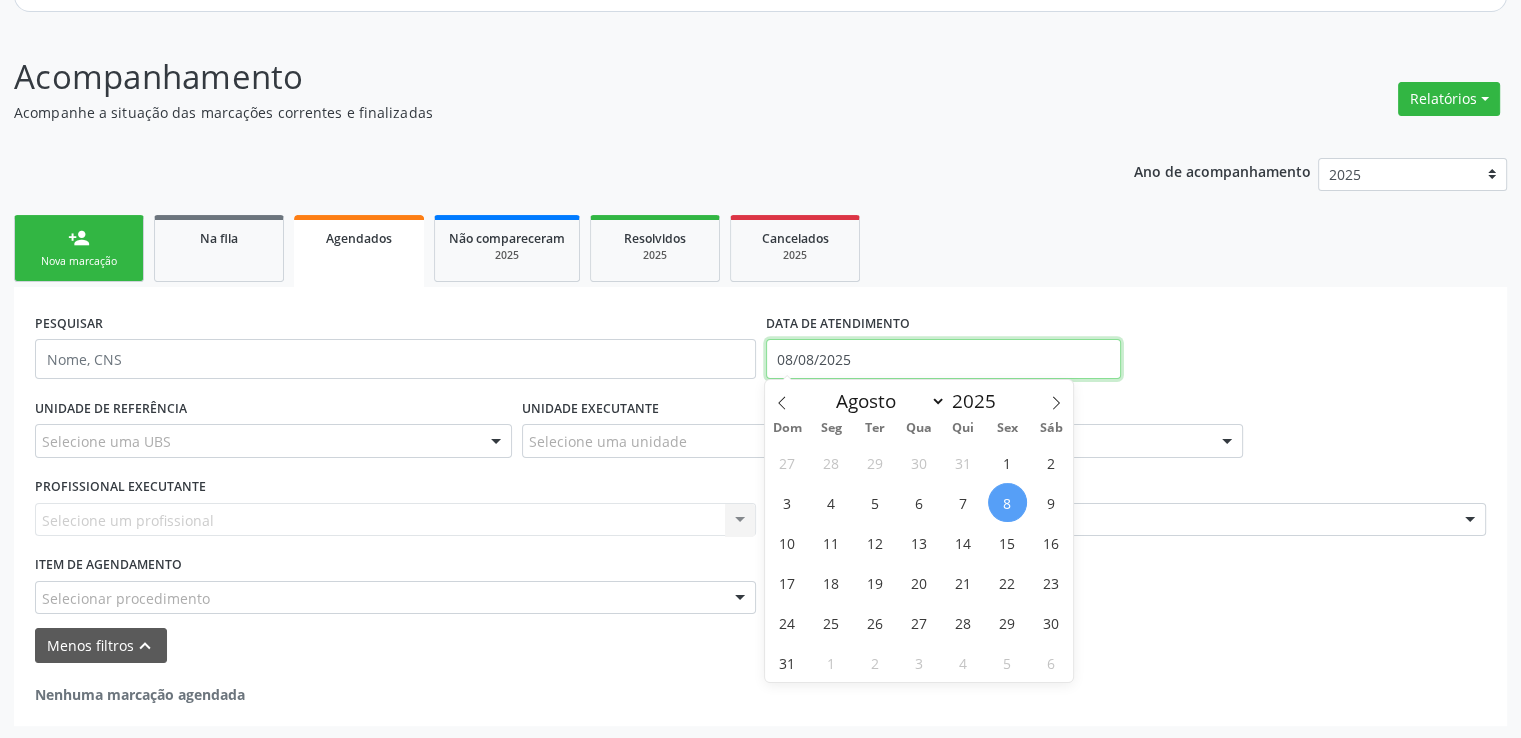 click on "08/08/2025" at bounding box center [943, 359] 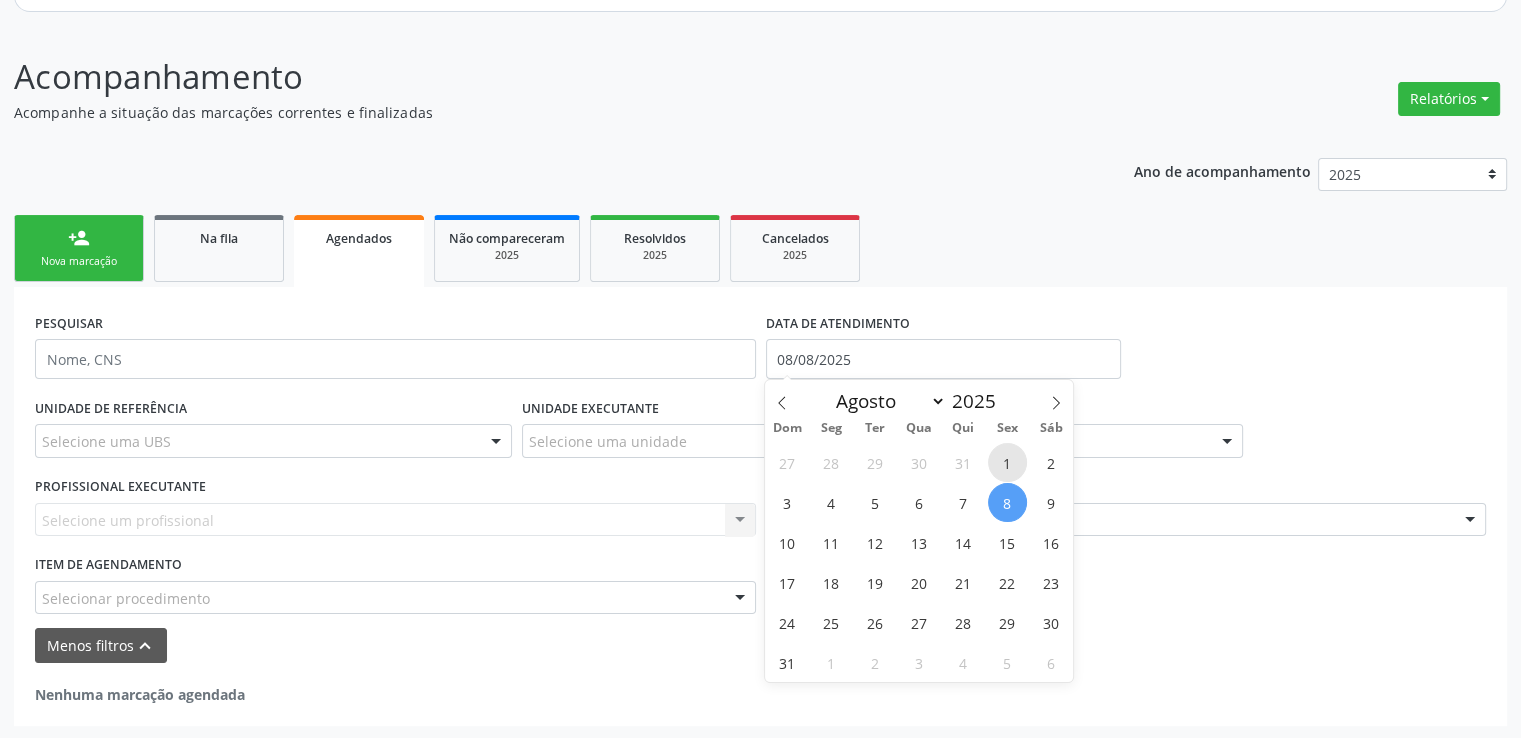 click on "1" at bounding box center (1007, 462) 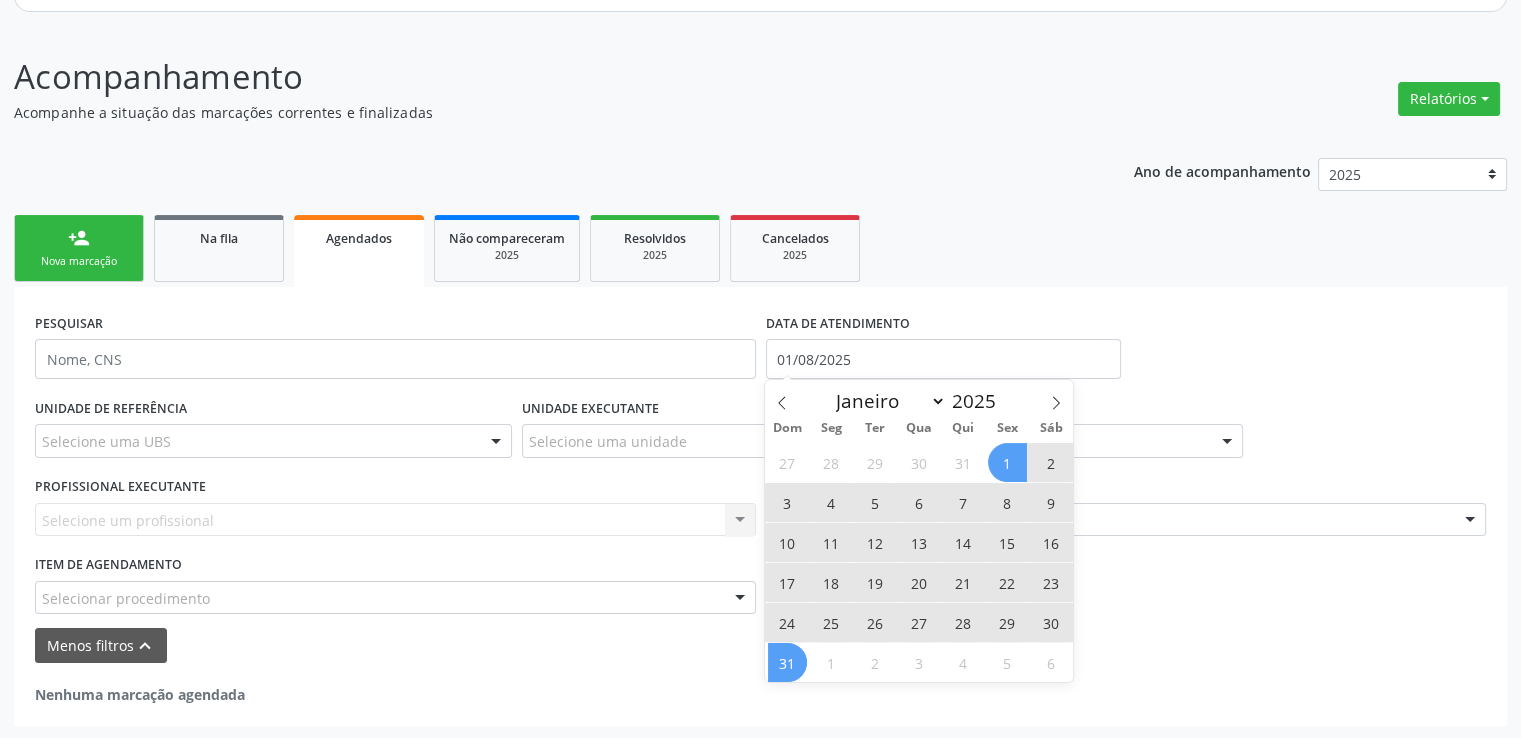 click on "31" at bounding box center (787, 662) 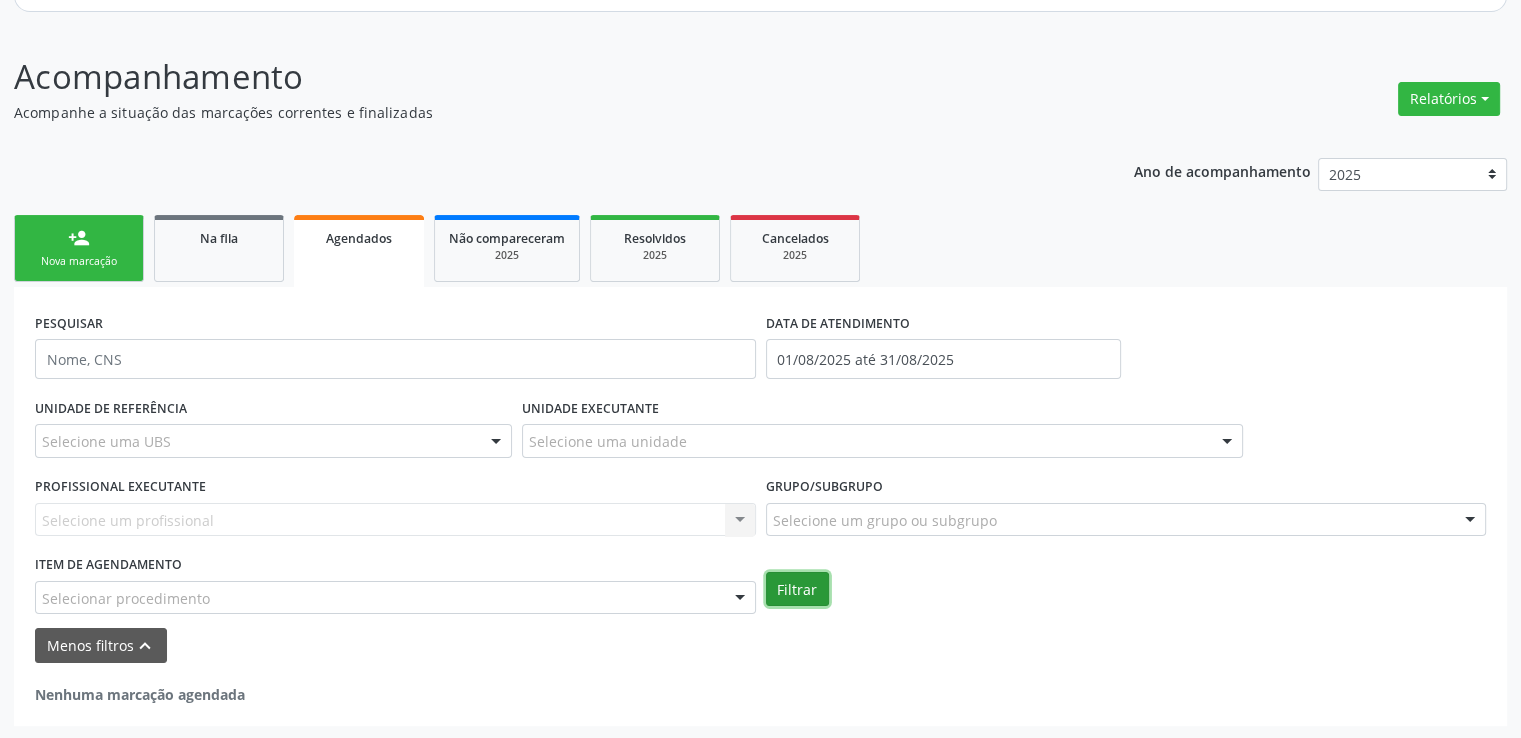 click on "Filtrar" at bounding box center (797, 589) 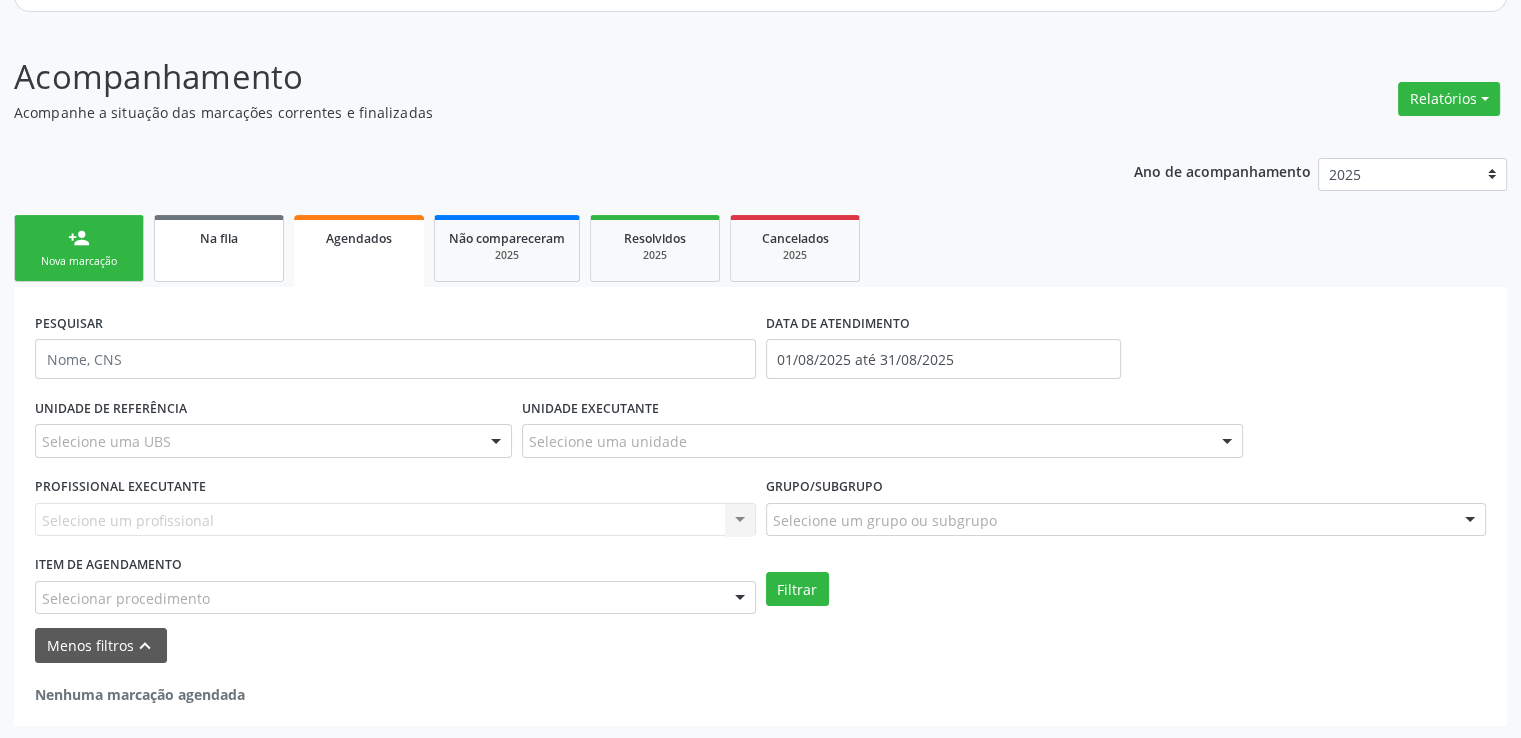 click on "Na fila" at bounding box center [219, 248] 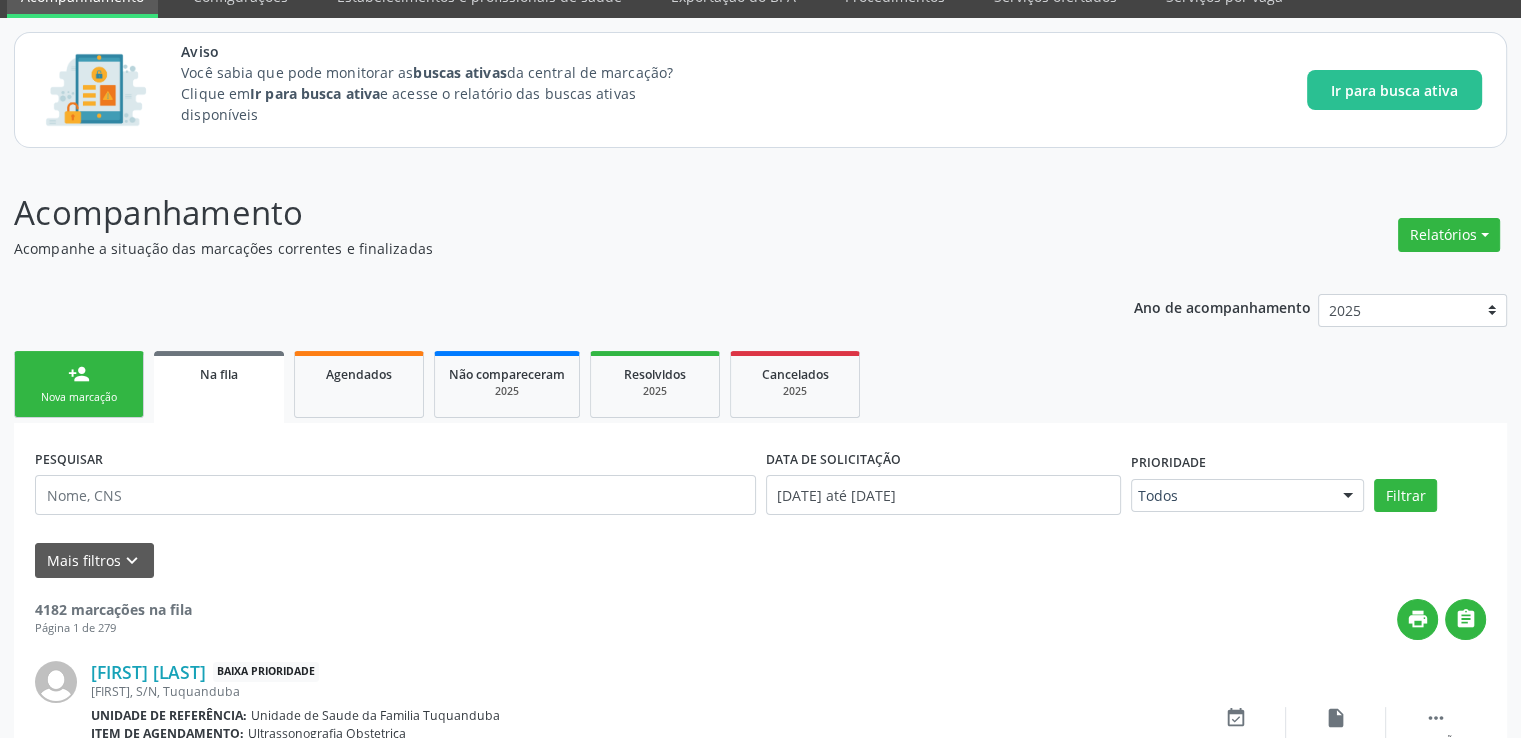 scroll, scrollTop: 228, scrollLeft: 0, axis: vertical 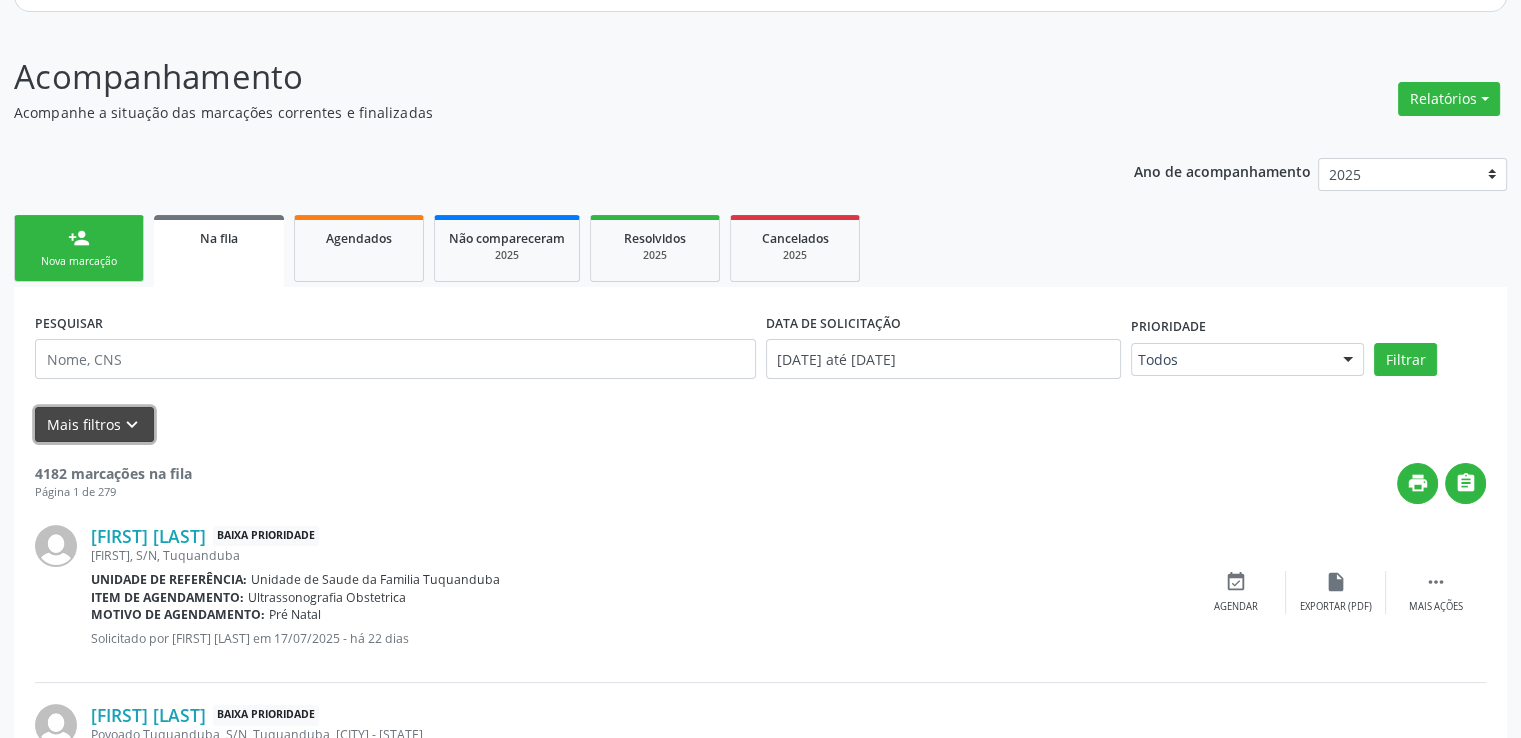 click on "Mais filtros
keyboard_arrow_down" at bounding box center [94, 424] 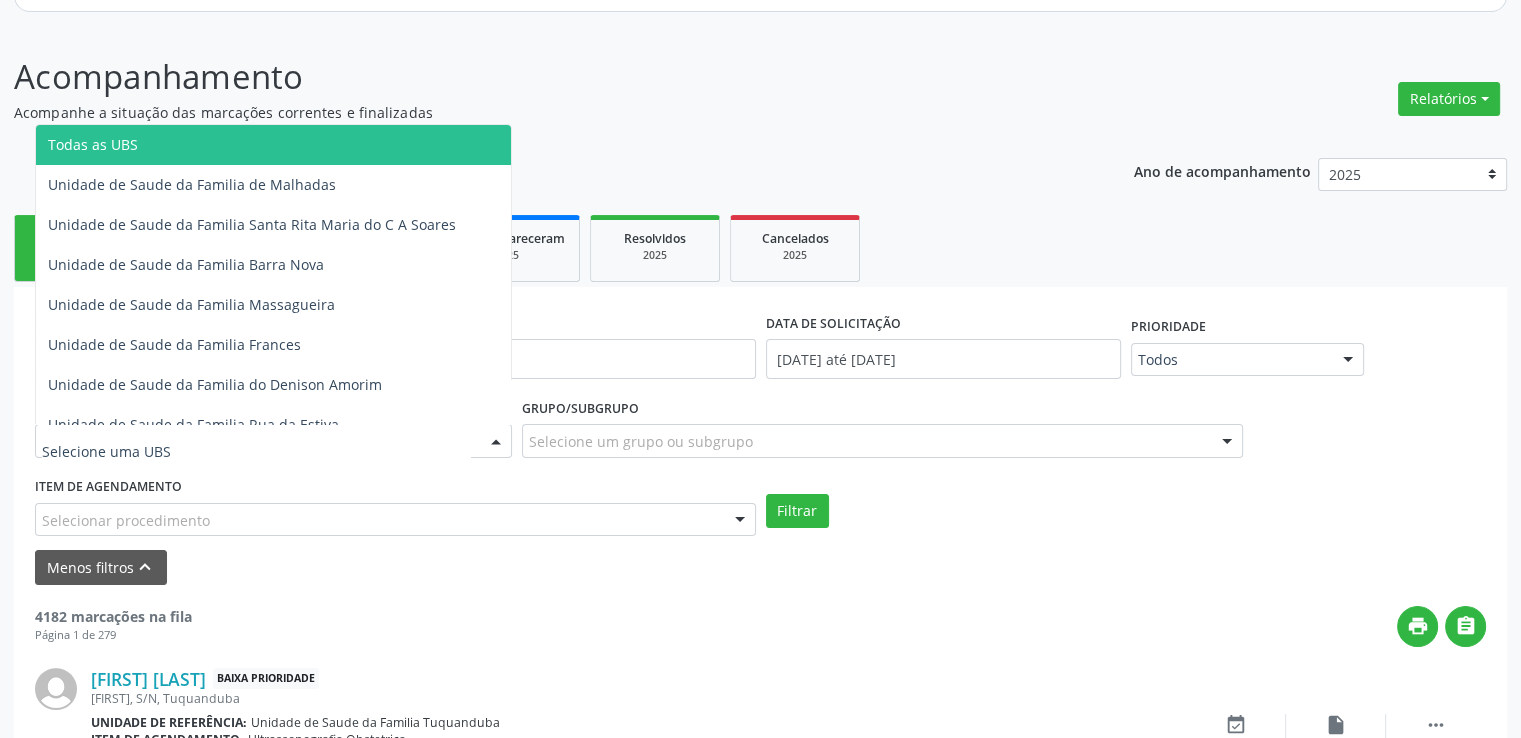 click at bounding box center (273, 441) 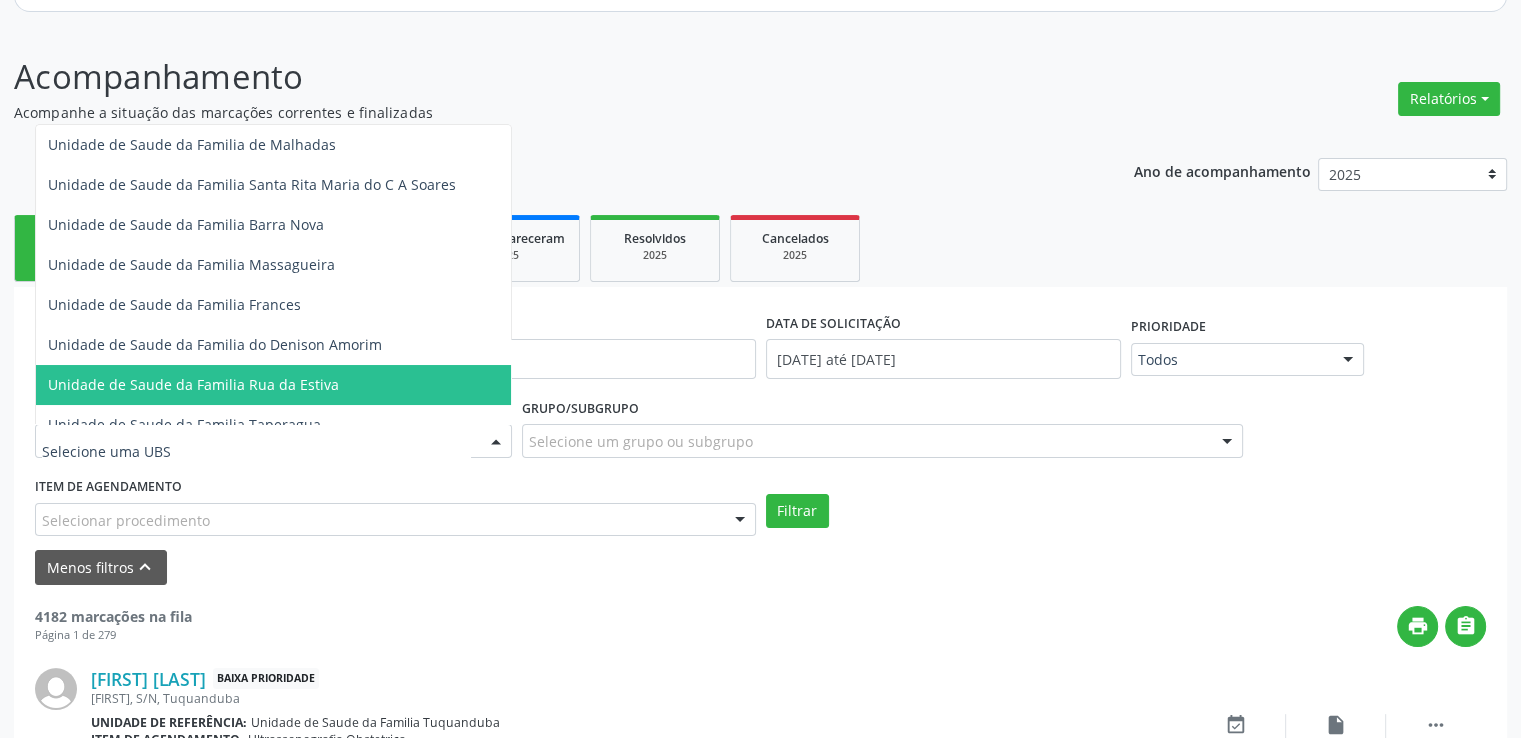 scroll, scrollTop: 80, scrollLeft: 0, axis: vertical 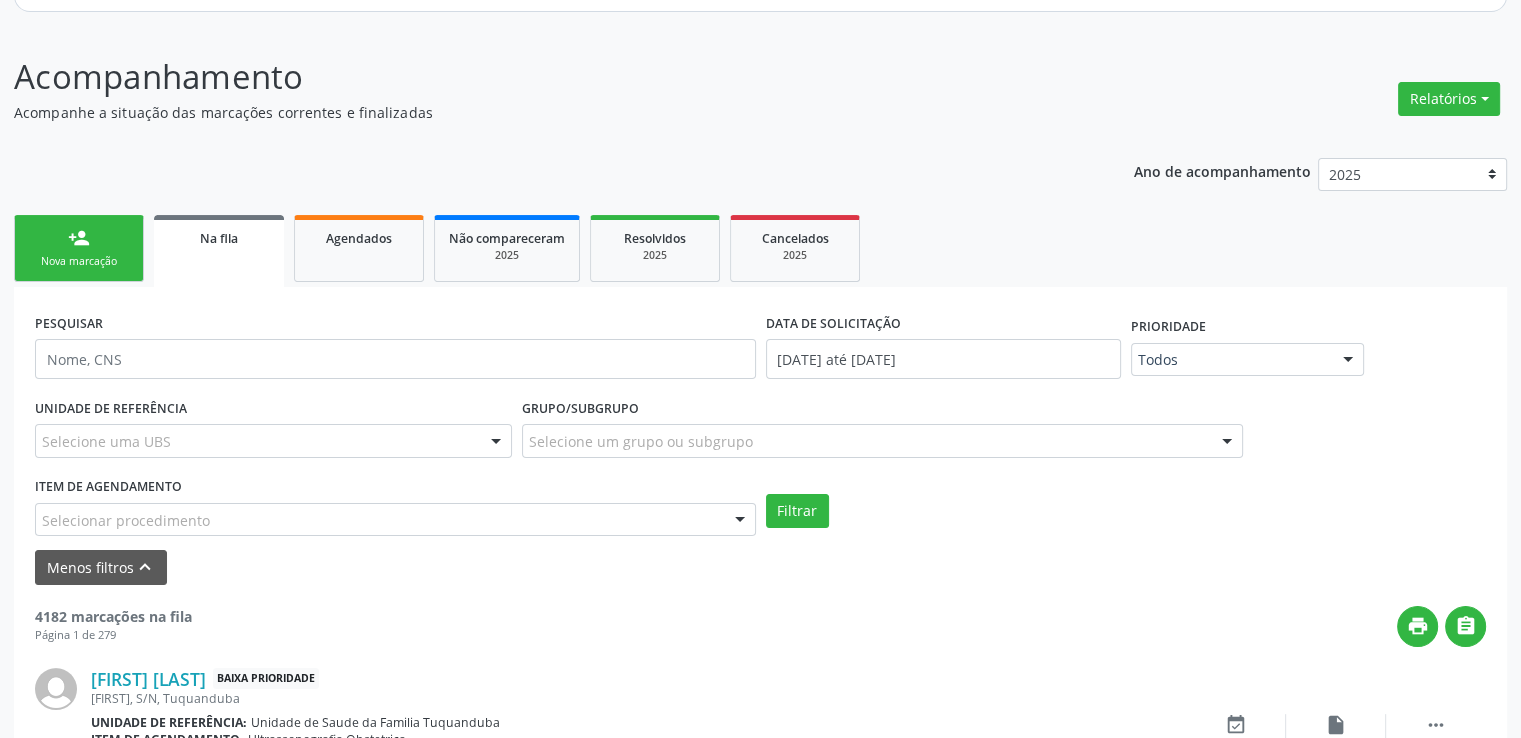 click on "Menos filtros
keyboard_arrow_up" at bounding box center [760, 567] 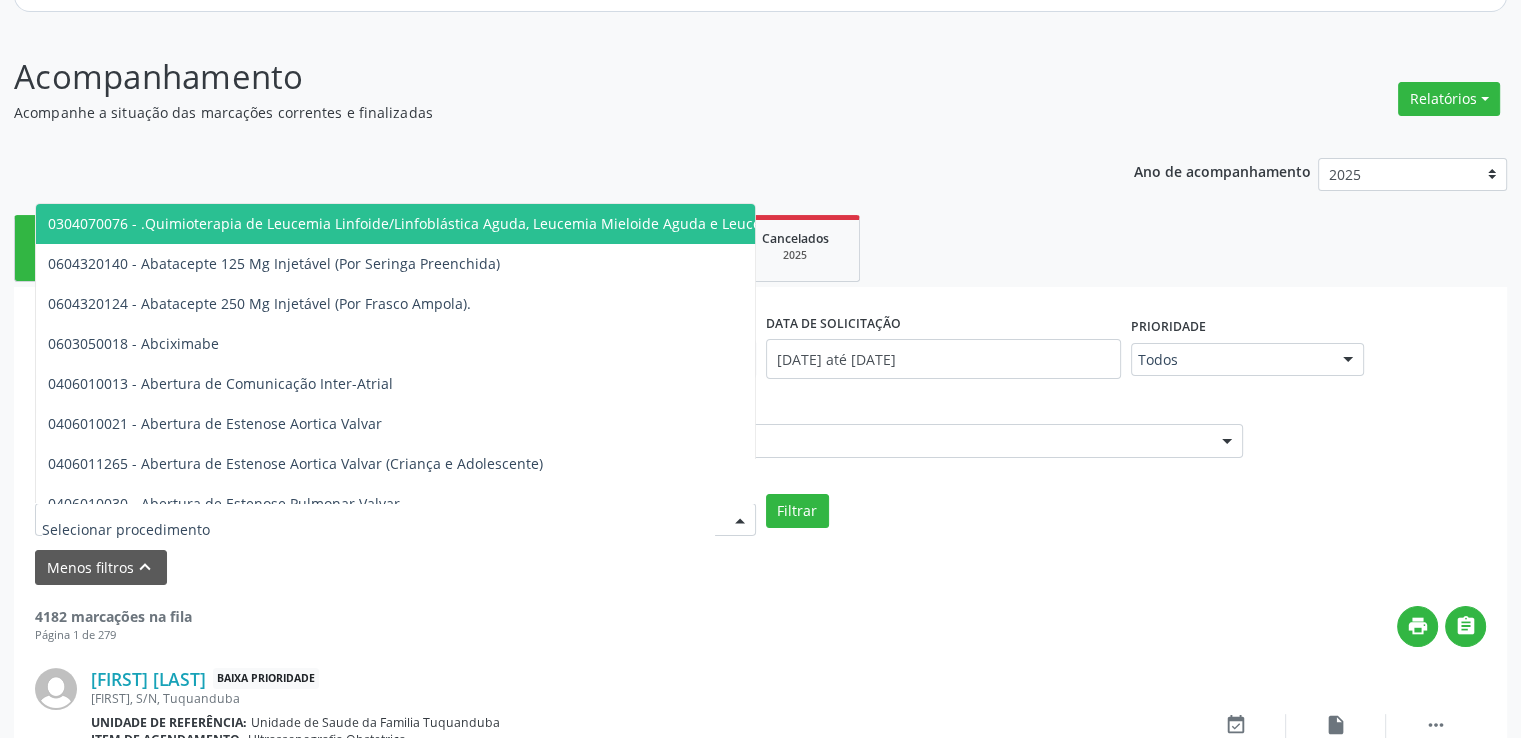click at bounding box center [395, 520] 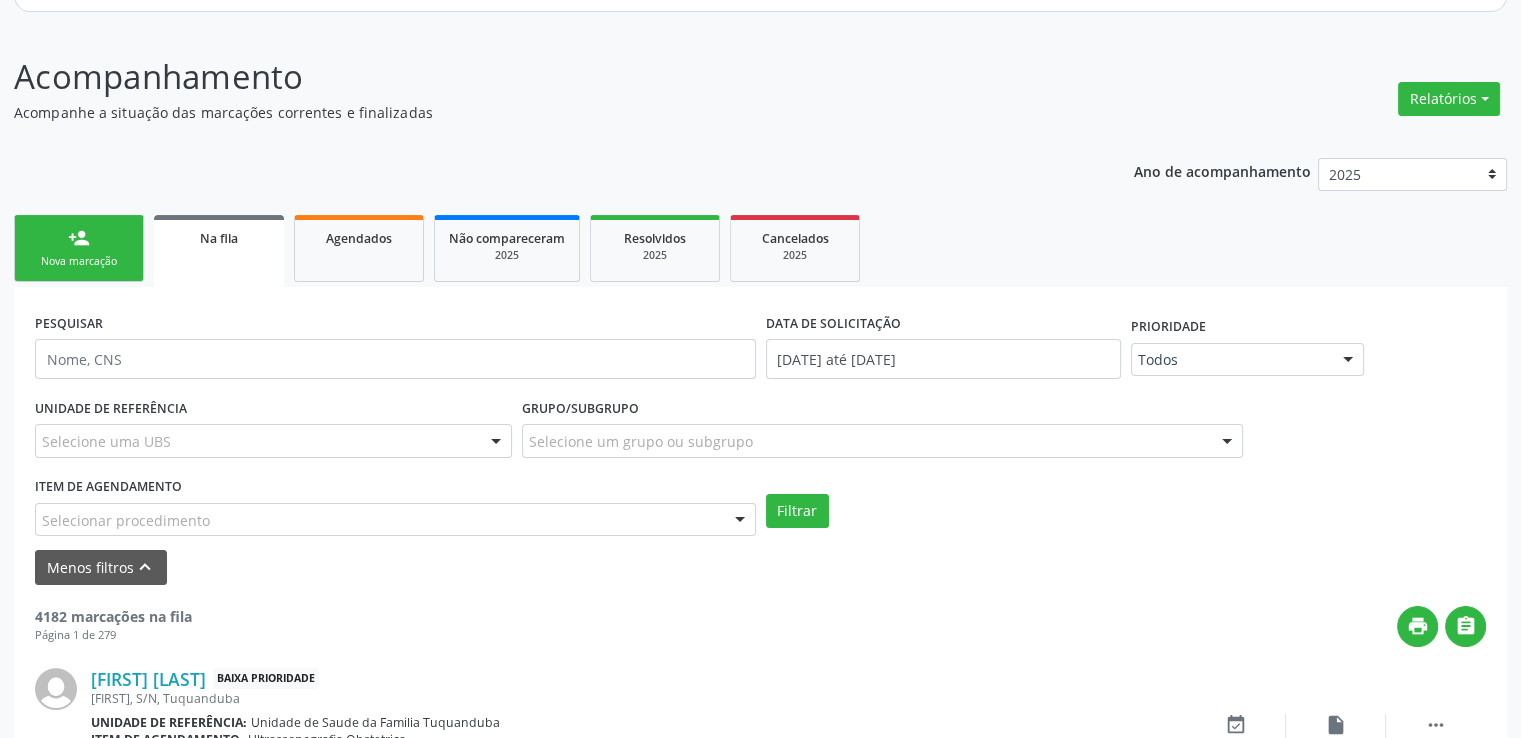 click on "print   " at bounding box center [839, 626] 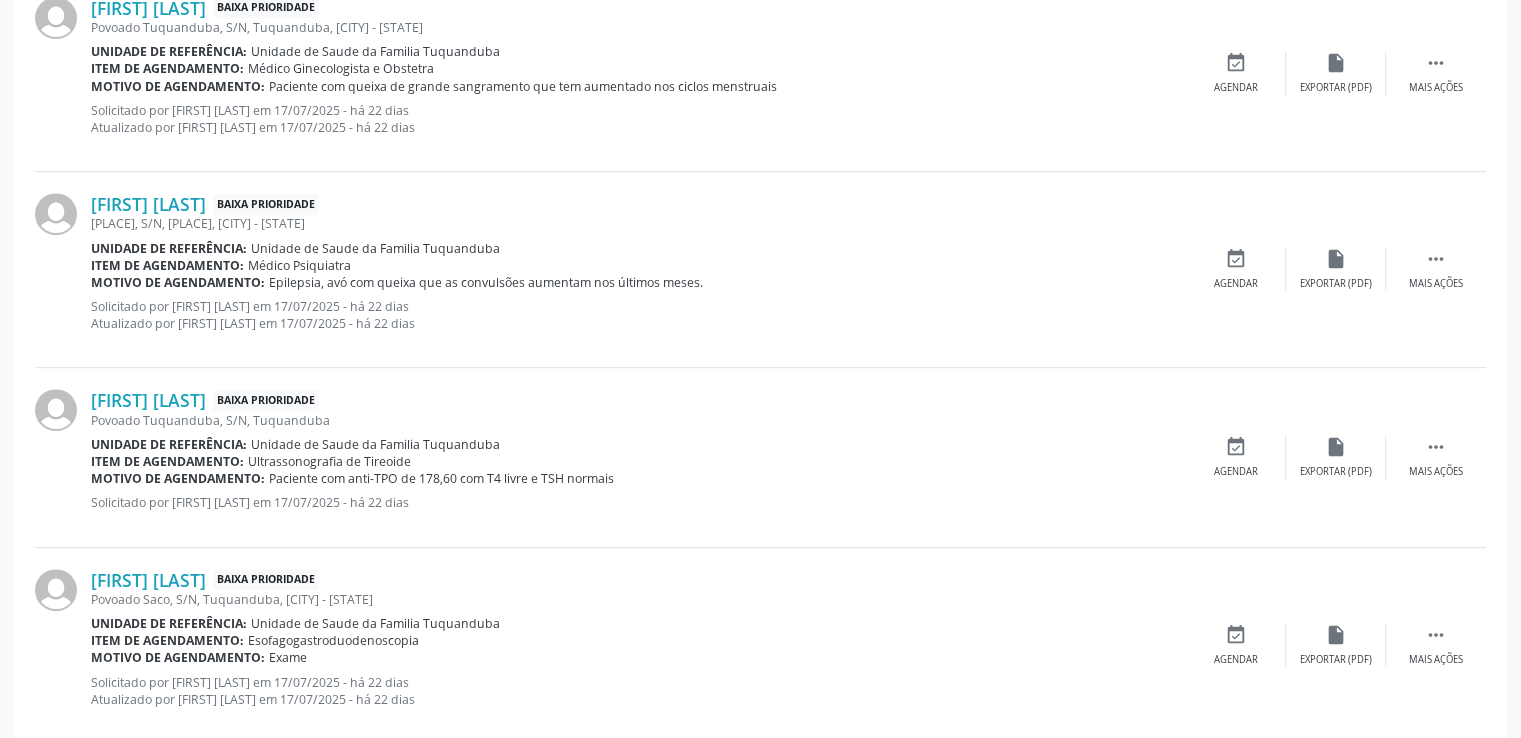 scroll, scrollTop: 433, scrollLeft: 0, axis: vertical 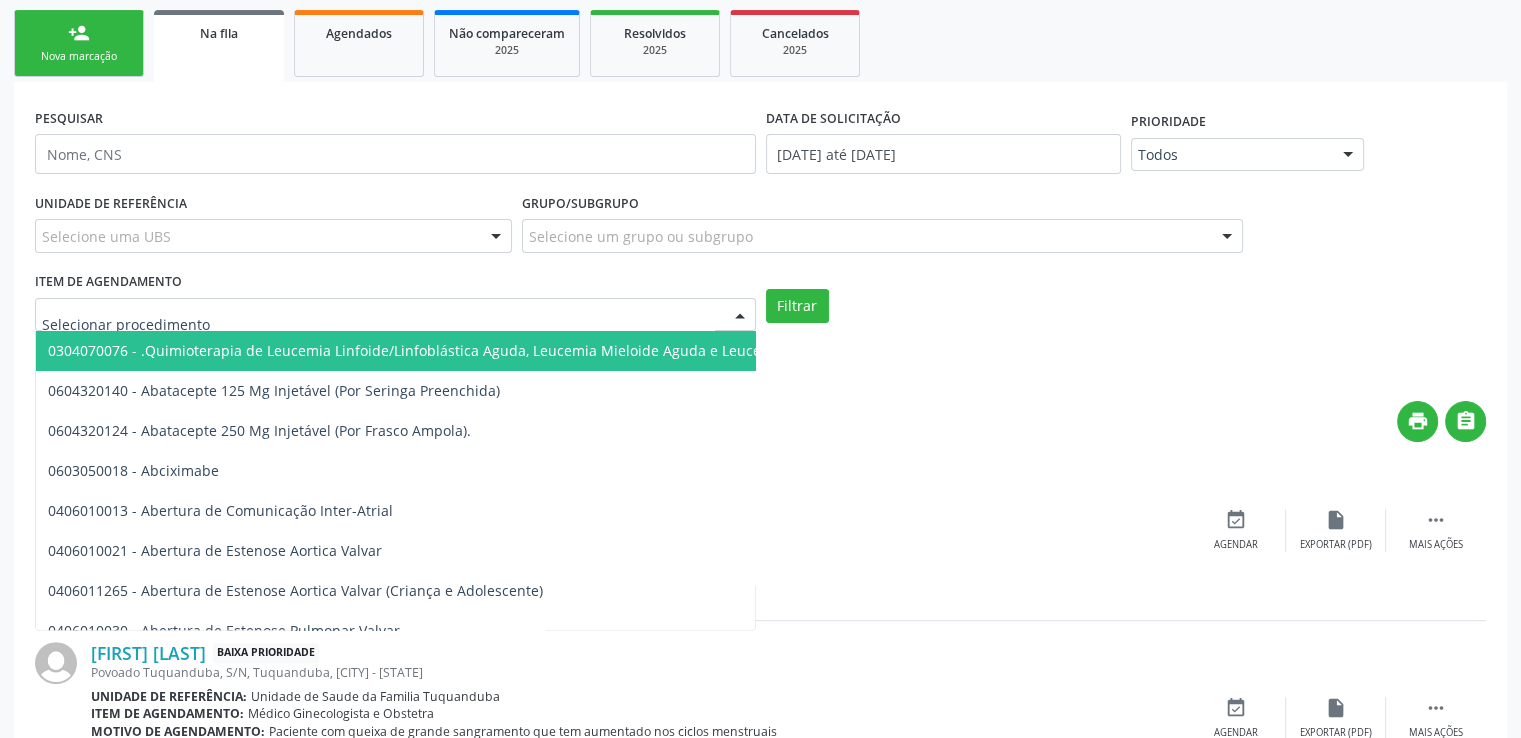 click at bounding box center [395, 315] 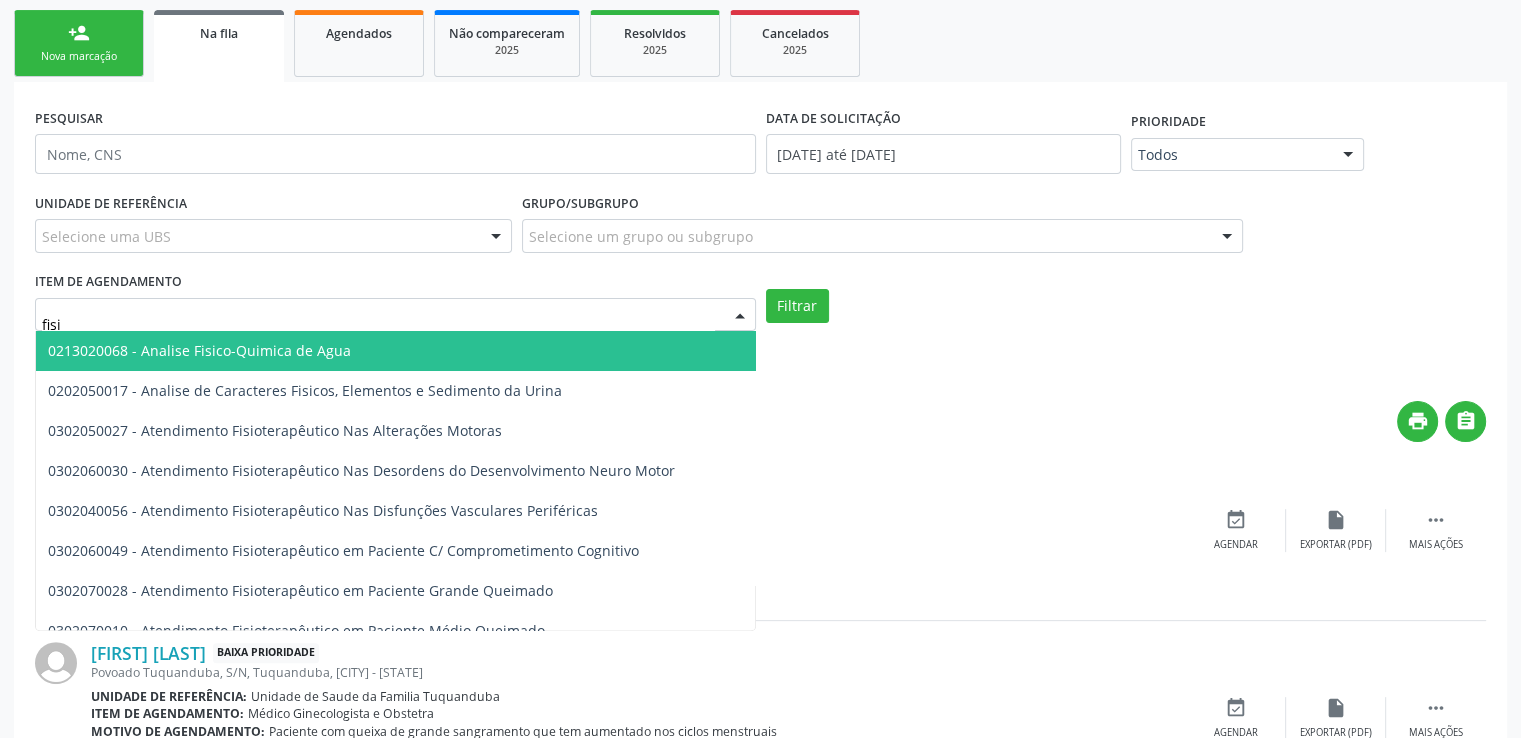 type on "fisio" 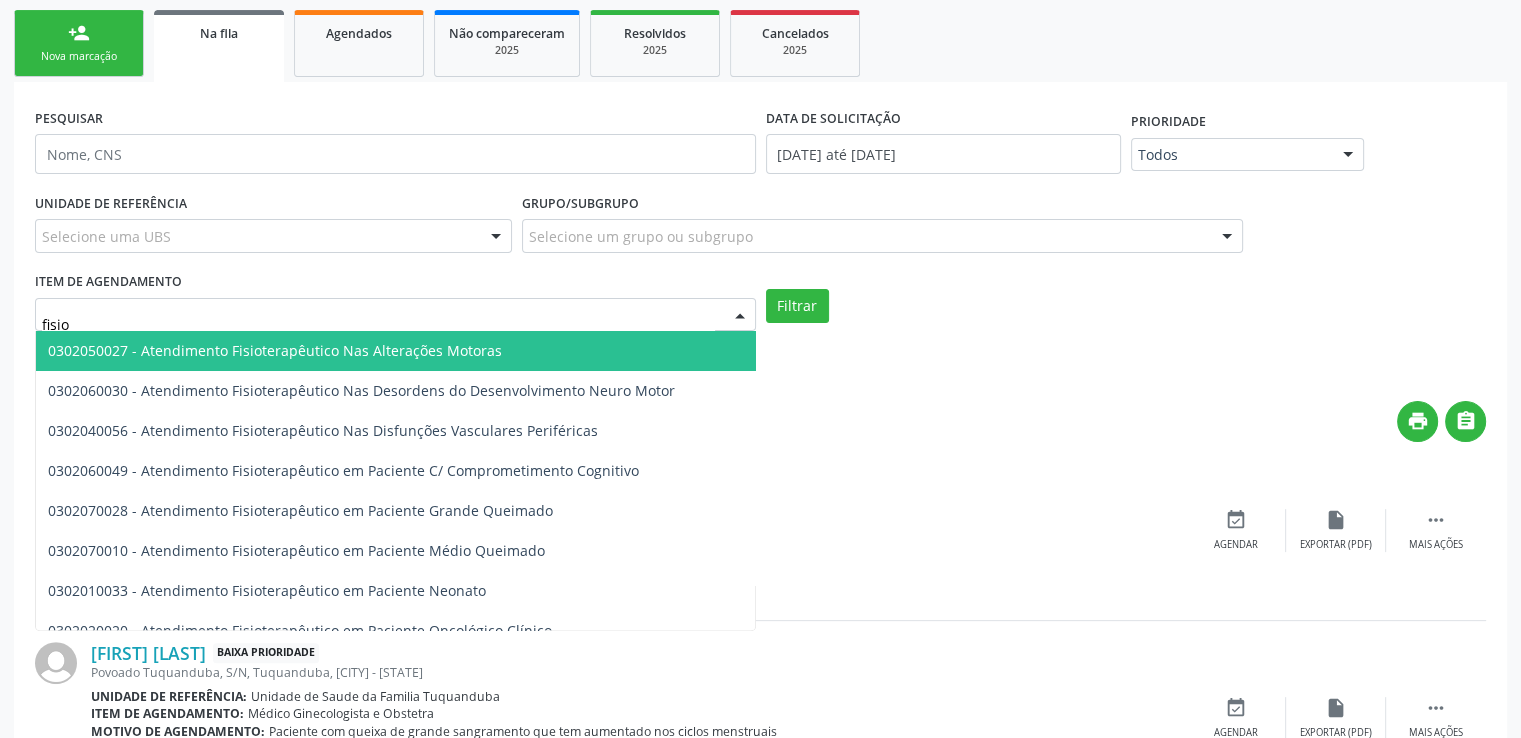 click on "0302050027 - Atendimento Fisioterapêutico Nas Alterações Motoras" at bounding box center (671, 351) 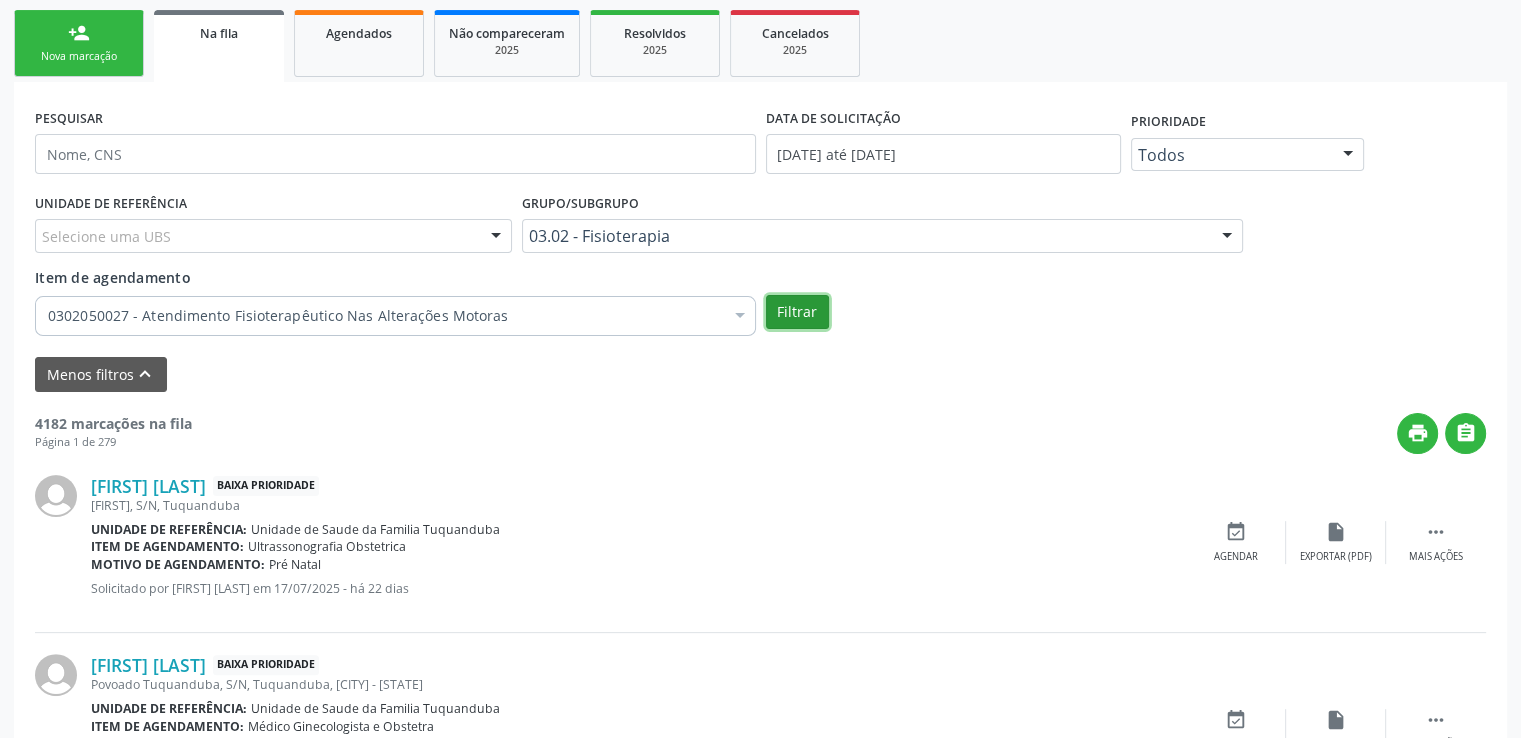 click on "Filtrar" at bounding box center [797, 312] 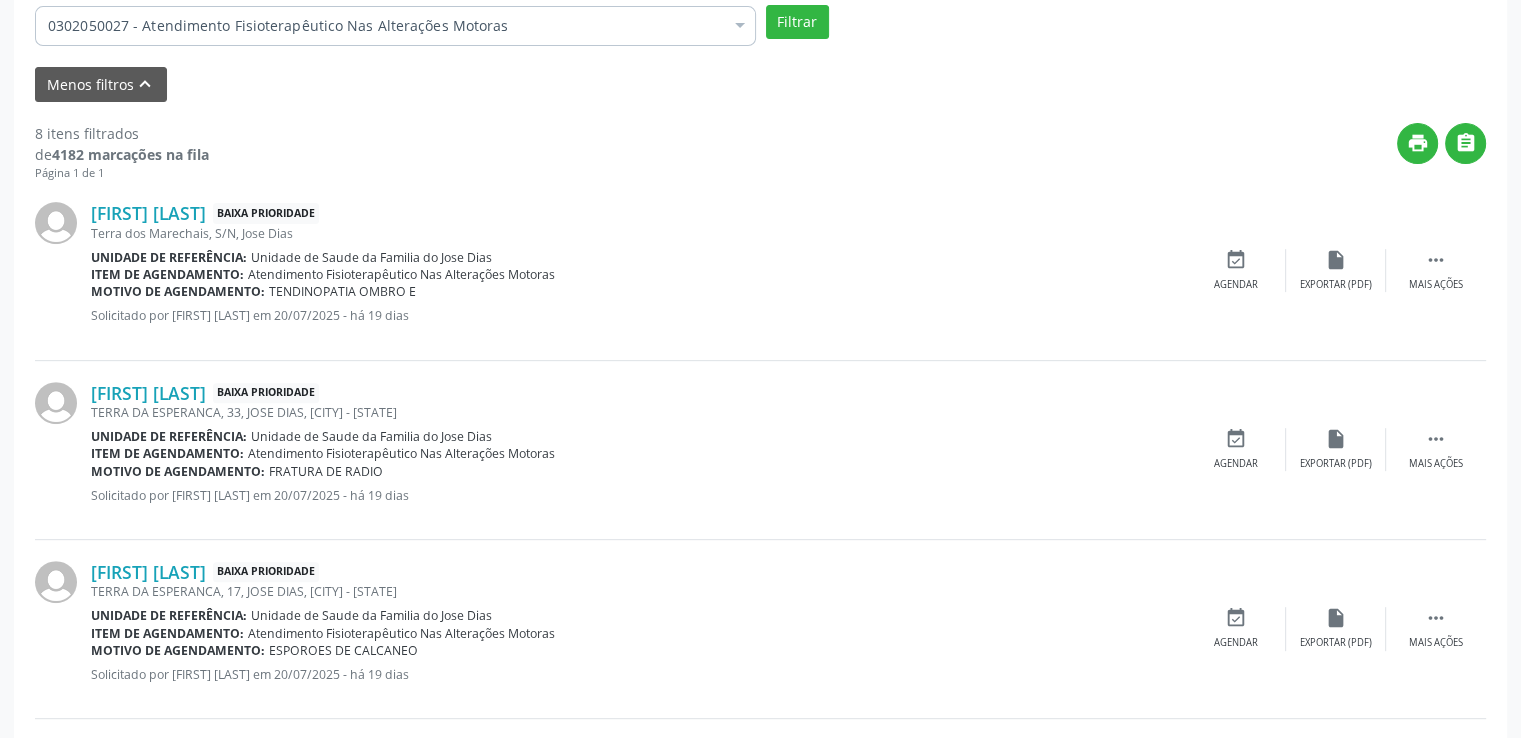 scroll, scrollTop: 555, scrollLeft: 0, axis: vertical 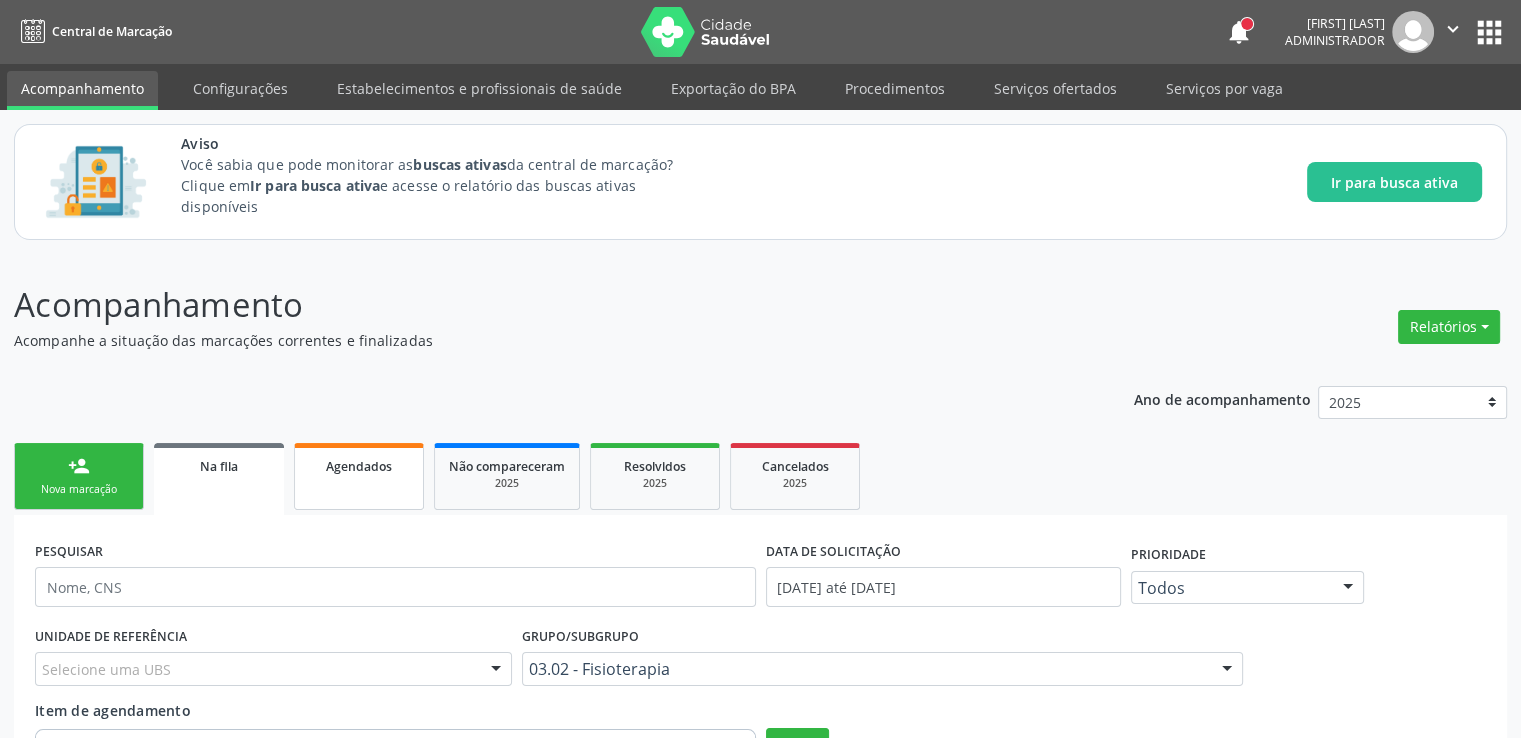 click on "Agendados" at bounding box center [359, 466] 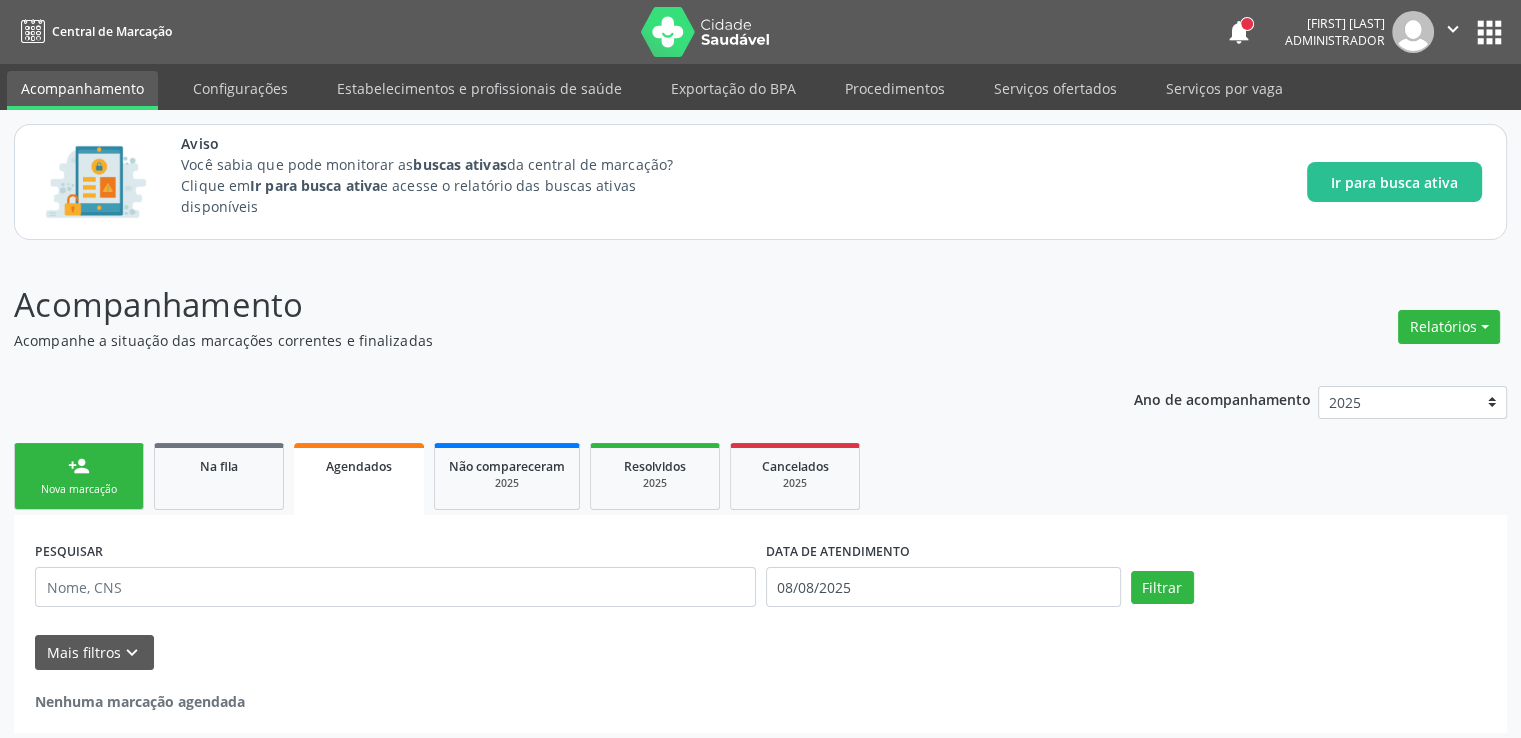 scroll, scrollTop: 7, scrollLeft: 0, axis: vertical 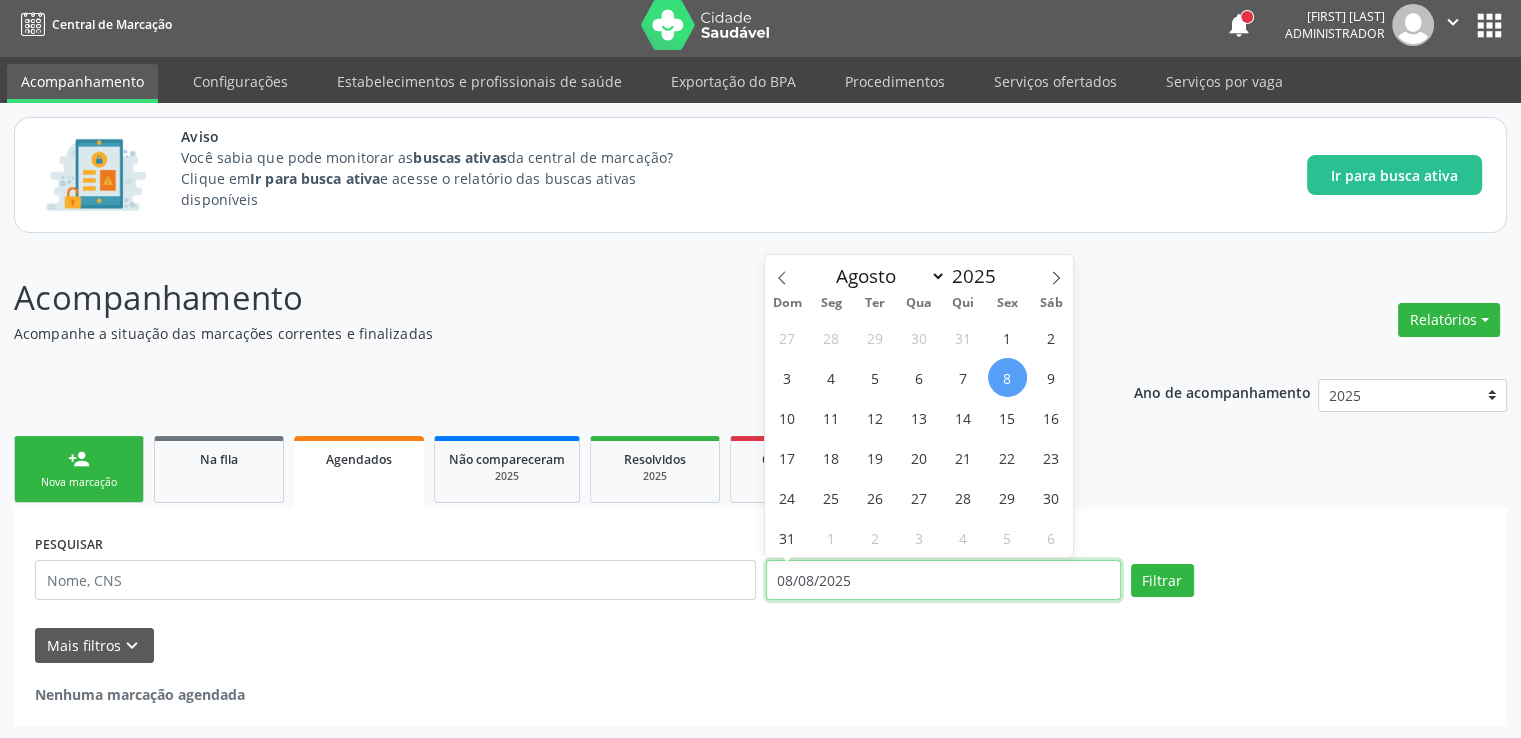 click on "08/08/2025" at bounding box center (943, 580) 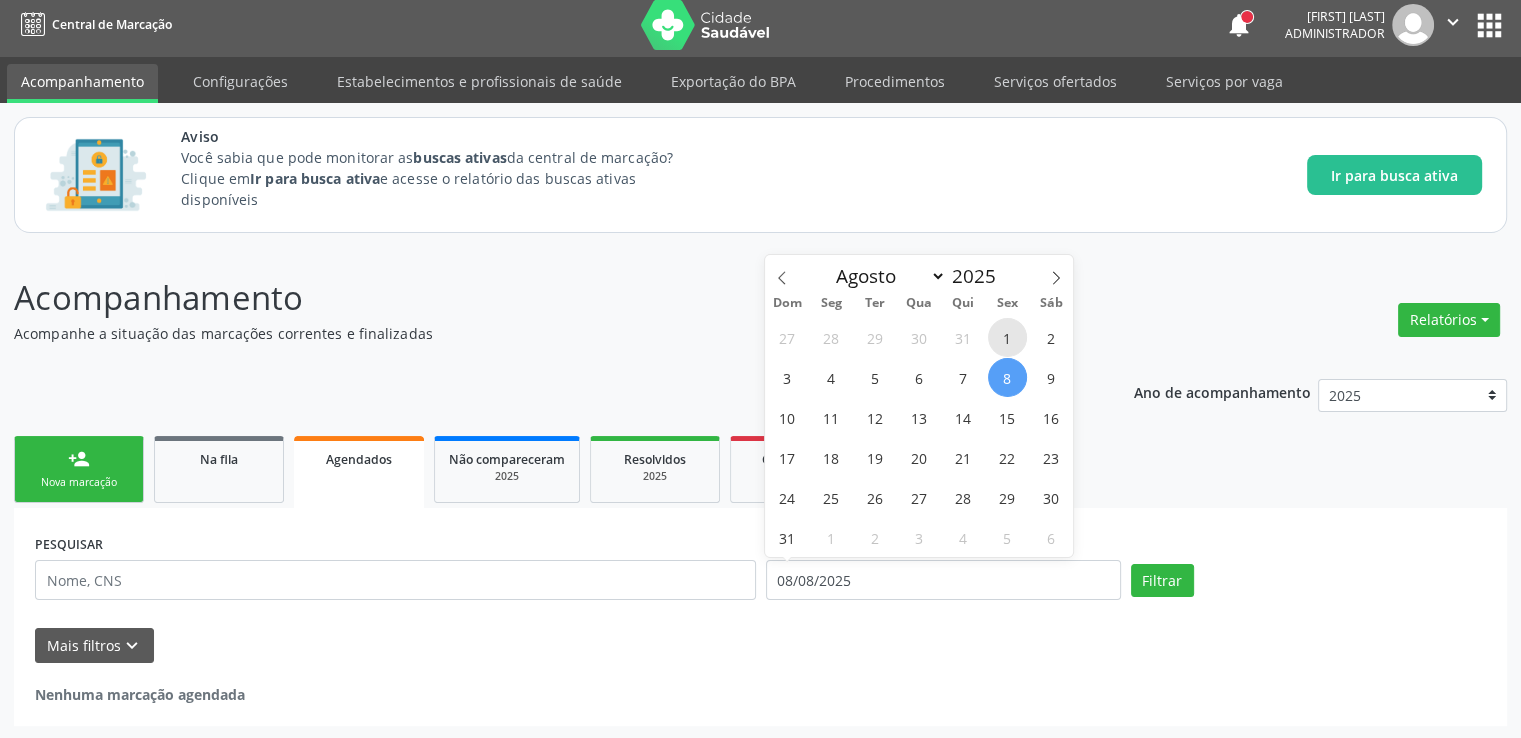 click on "1" at bounding box center (1007, 337) 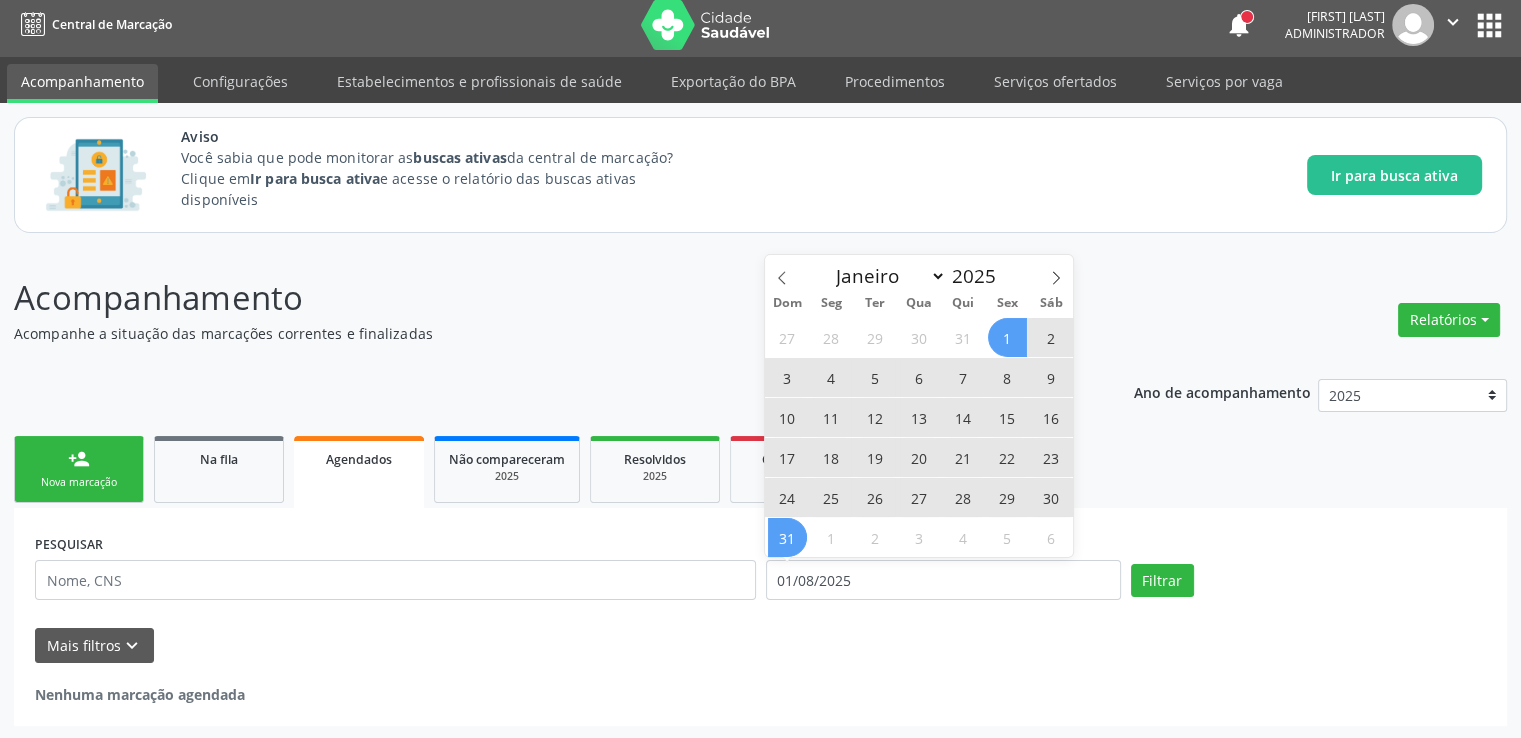 click on "31" at bounding box center (787, 537) 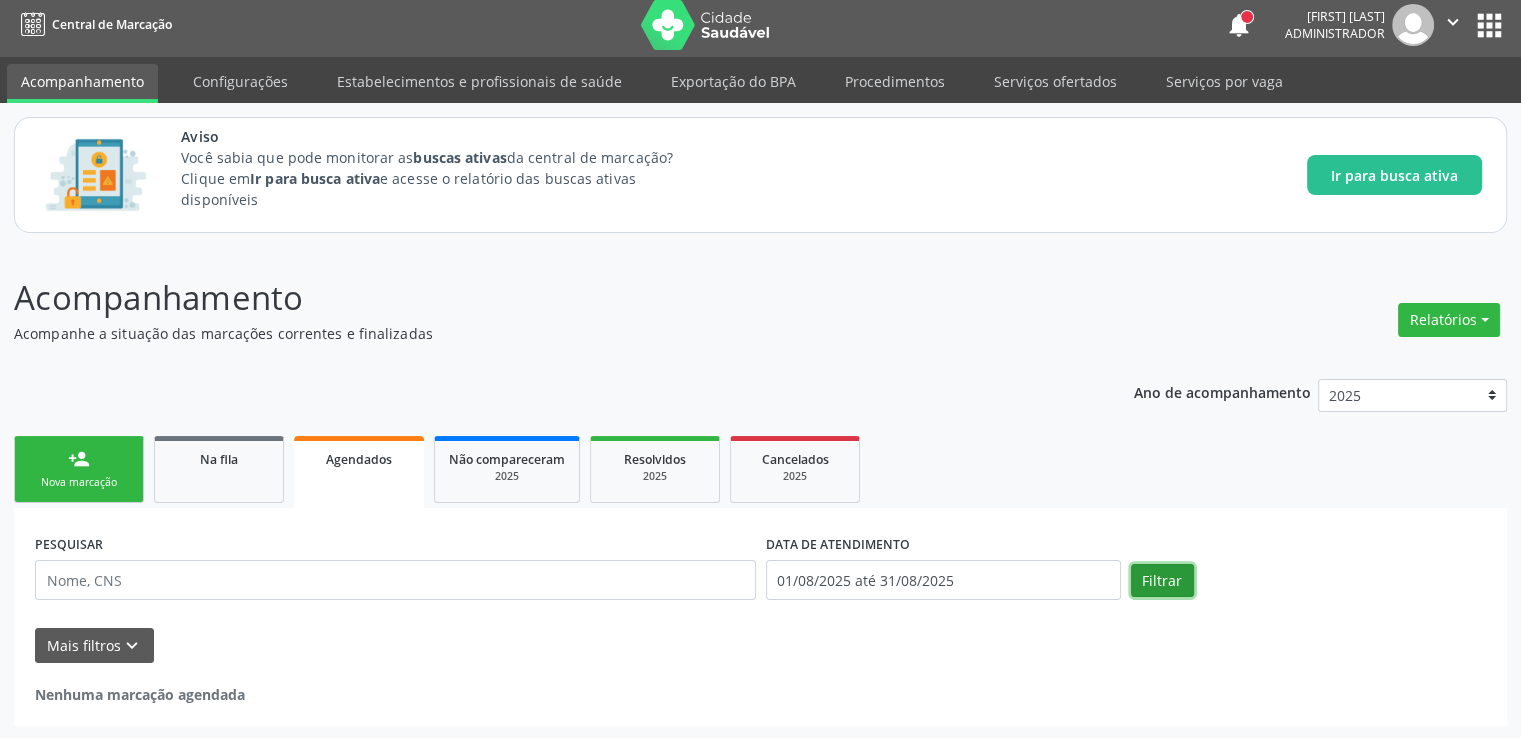 click on "Filtrar" at bounding box center (1162, 581) 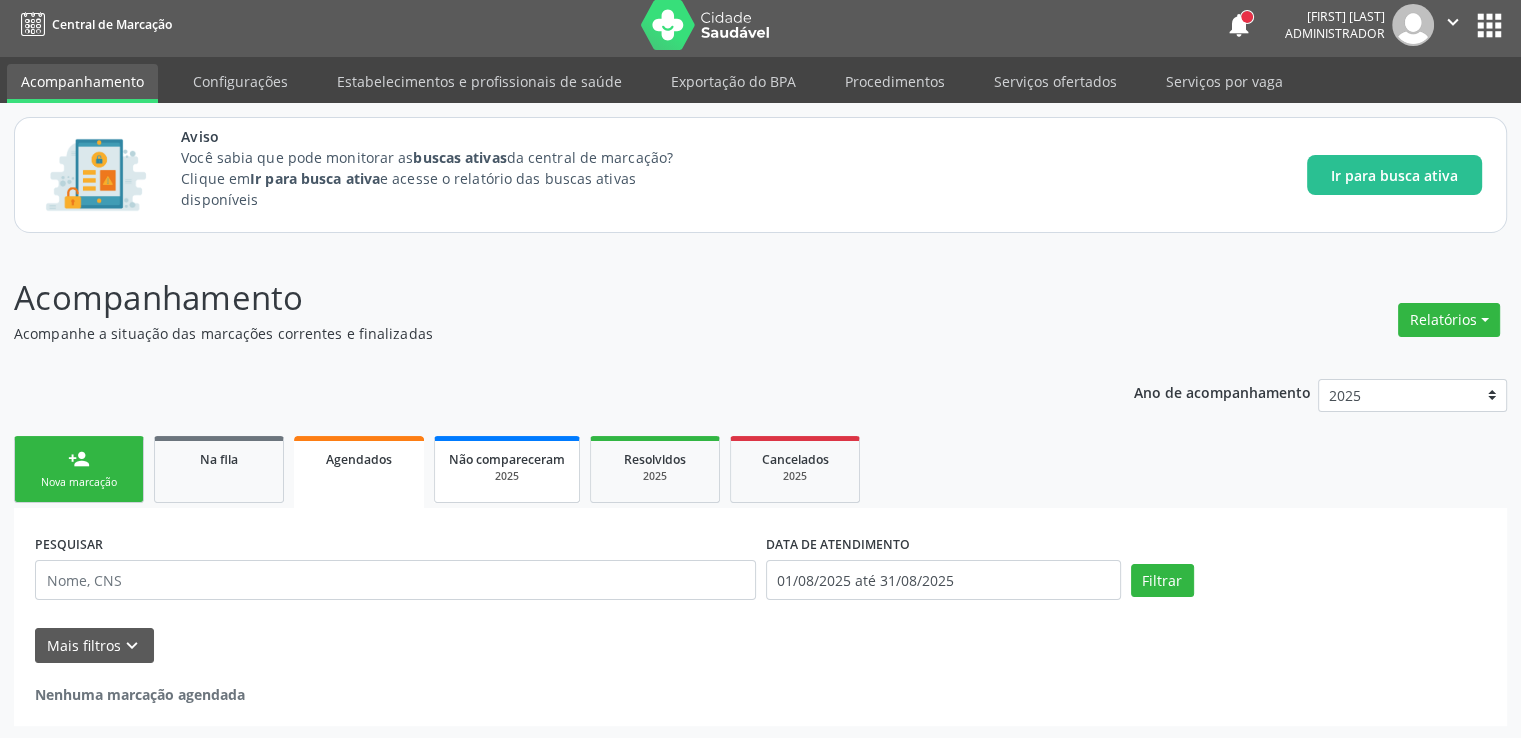 click on "Não compareceram" at bounding box center (507, 459) 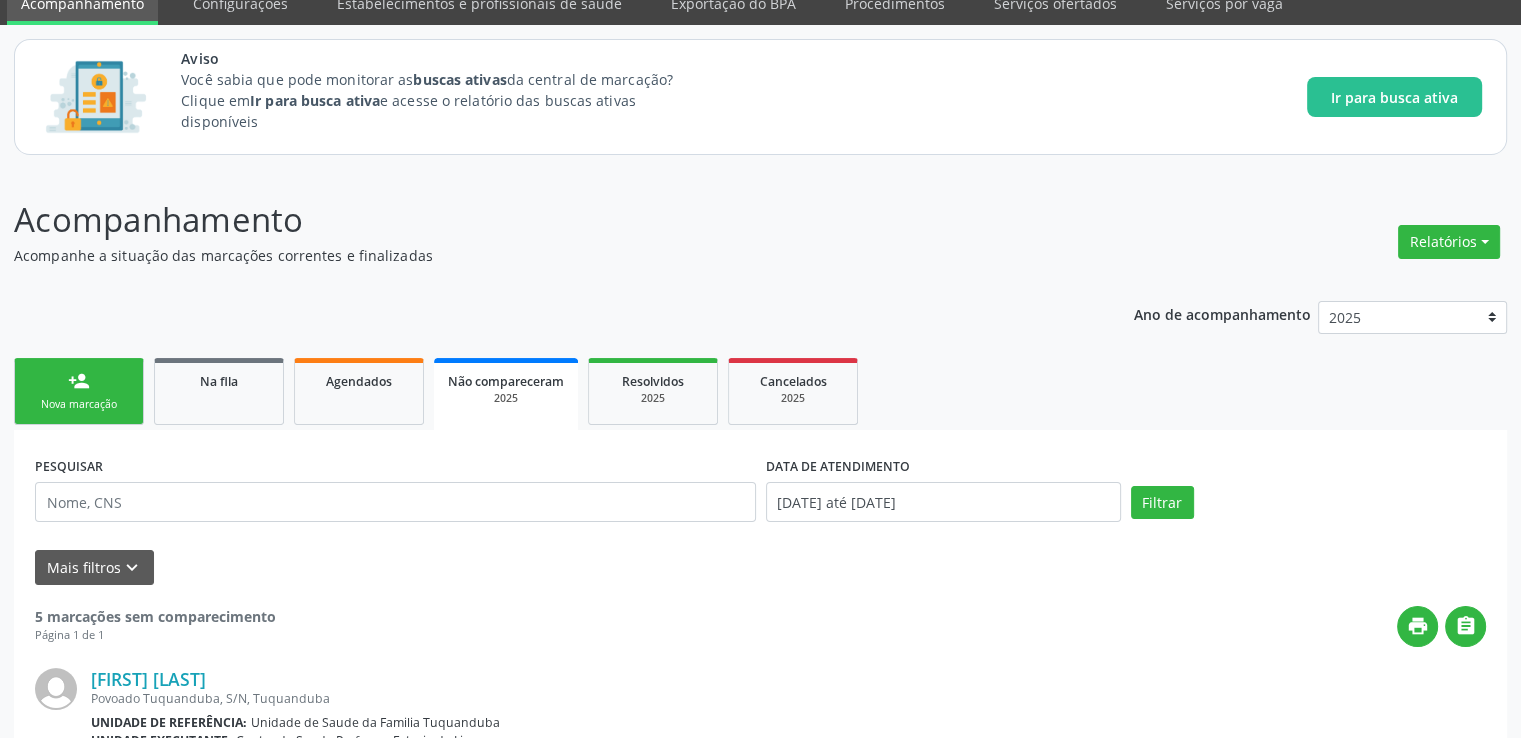 scroll, scrollTop: 83, scrollLeft: 0, axis: vertical 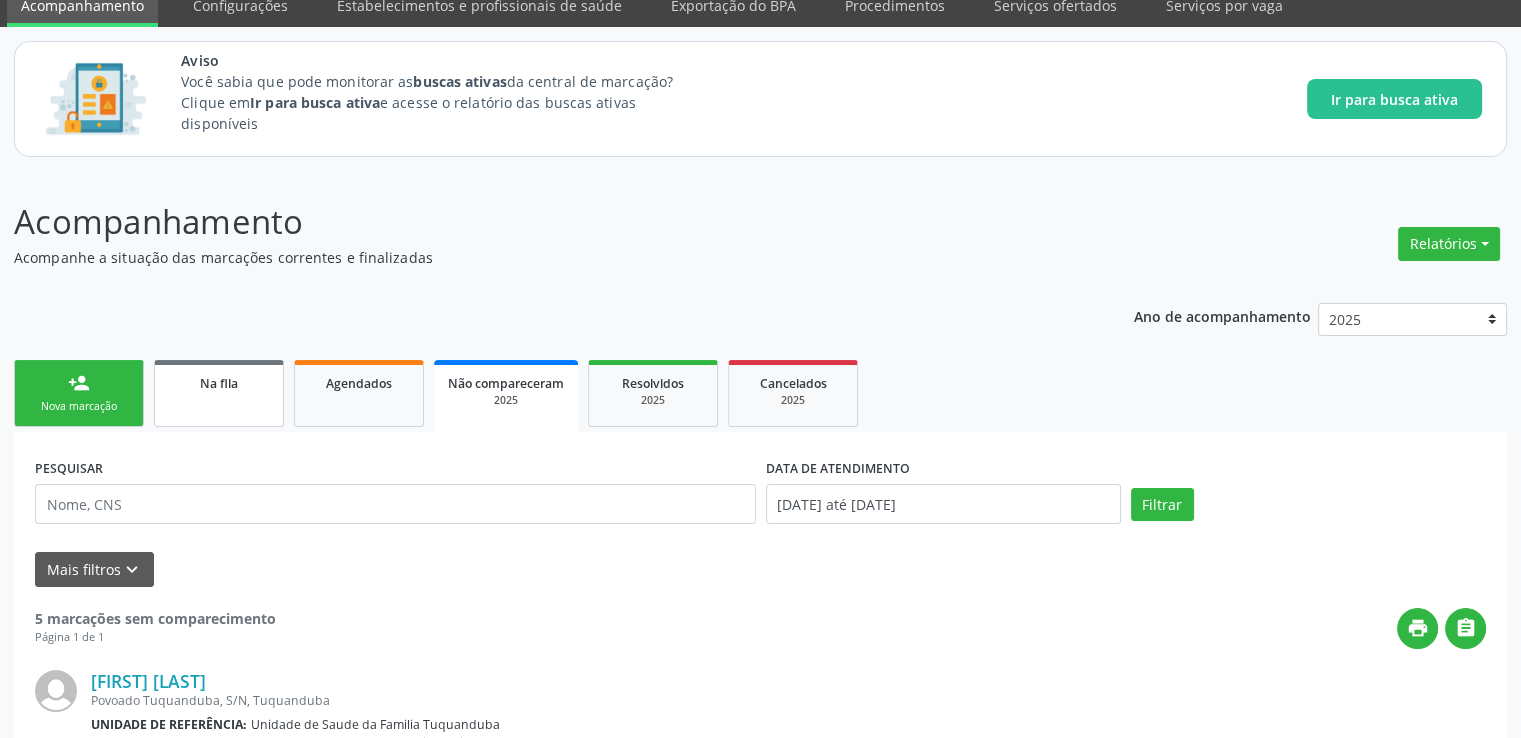 click on "Na fila" at bounding box center [219, 383] 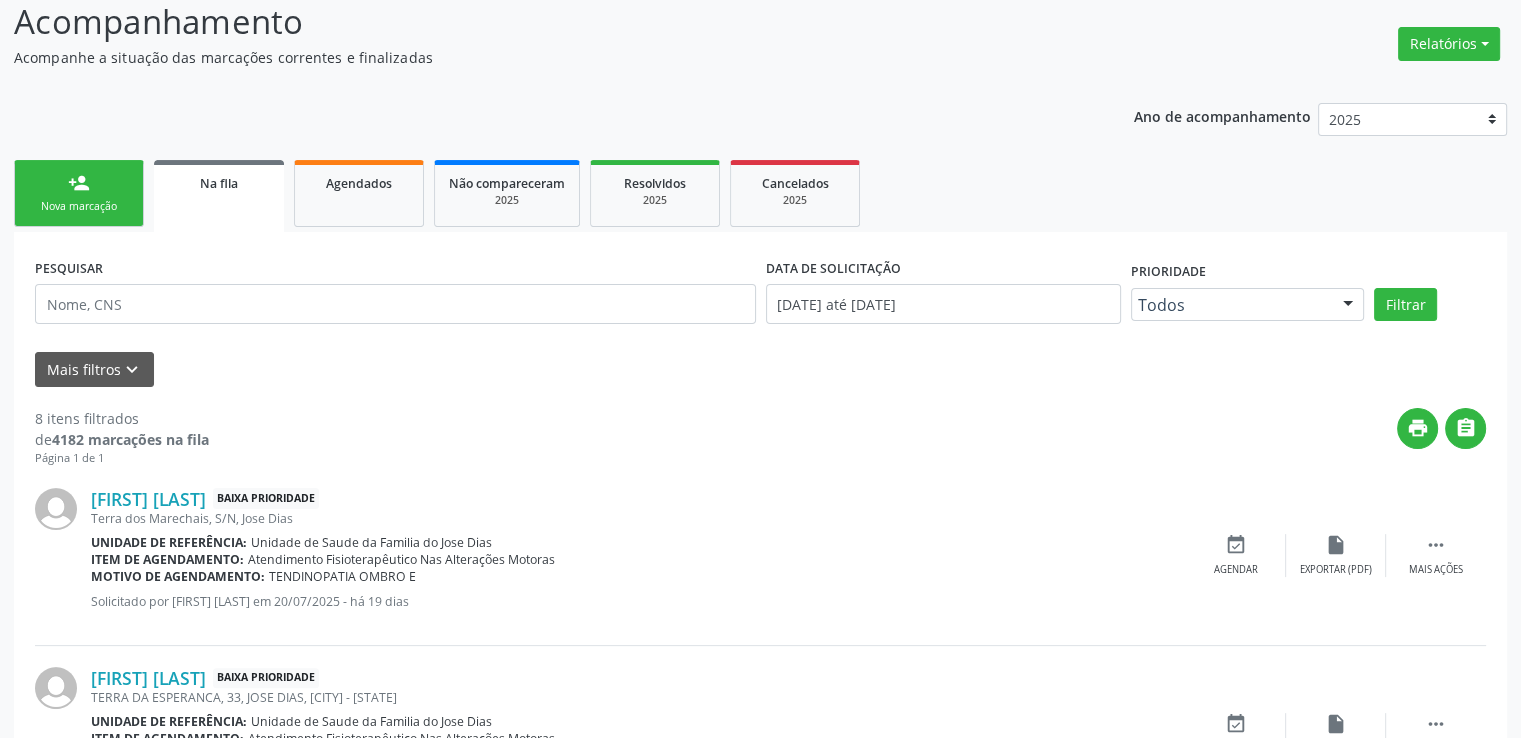 scroll, scrollTop: 323, scrollLeft: 0, axis: vertical 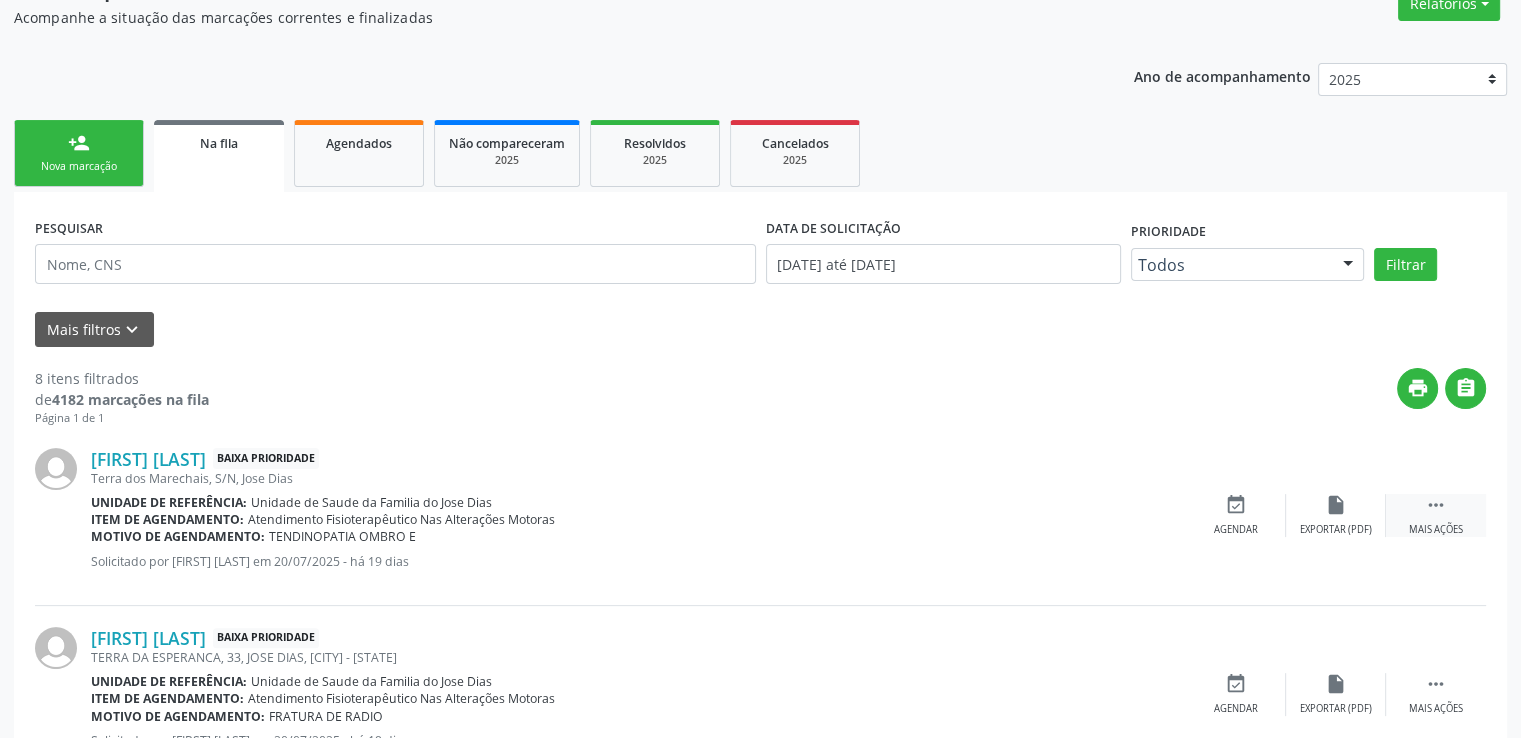 click on "Mais ações" at bounding box center (1436, 530) 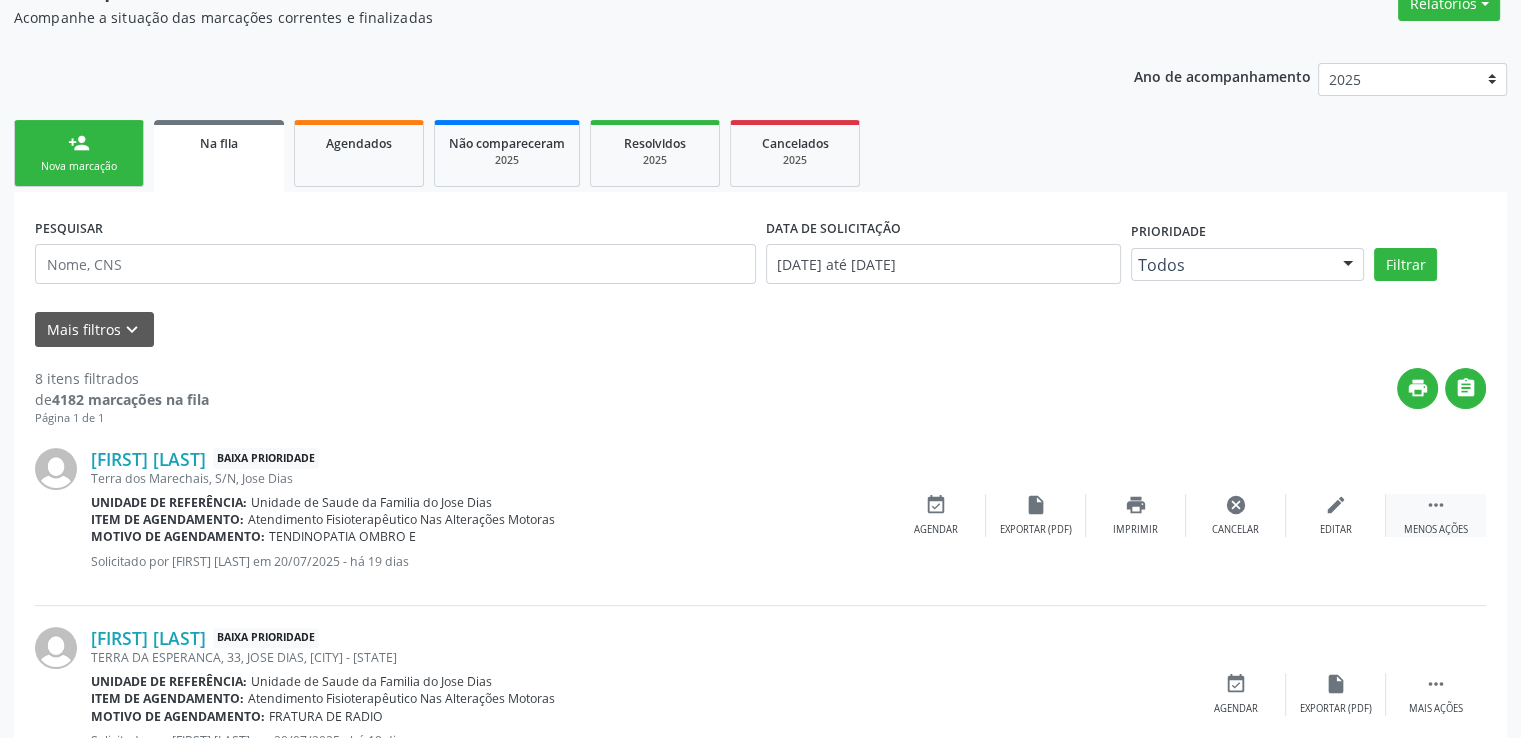 click on "
Menos ações" at bounding box center [1436, 515] 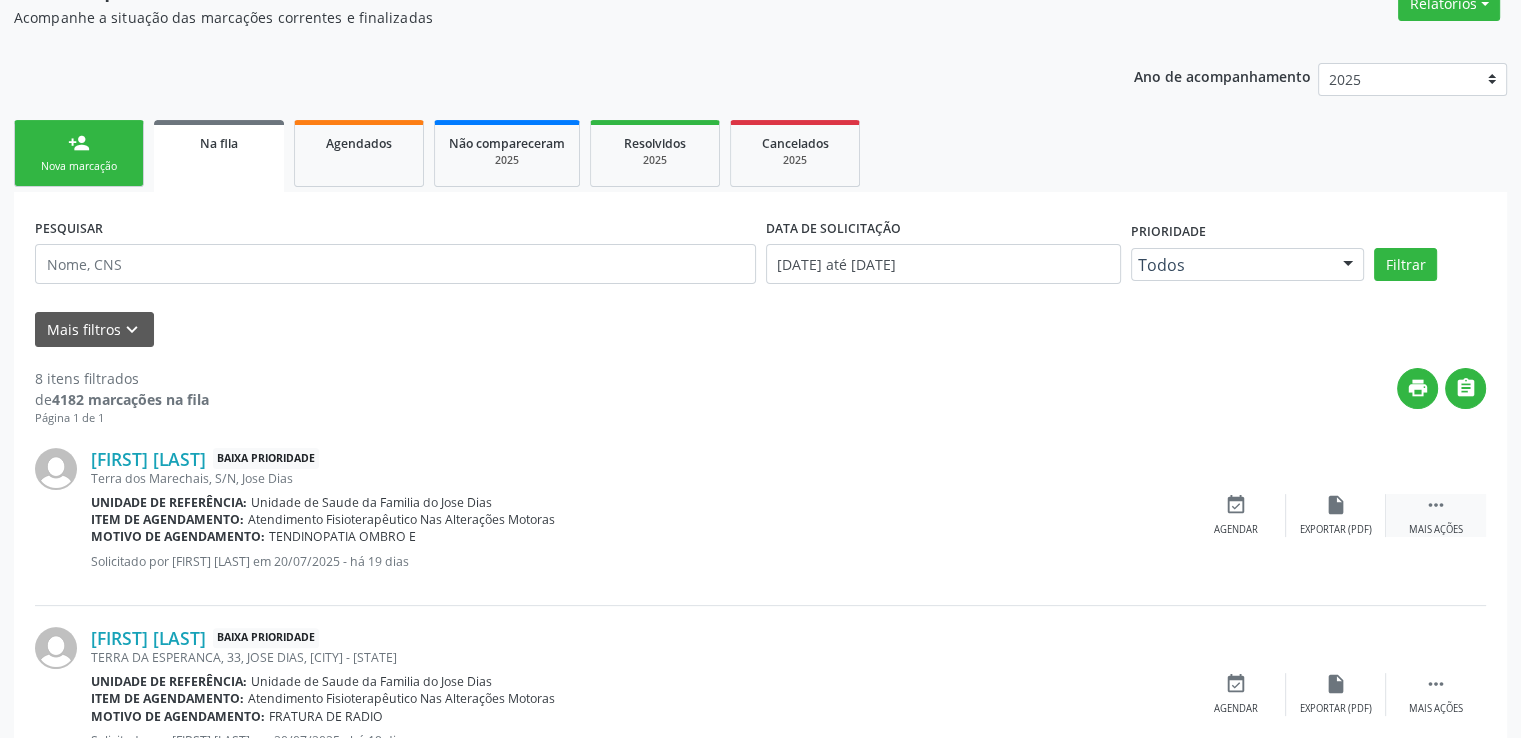 click on "
Mais ações" at bounding box center [1436, 515] 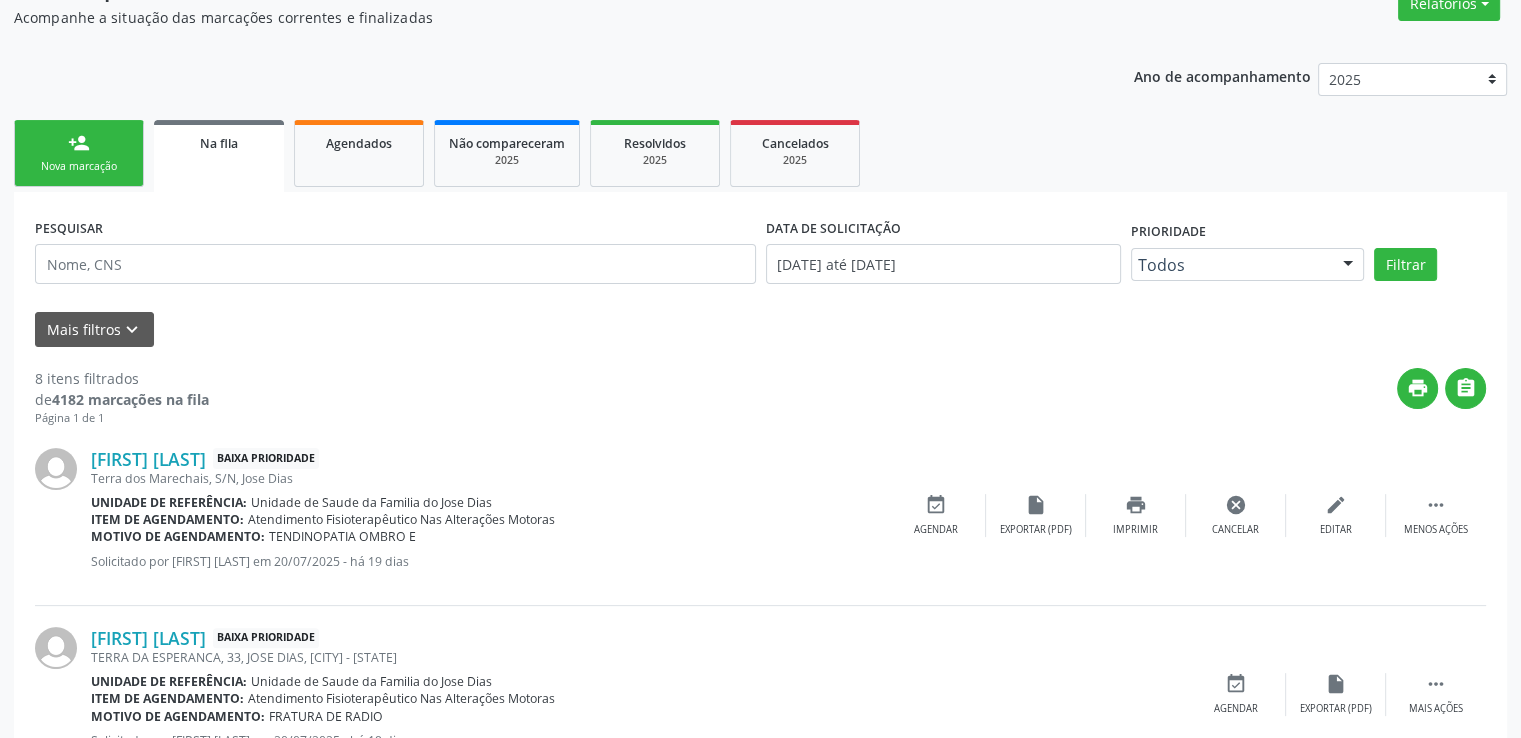 drag, startPoint x: 1528, startPoint y: 312, endPoint x: 1504, endPoint y: 523, distance: 212.36055 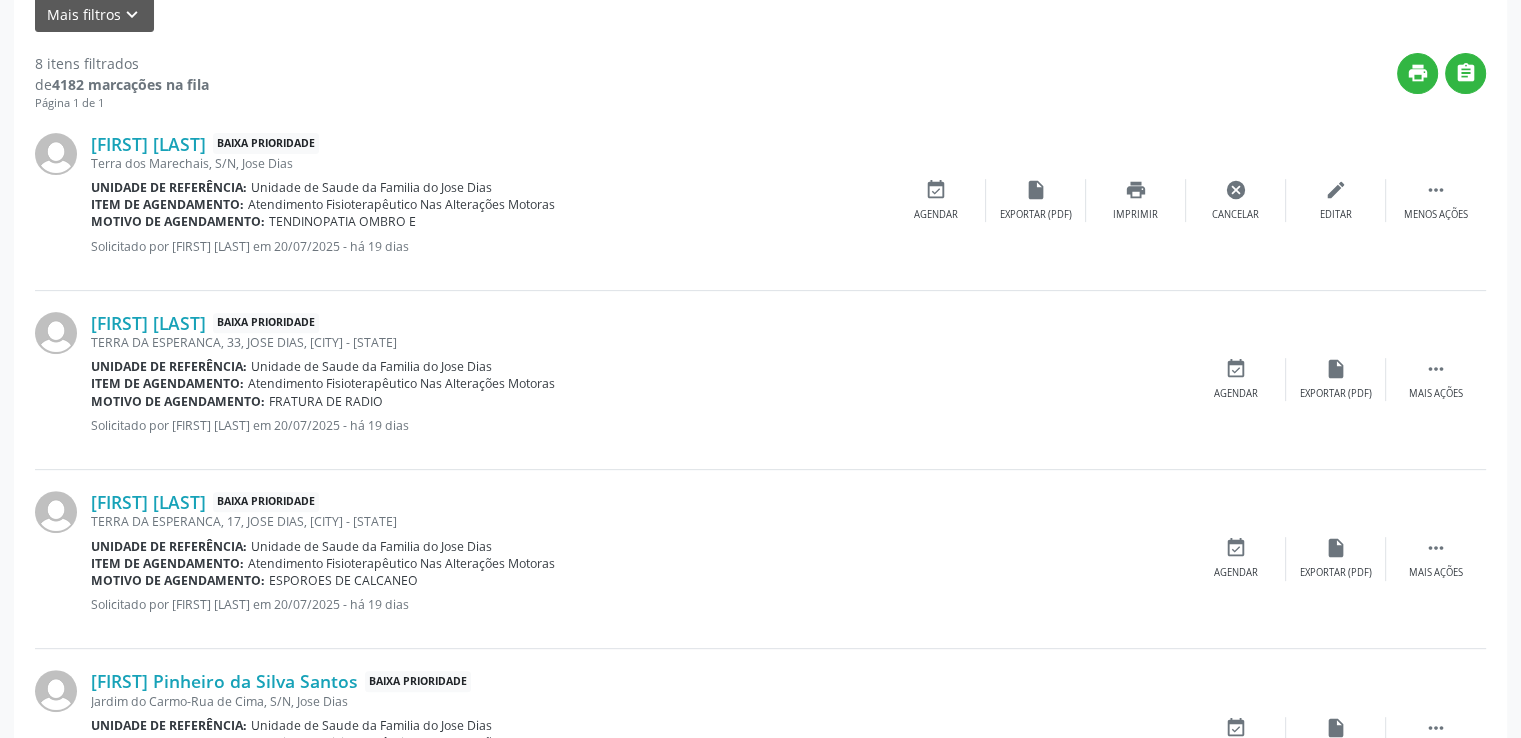 scroll, scrollTop: 640, scrollLeft: 0, axis: vertical 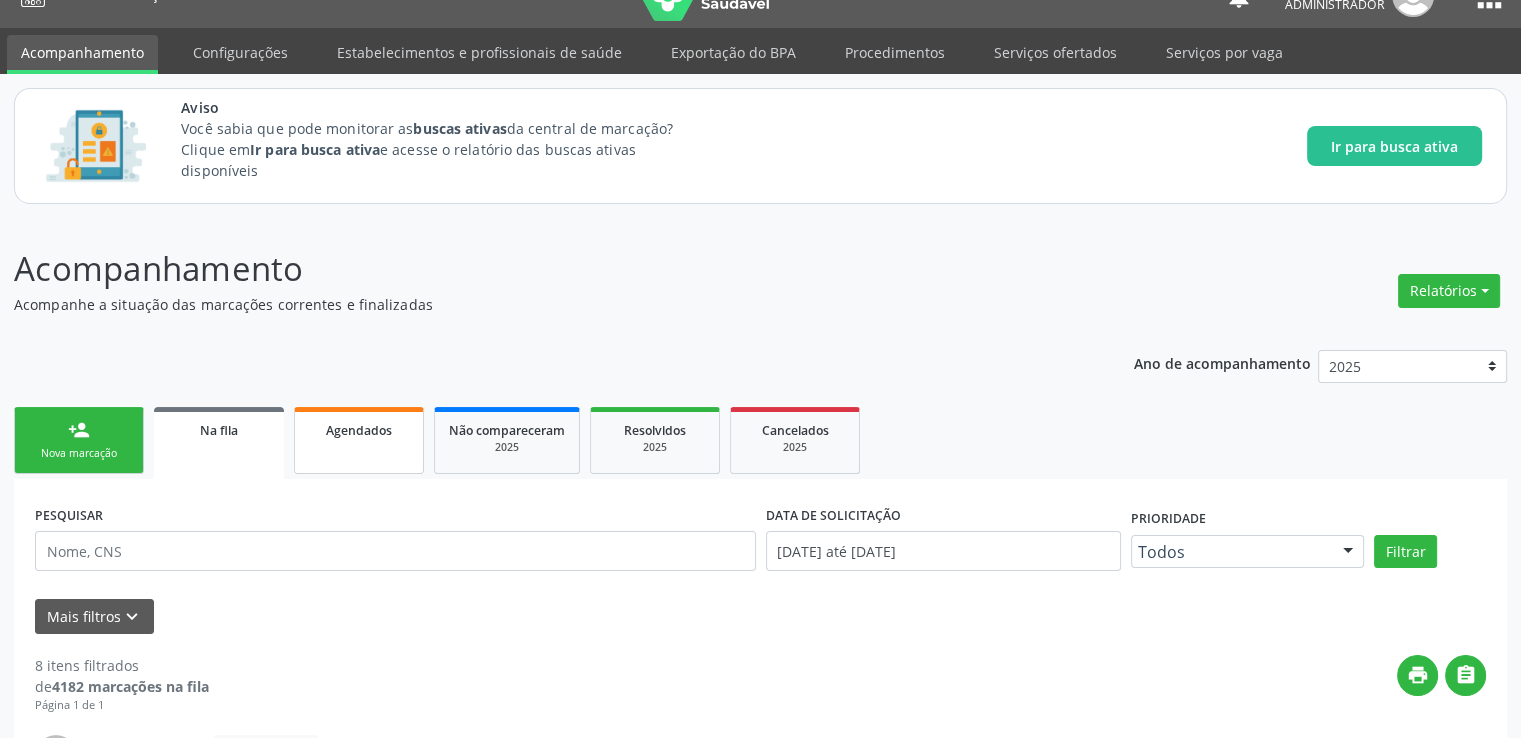 click on "Agendados" at bounding box center (359, 429) 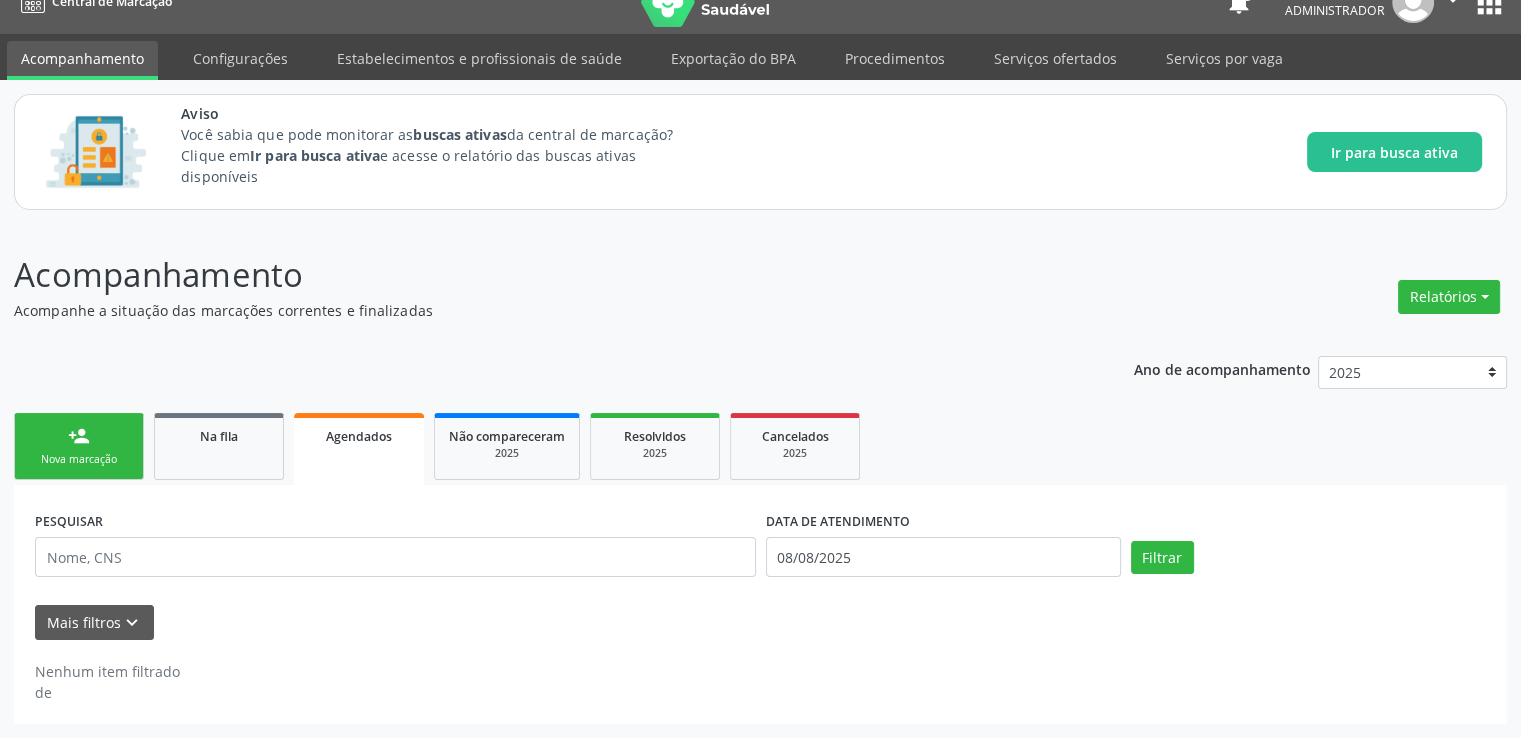 scroll, scrollTop: 7, scrollLeft: 0, axis: vertical 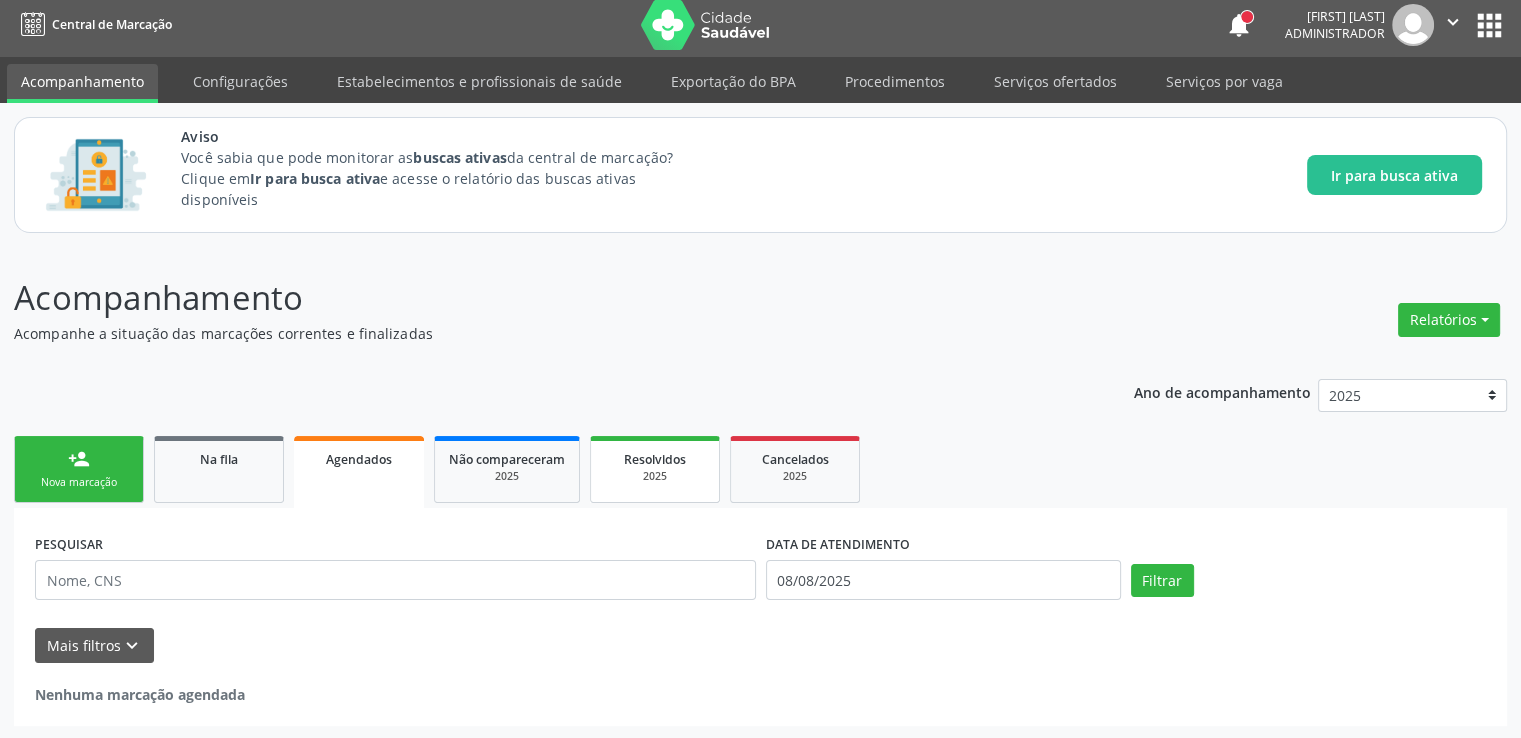 click on "Resolvidos" at bounding box center (655, 459) 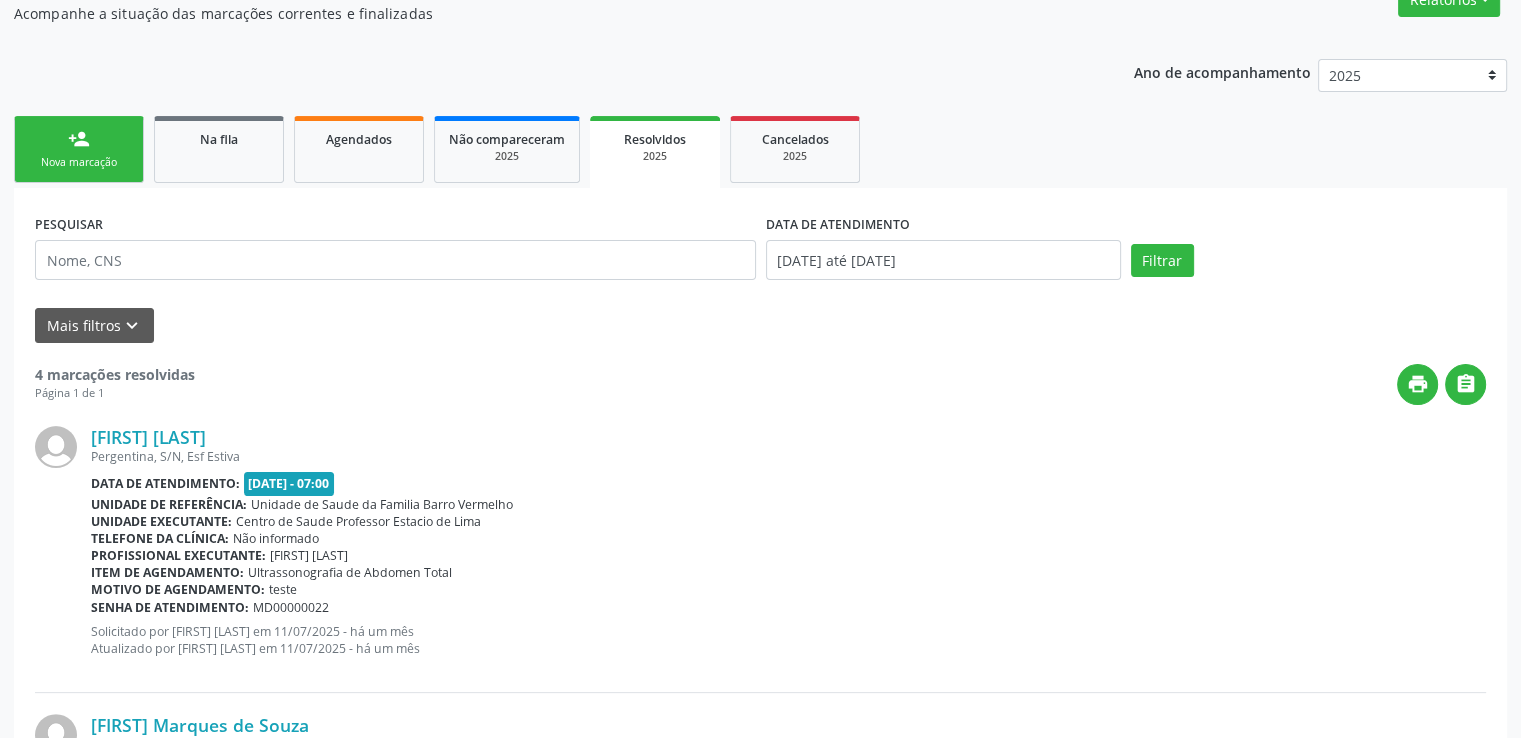 scroll, scrollTop: 367, scrollLeft: 0, axis: vertical 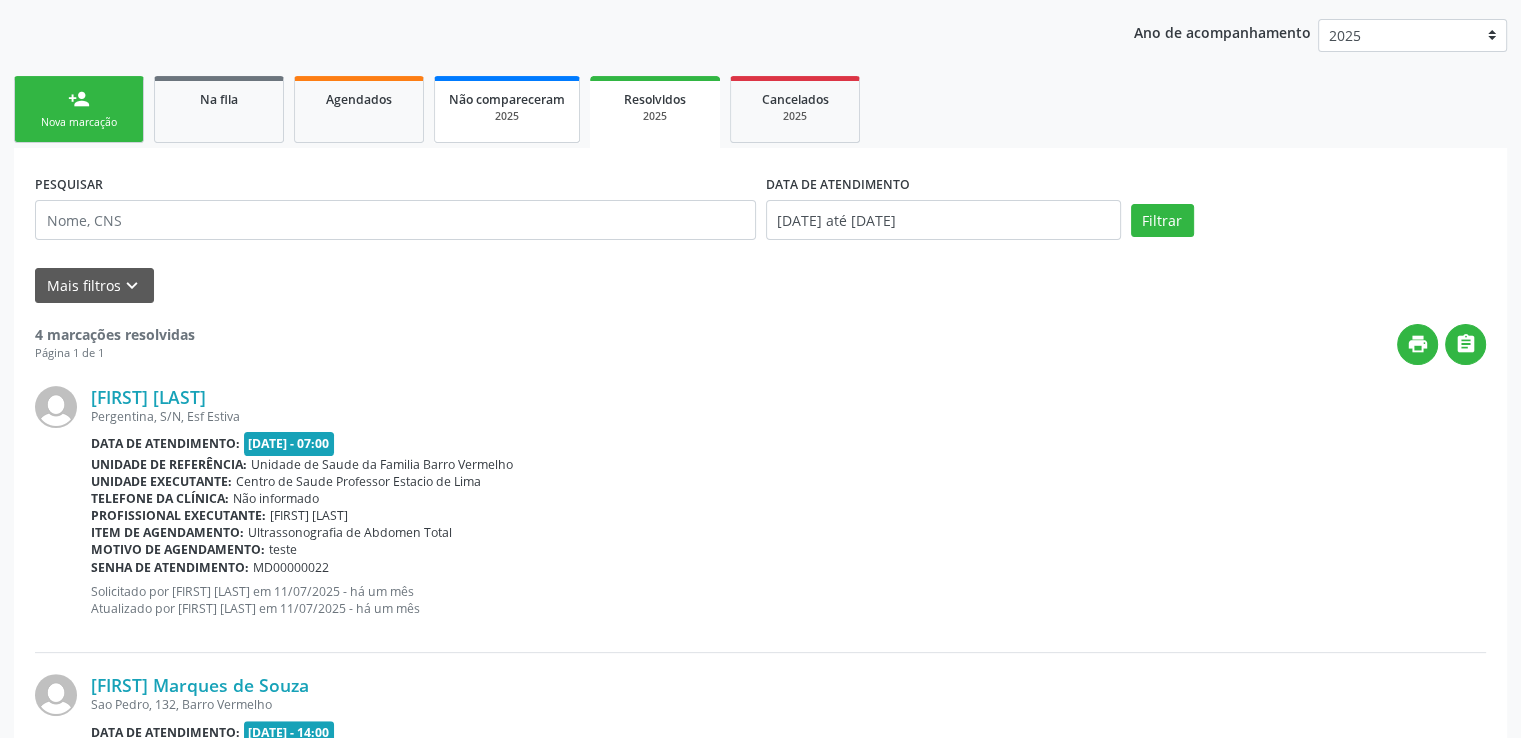 click on "Não compareceram" at bounding box center [507, 99] 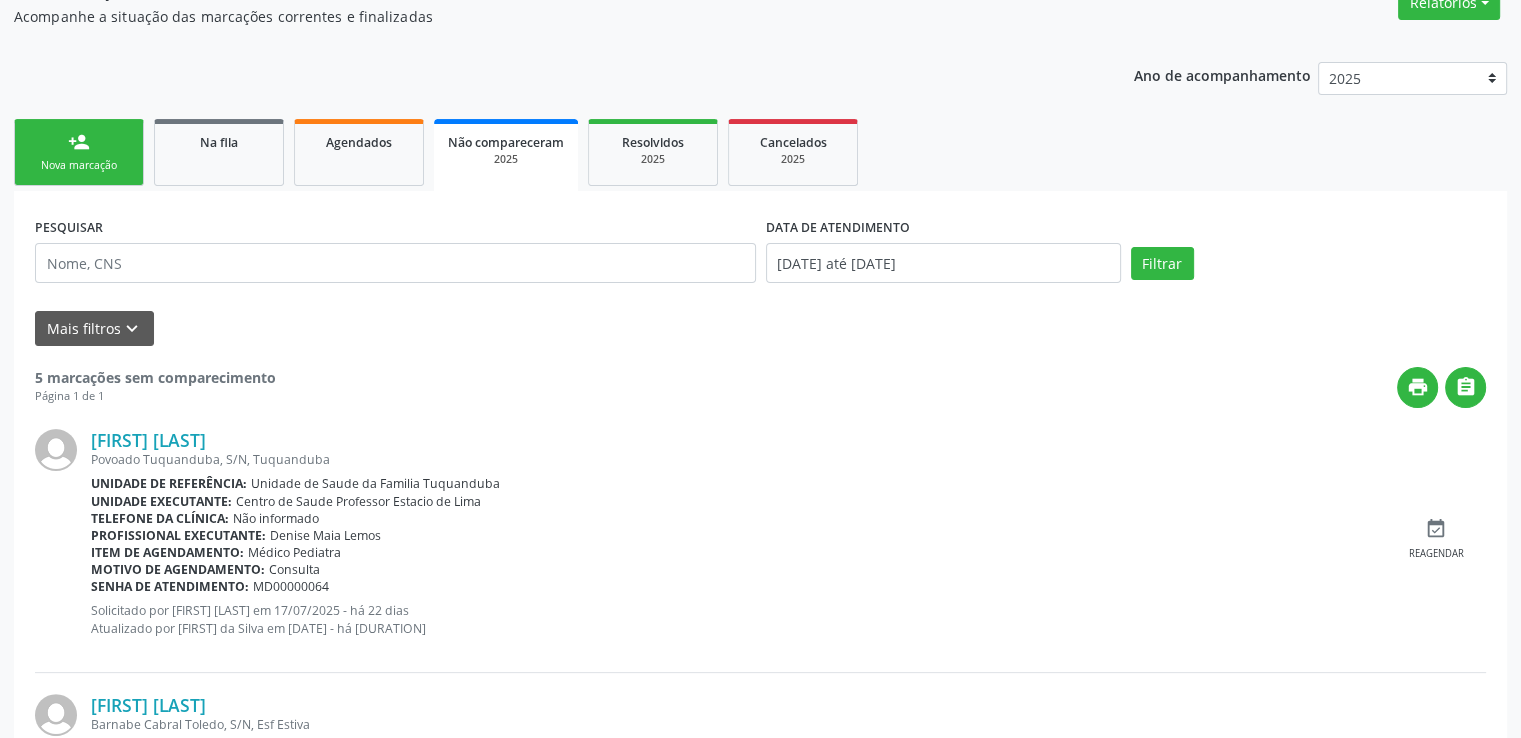 scroll, scrollTop: 326, scrollLeft: 0, axis: vertical 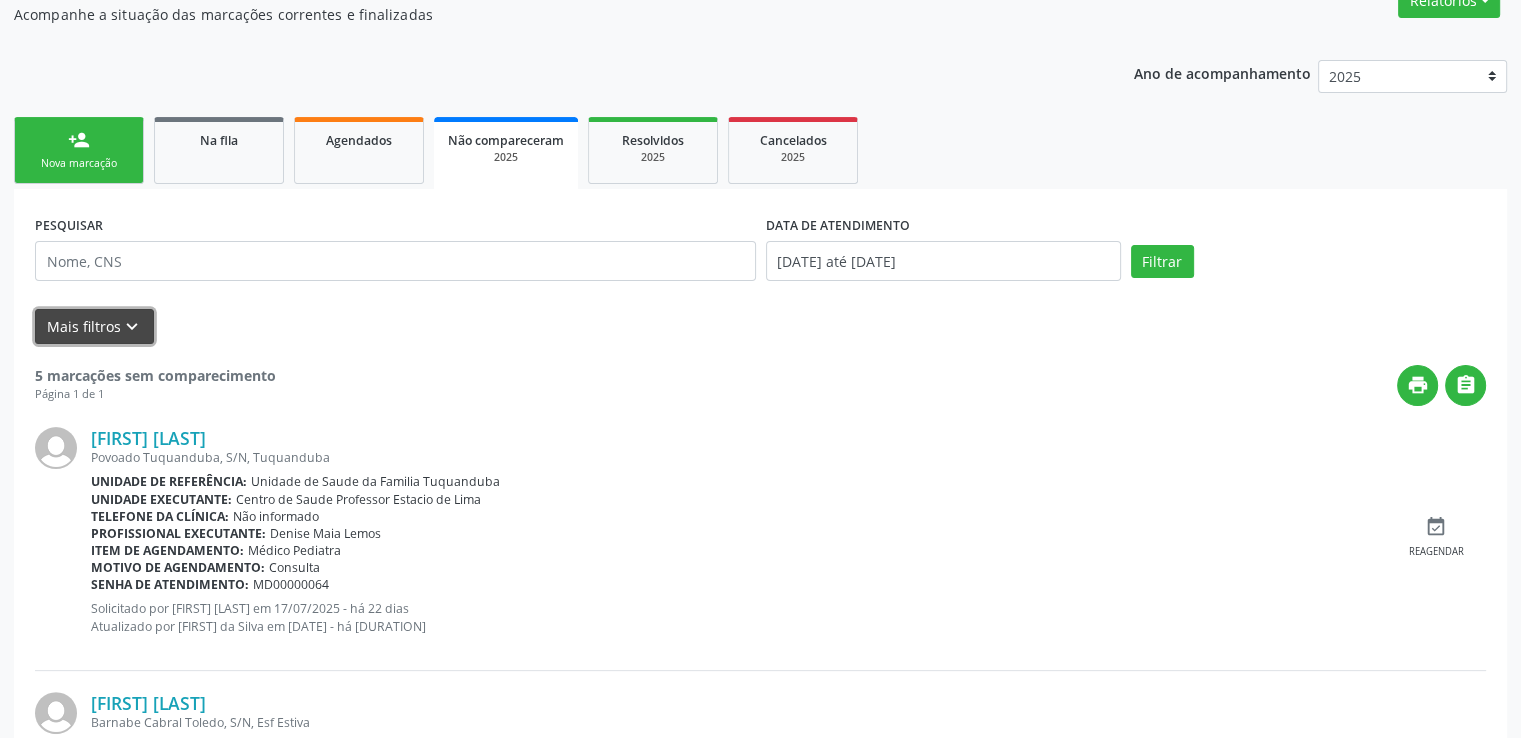 click on "keyboard_arrow_down" at bounding box center [132, 327] 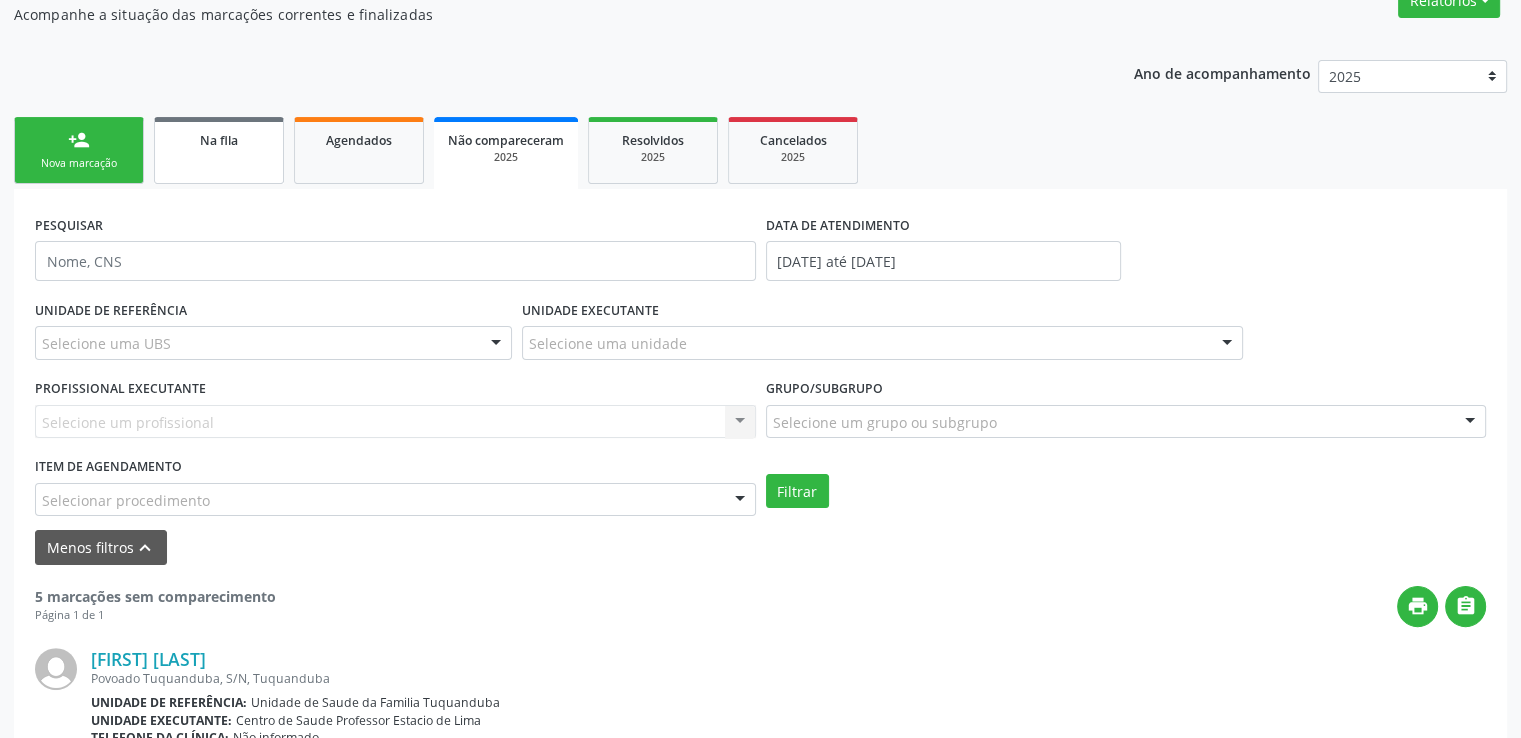 click on "Na fila" at bounding box center (219, 140) 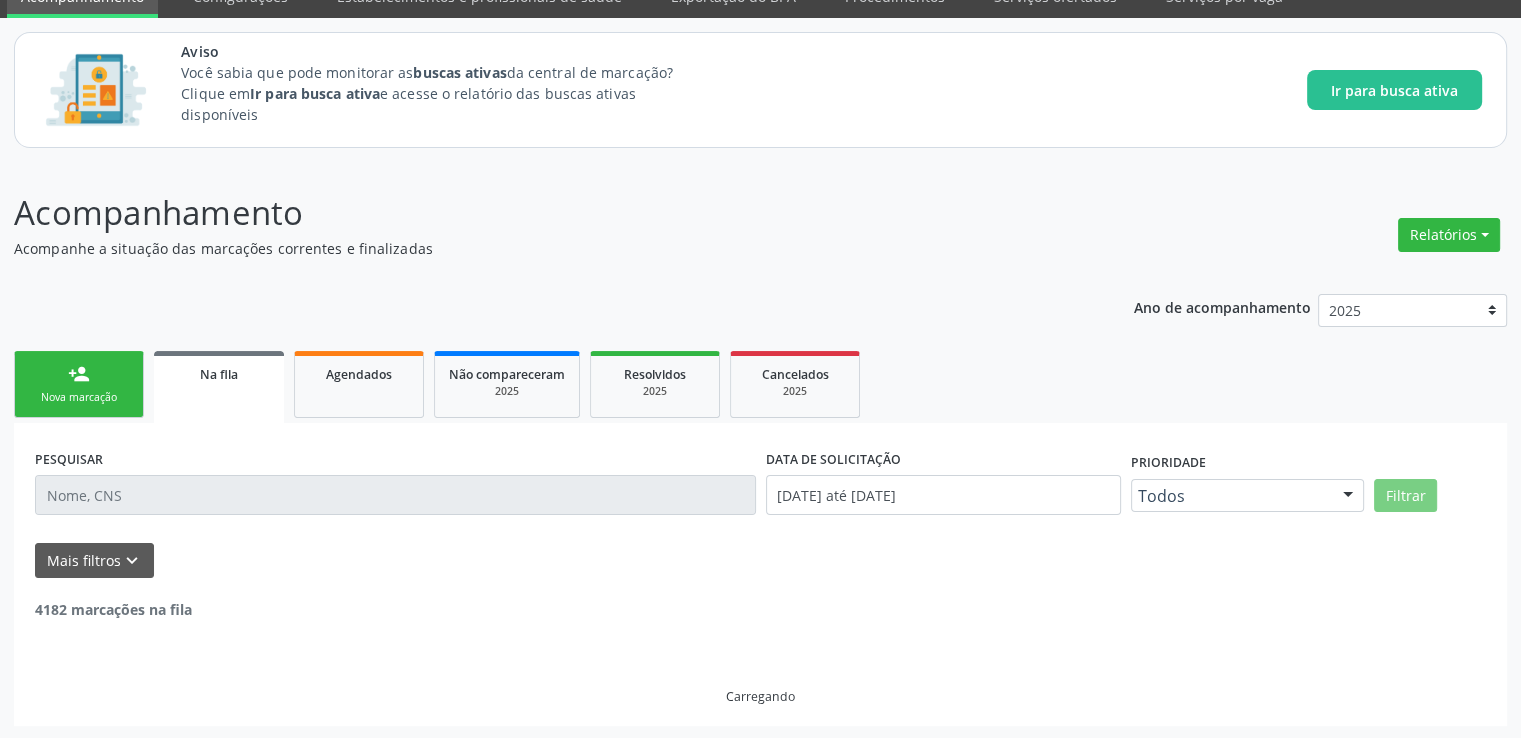 scroll, scrollTop: 326, scrollLeft: 0, axis: vertical 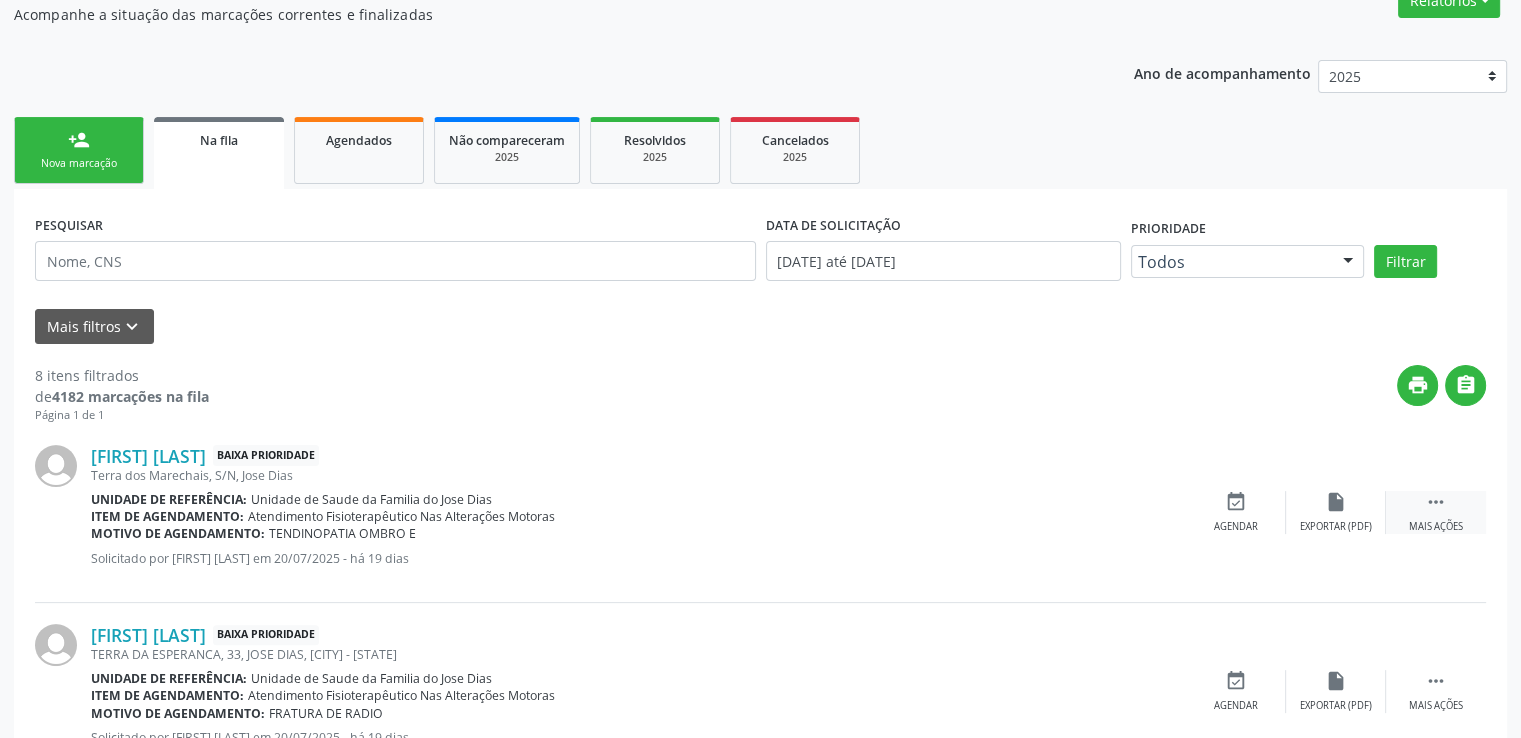 click on "
Mais ações" at bounding box center (1436, 512) 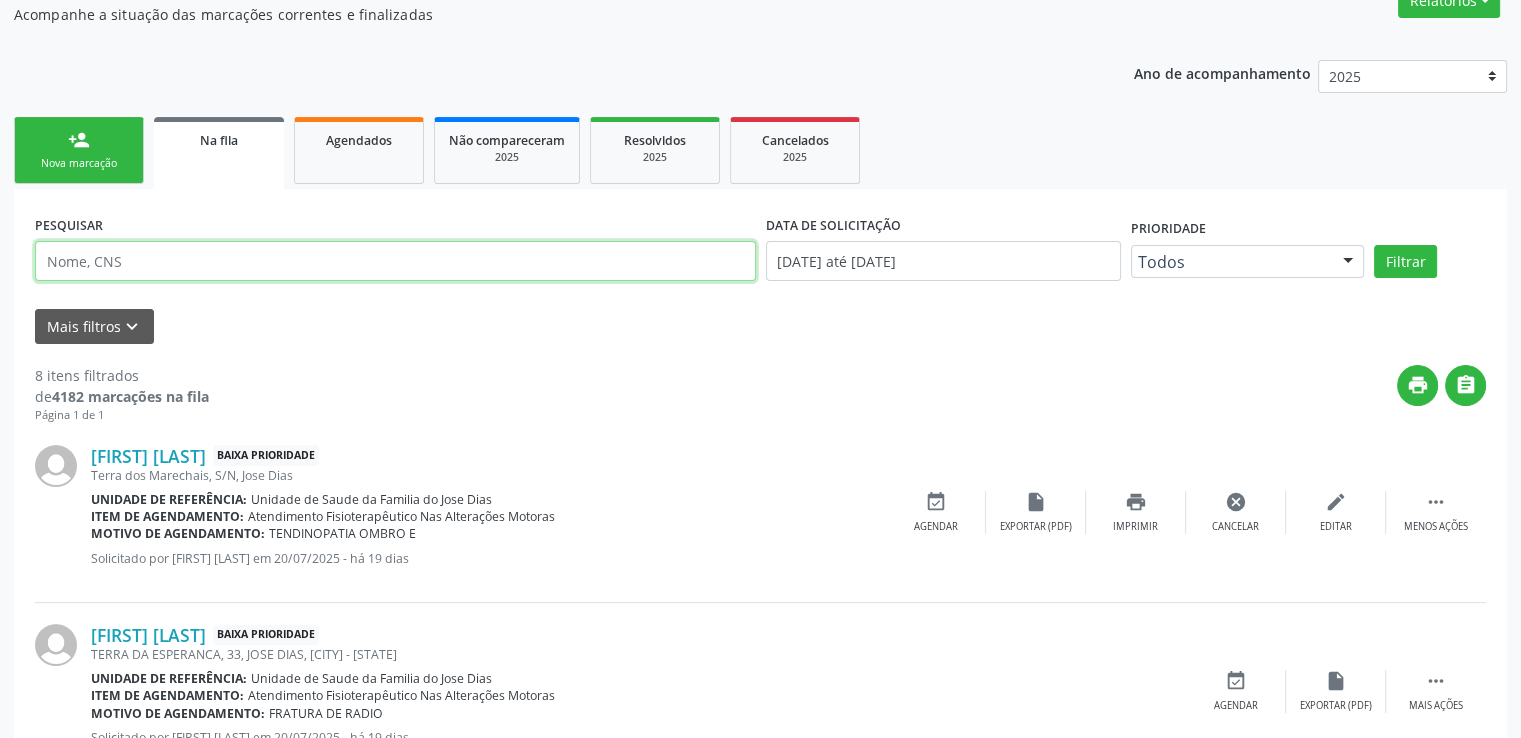 click at bounding box center [395, 261] 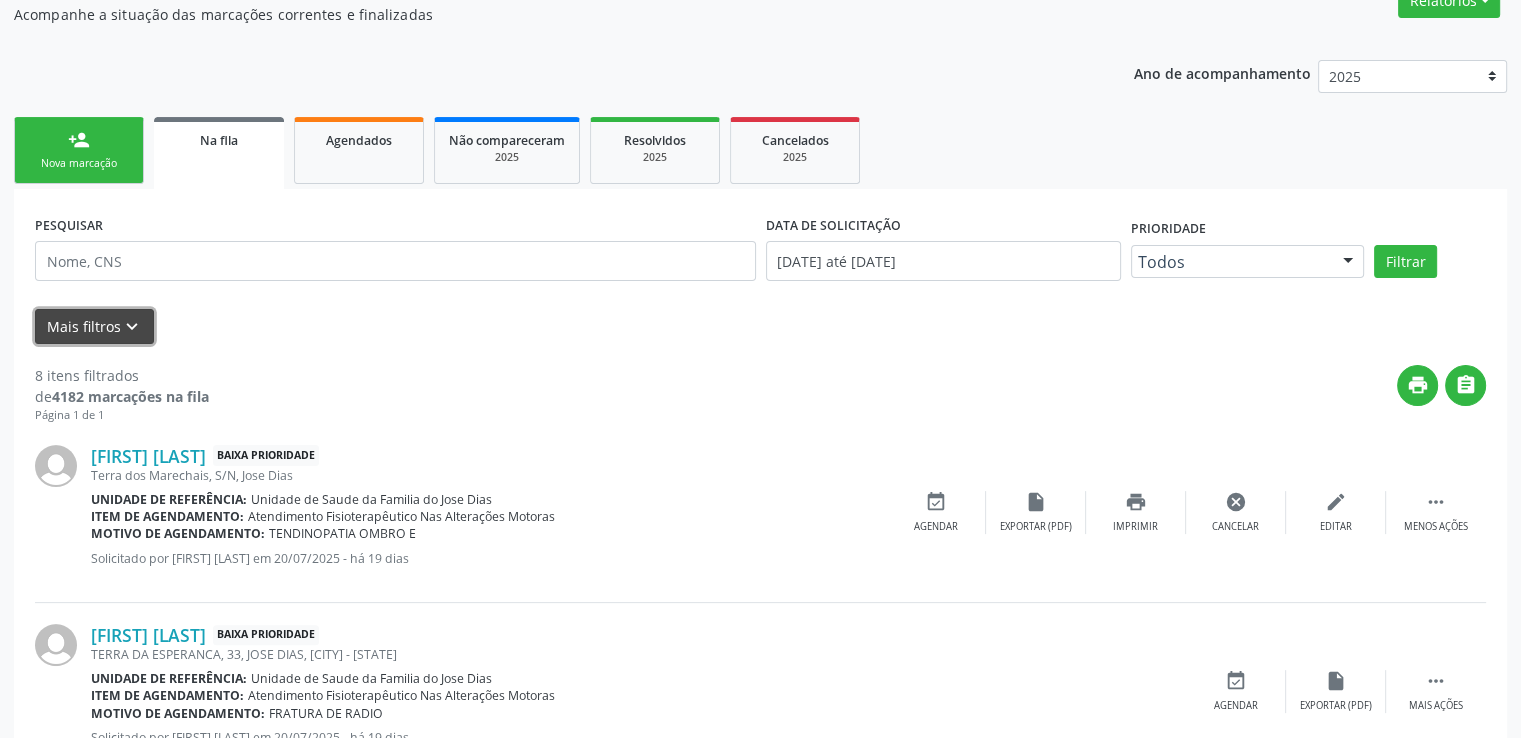 click on "Mais filtros
keyboard_arrow_down" at bounding box center [94, 326] 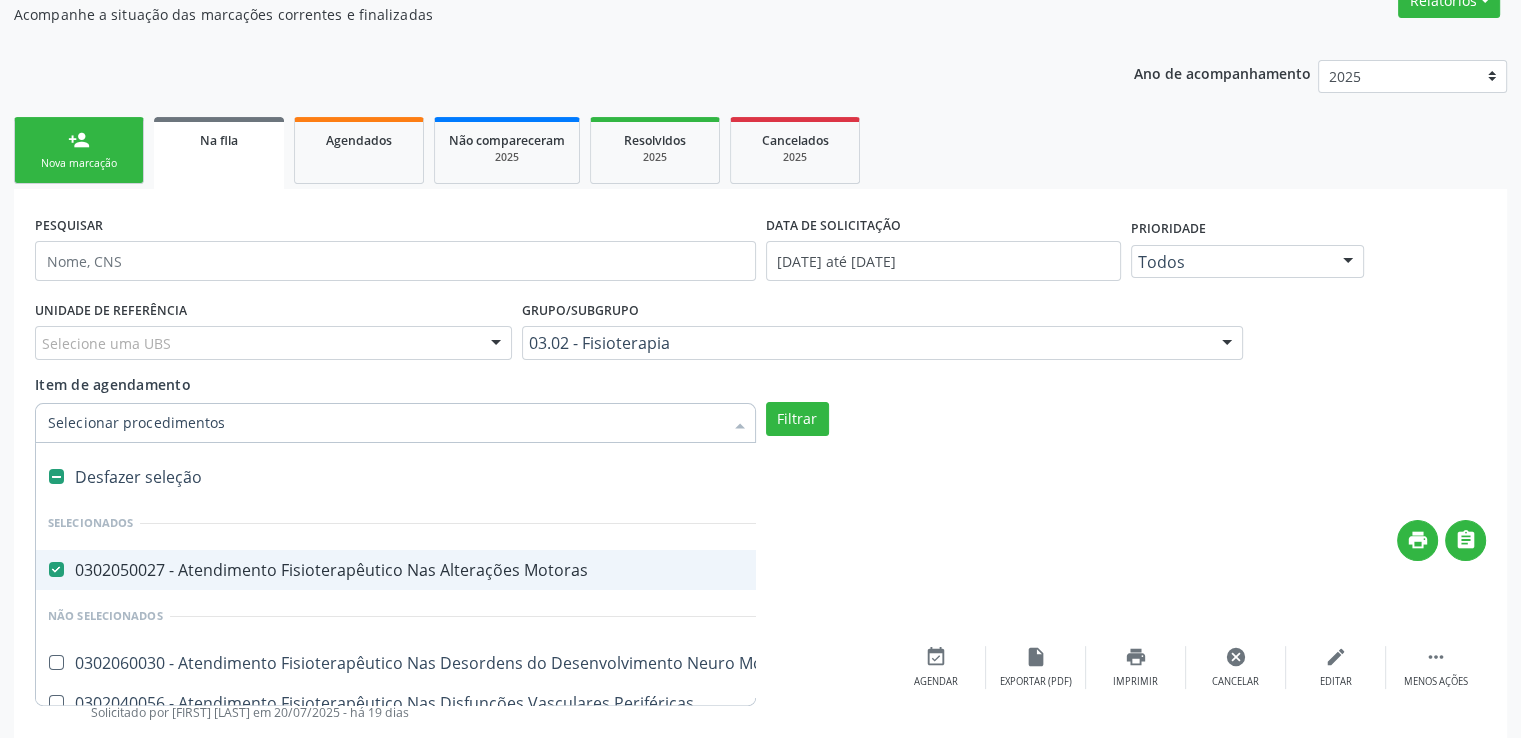 click at bounding box center (56, 569) 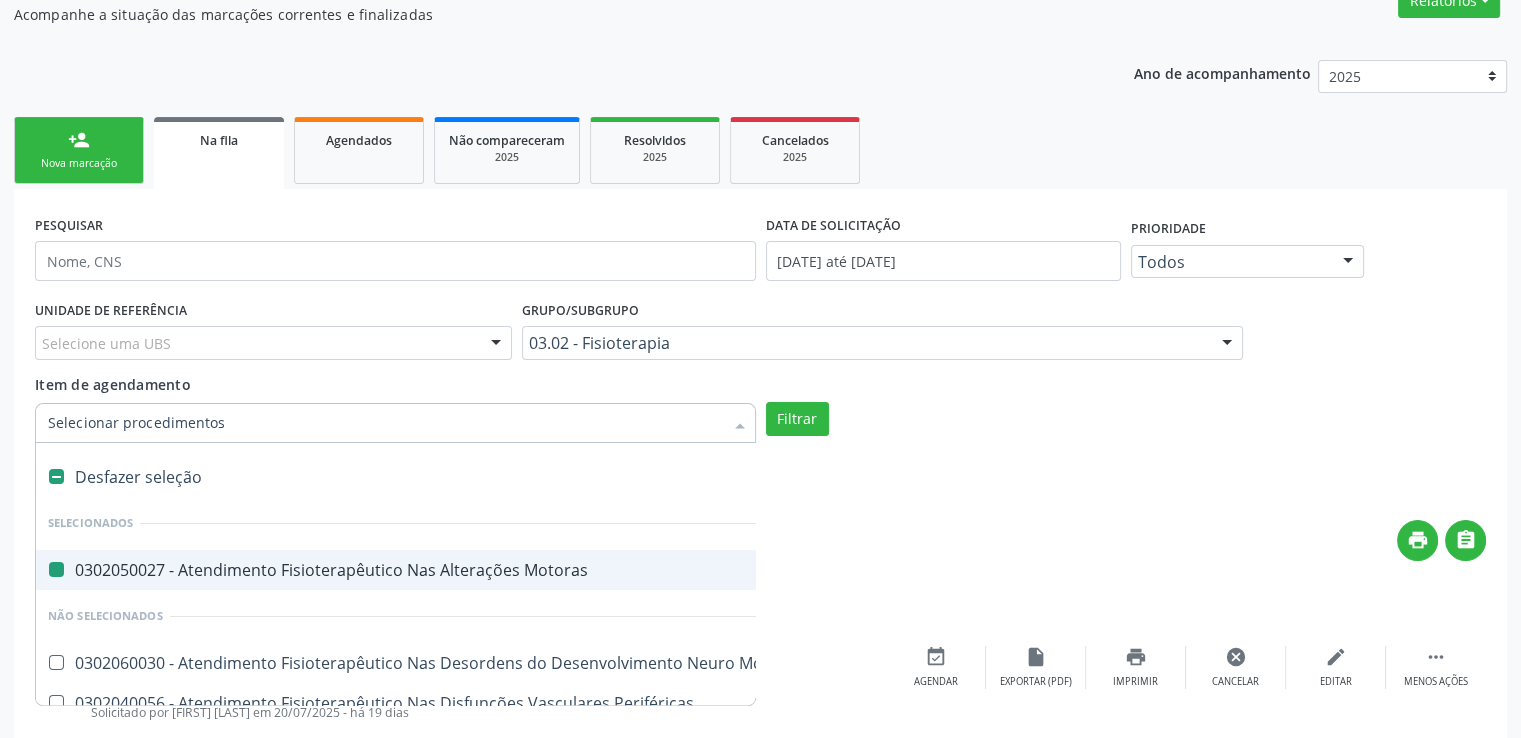 click at bounding box center (42, 569) 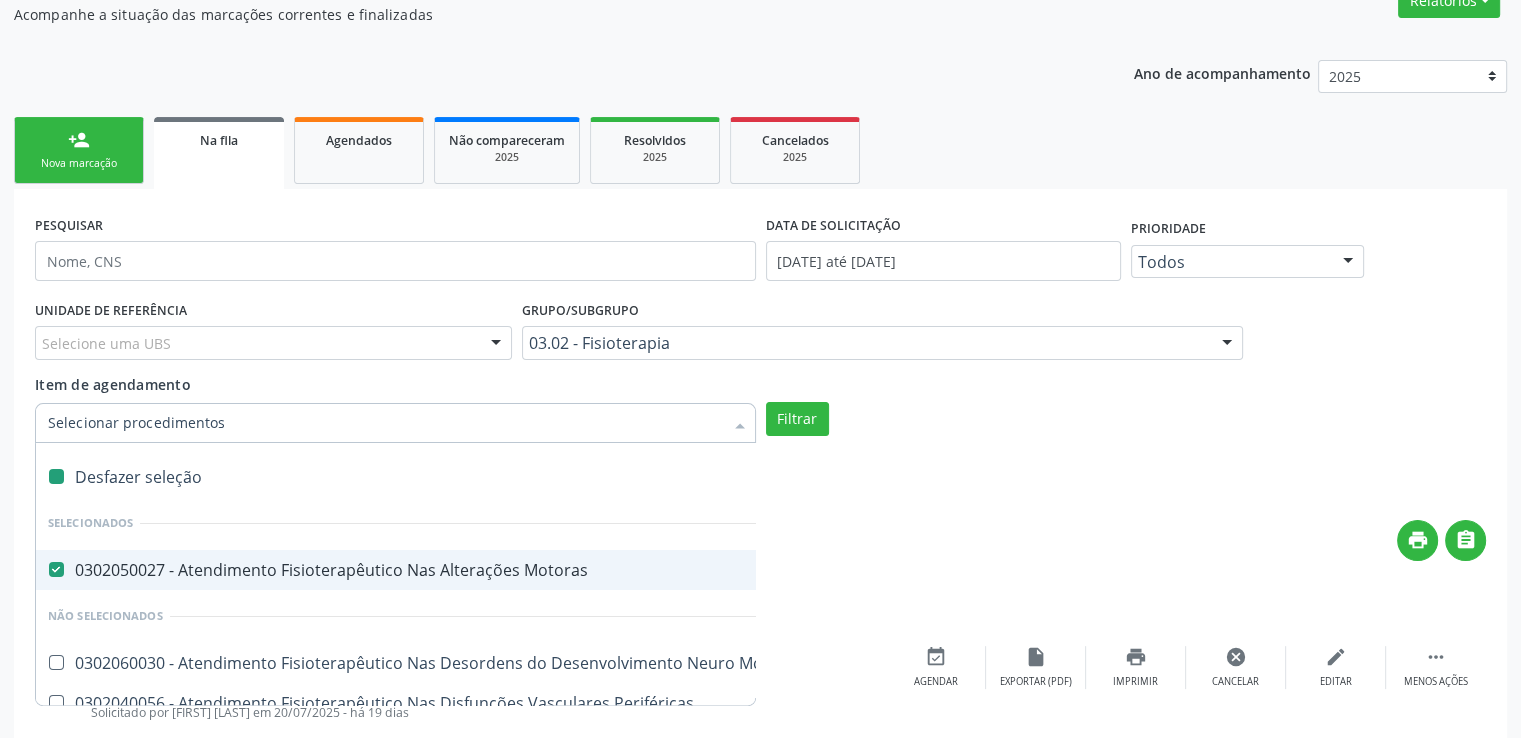 checkbox on "false" 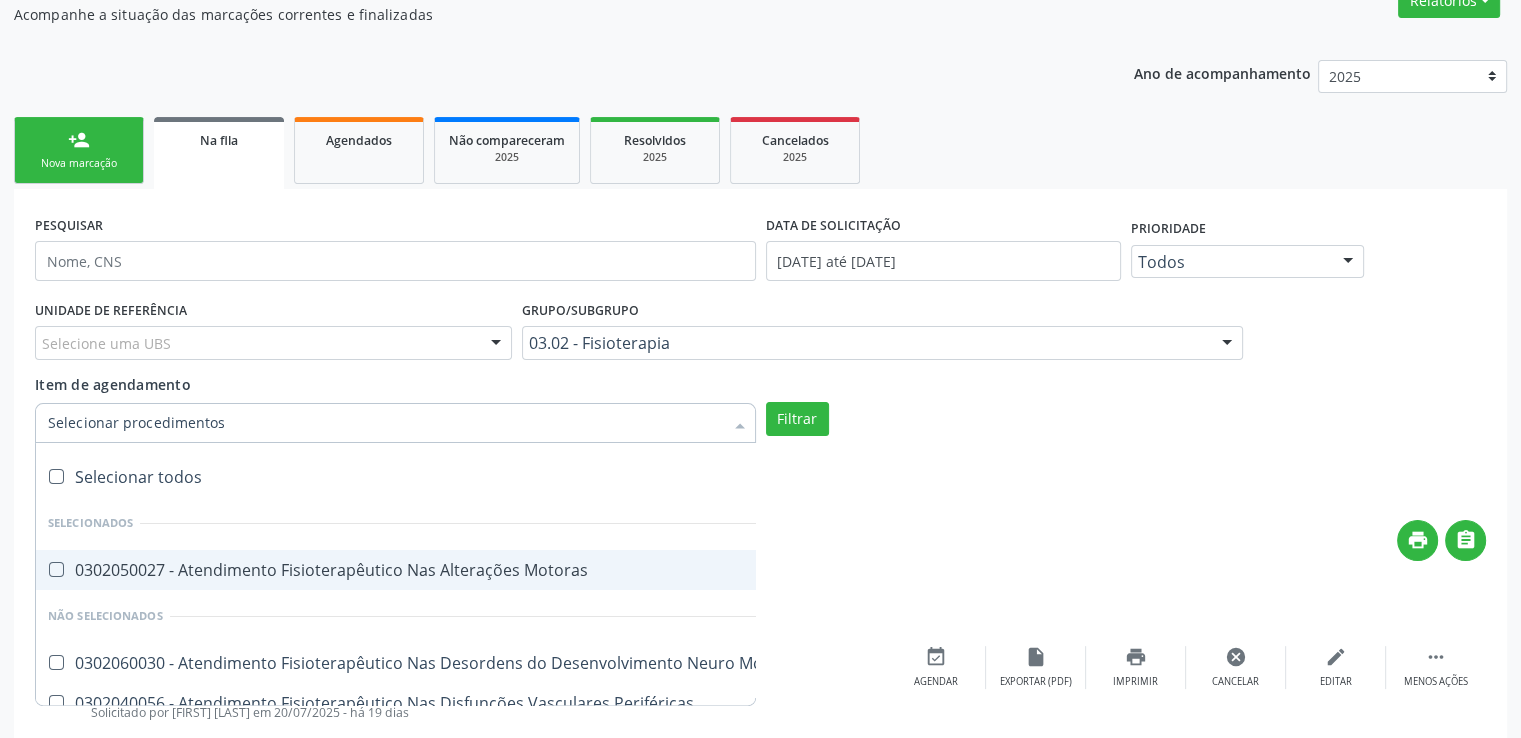 click on "Item de agendamento" at bounding box center [385, 423] 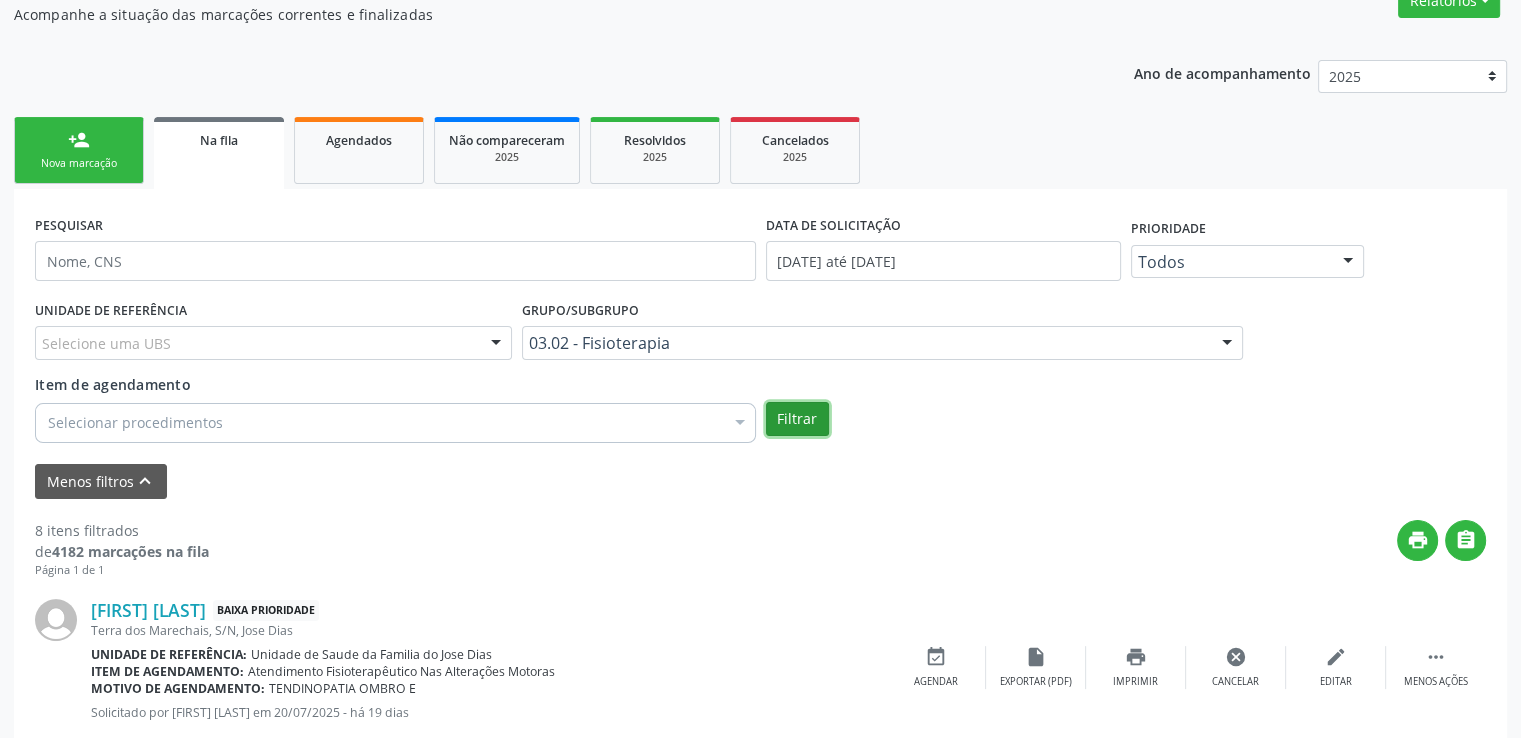 click on "Filtrar" at bounding box center (797, 419) 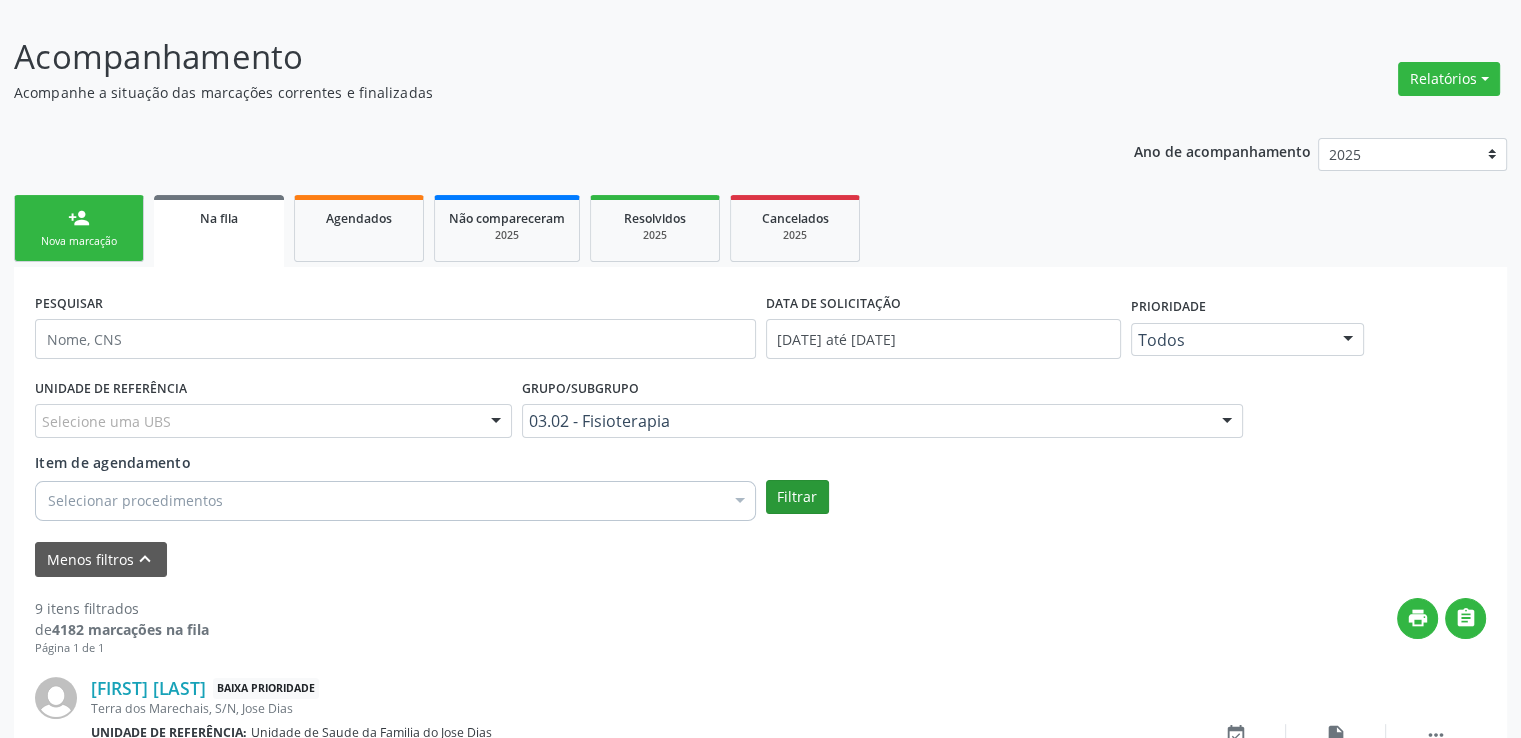 scroll, scrollTop: 326, scrollLeft: 0, axis: vertical 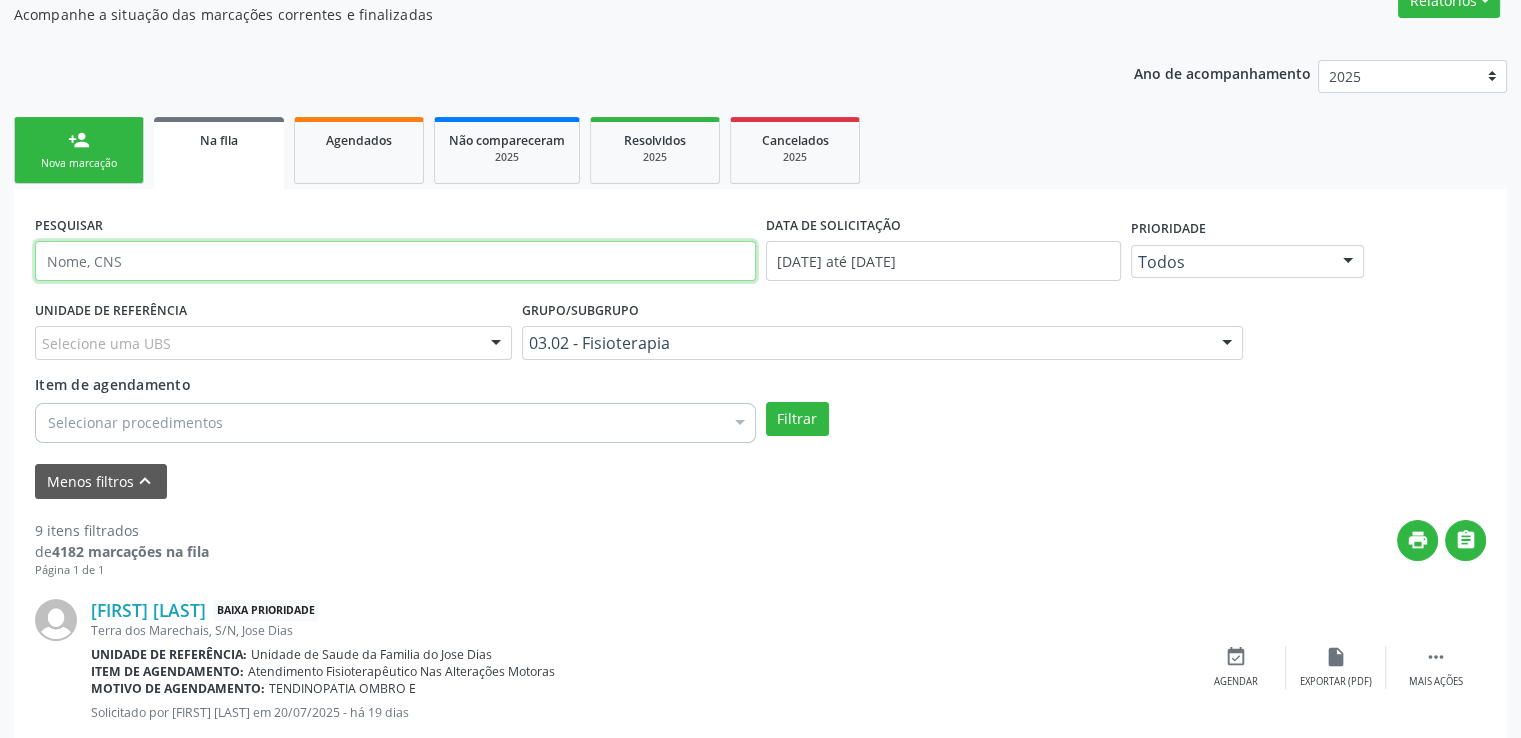 click at bounding box center [395, 261] 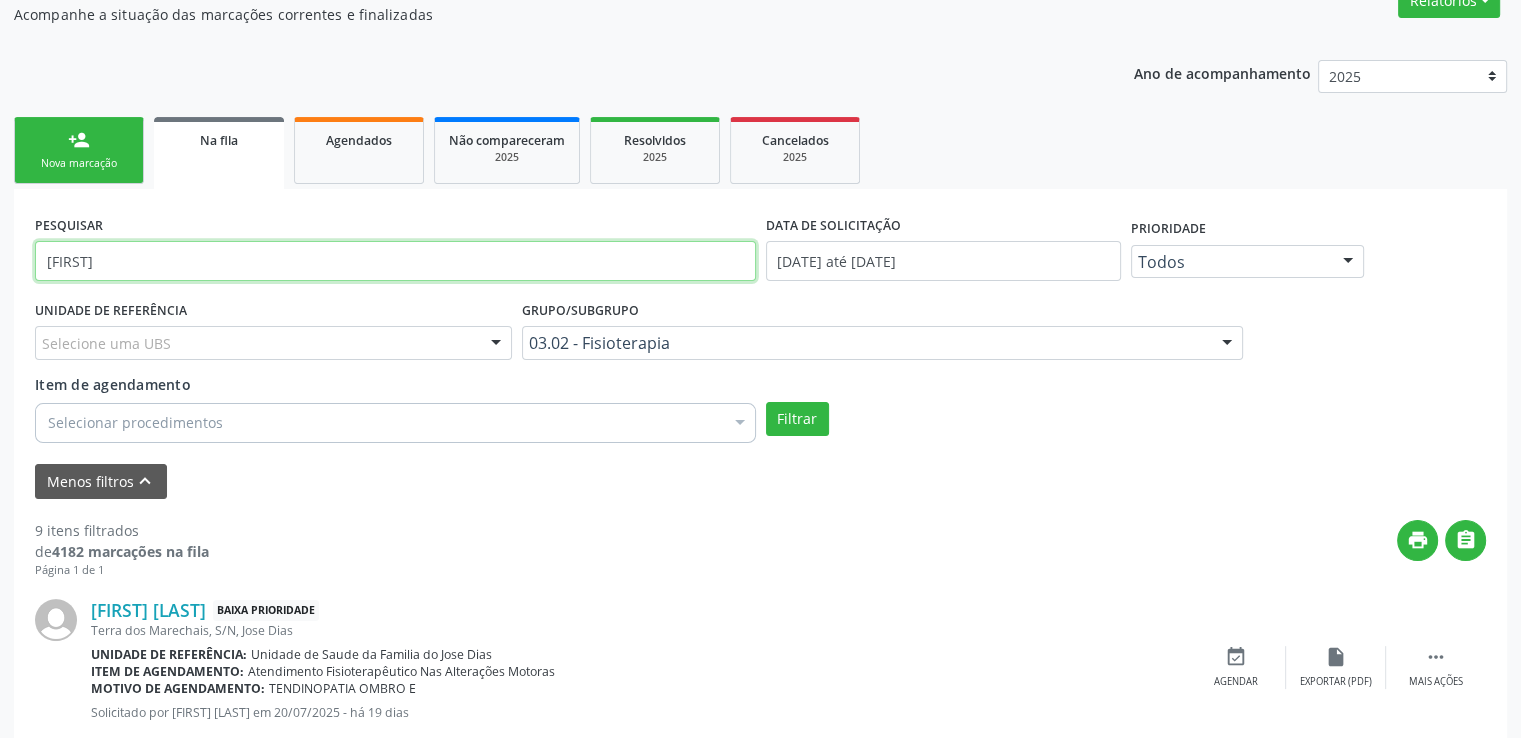type on "[FIRST]" 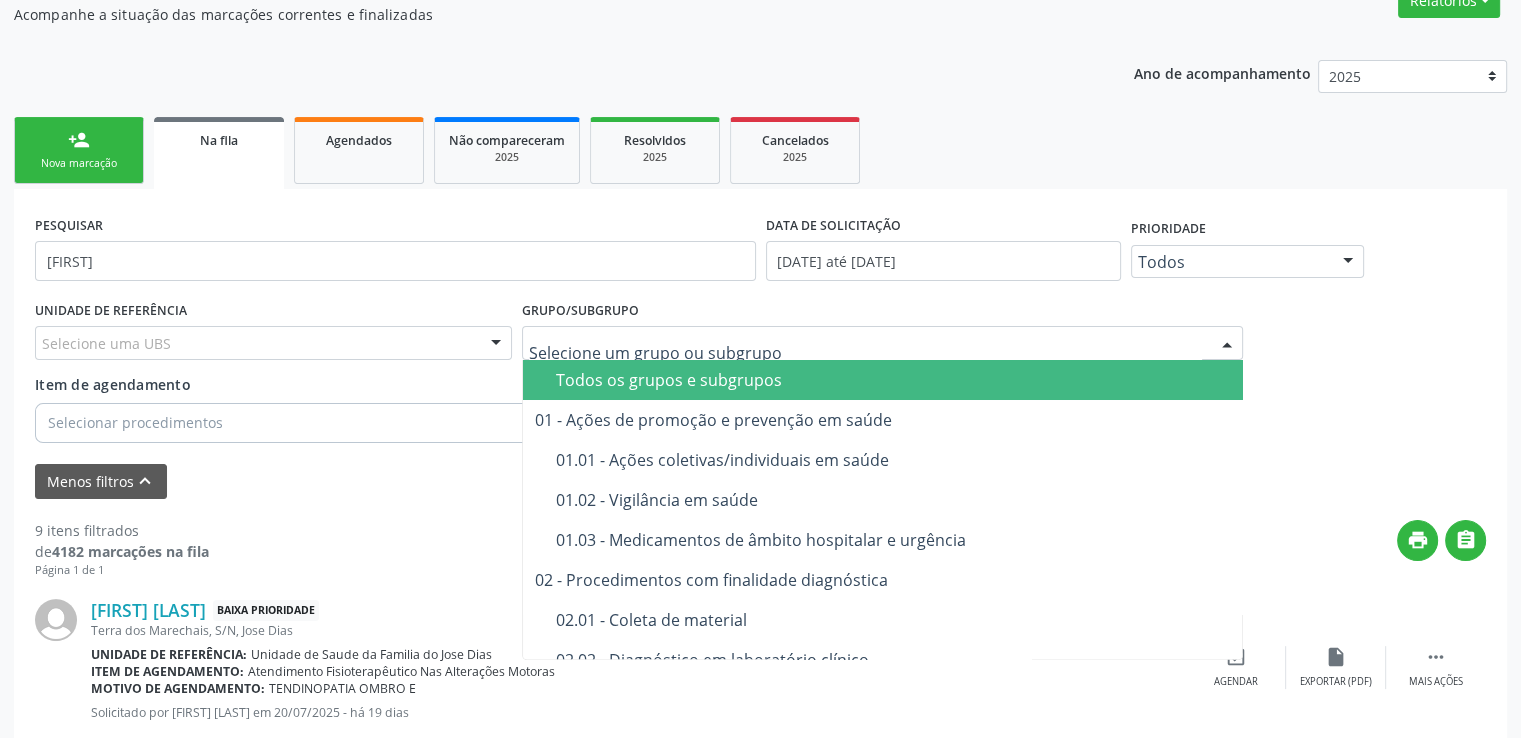click on "Todos os grupos e subgrupos" at bounding box center (894, 380) 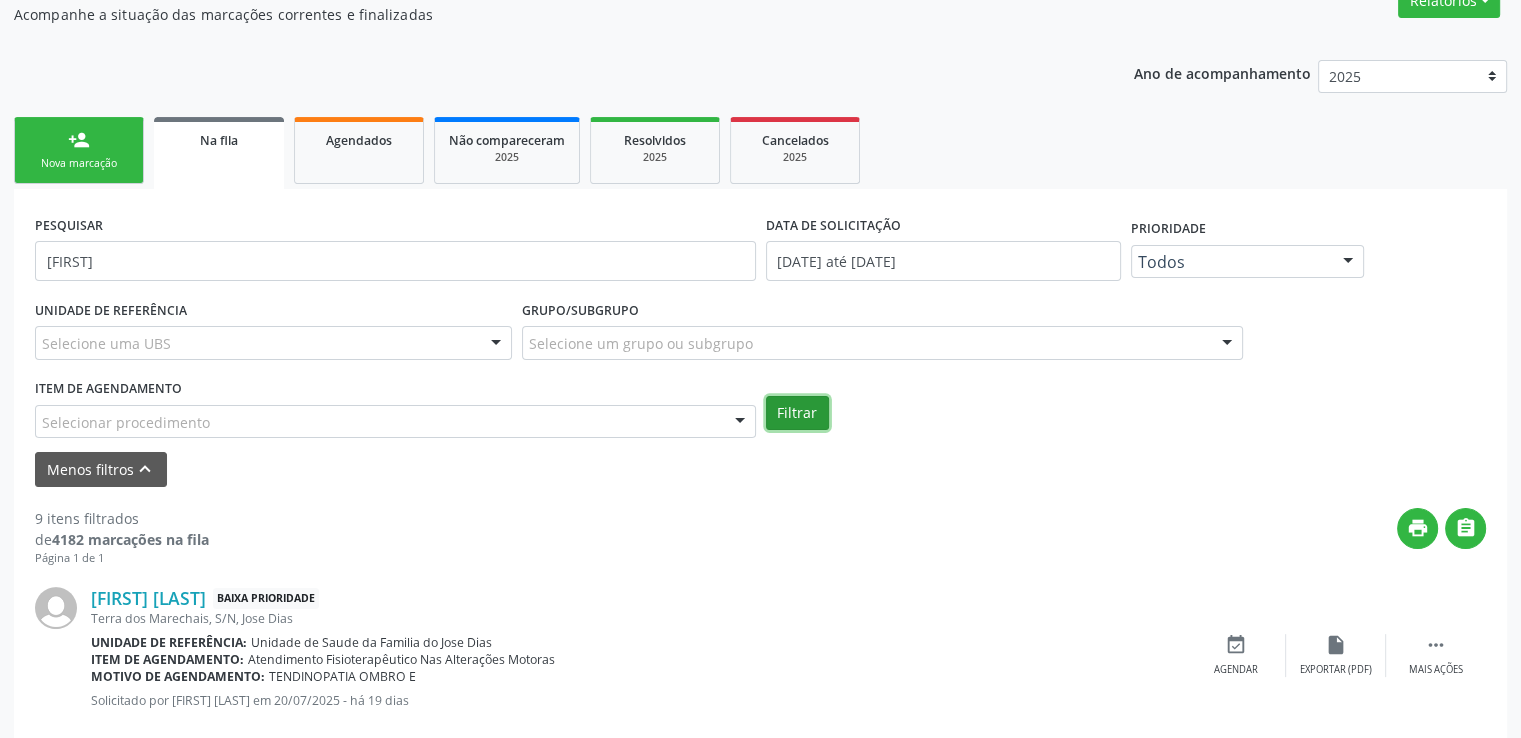 click on "Filtrar" at bounding box center [797, 413] 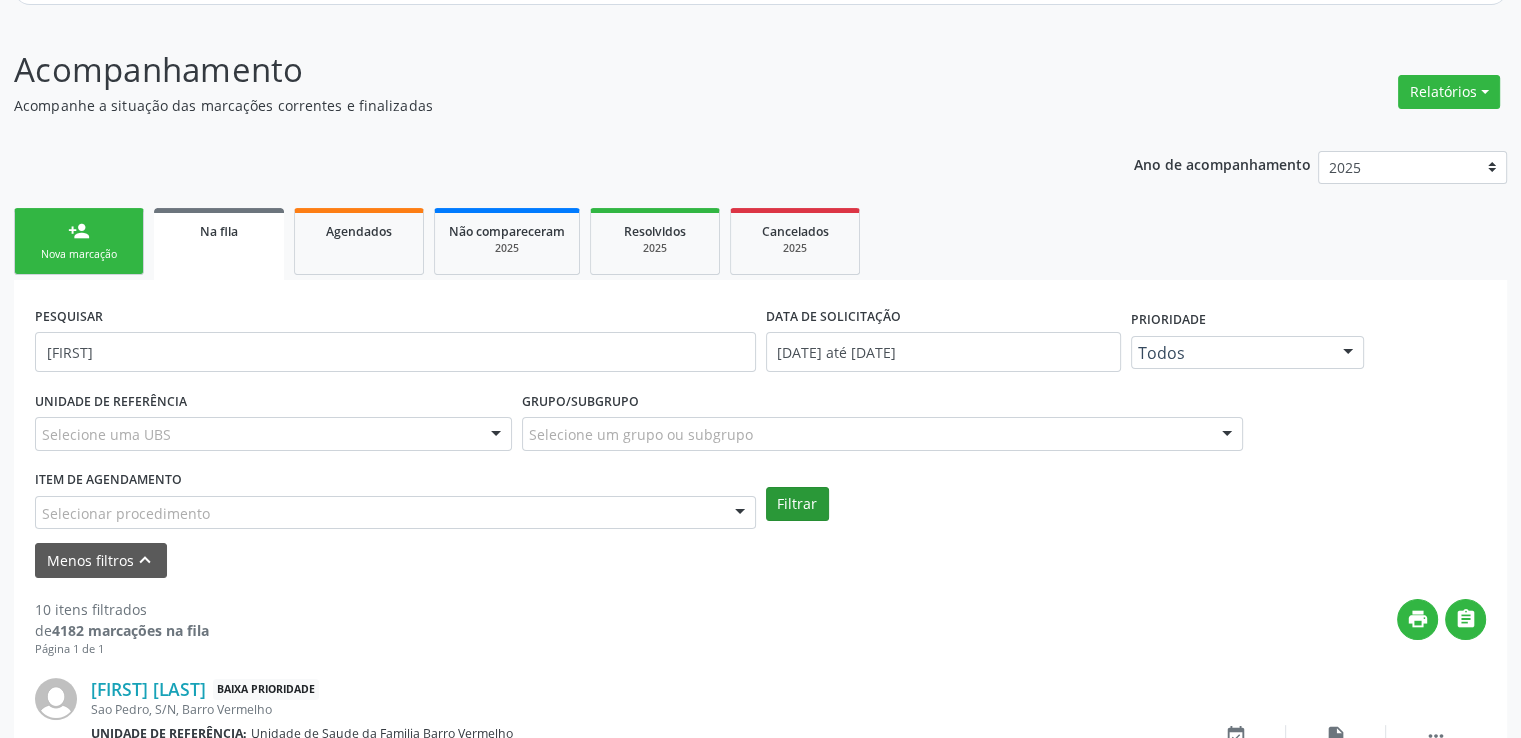 scroll, scrollTop: 326, scrollLeft: 0, axis: vertical 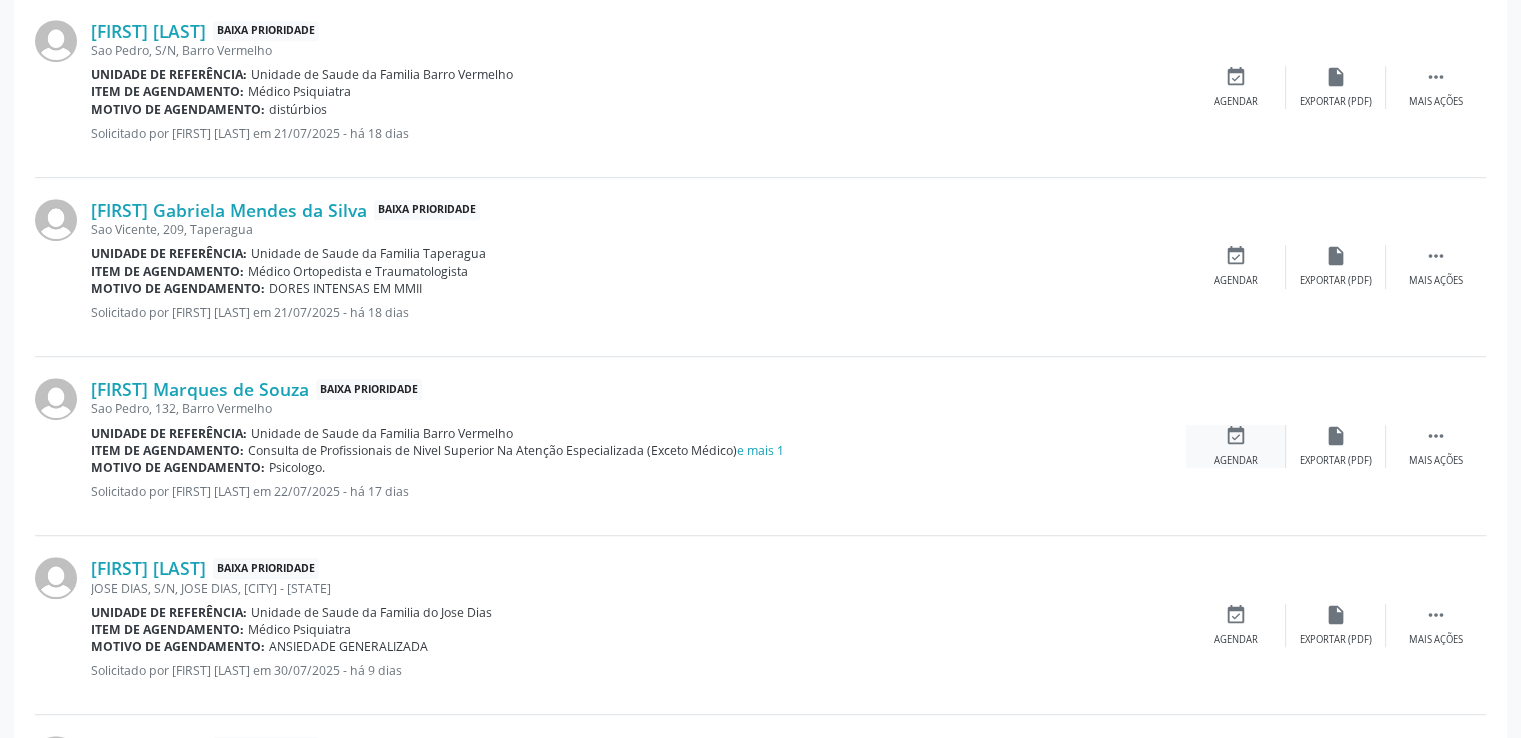 click on "event_available" at bounding box center (1236, 436) 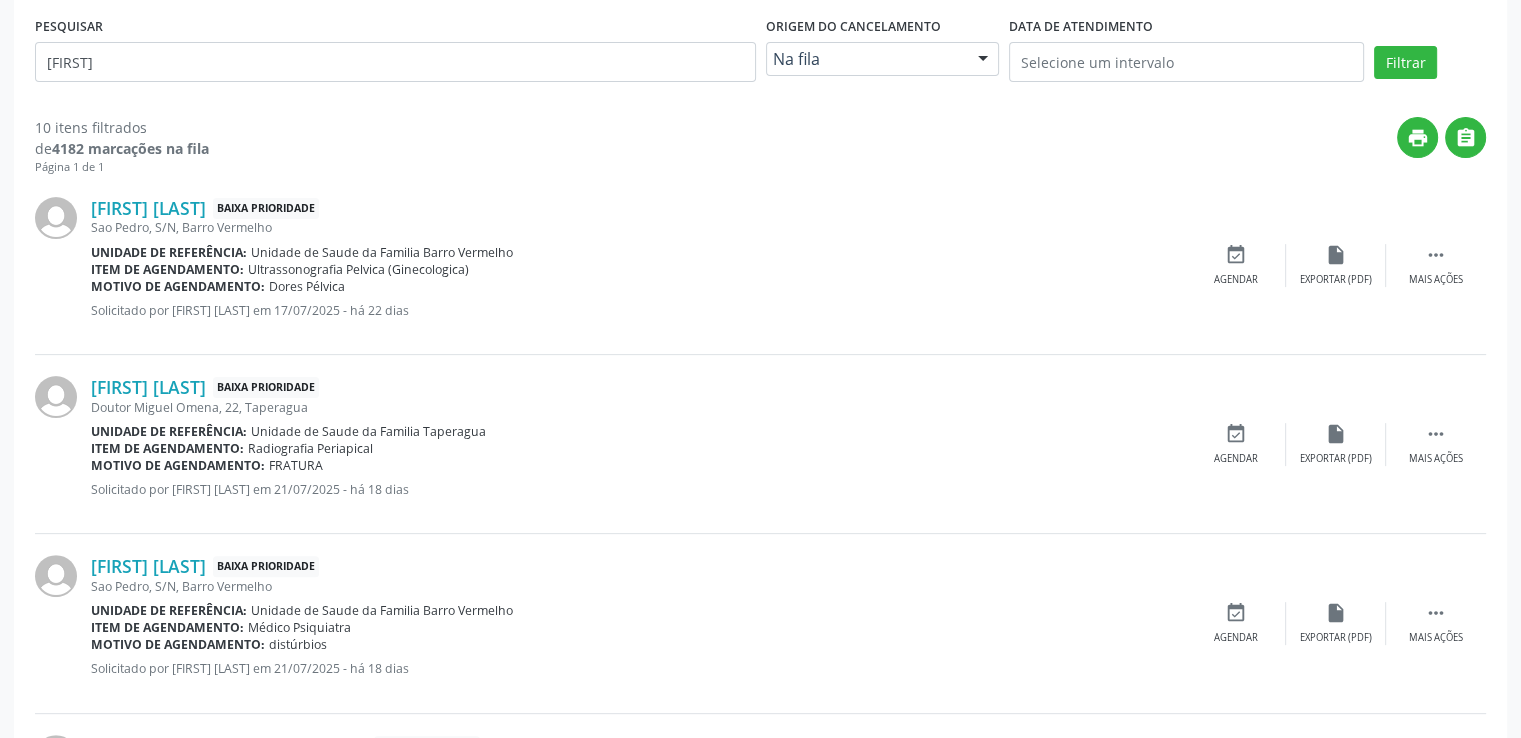 scroll, scrollTop: 0, scrollLeft: 0, axis: both 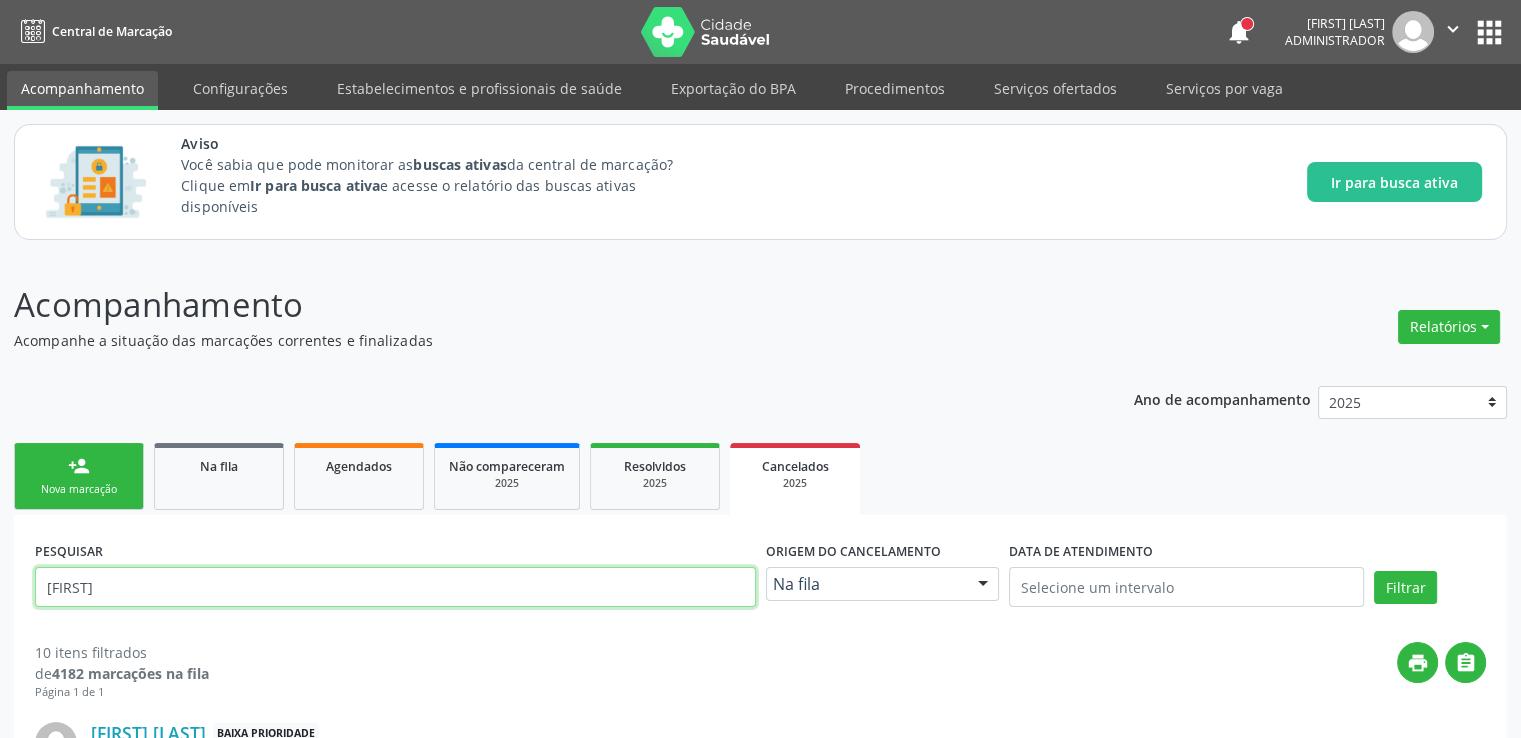 click on "[FIRST]" at bounding box center (395, 587) 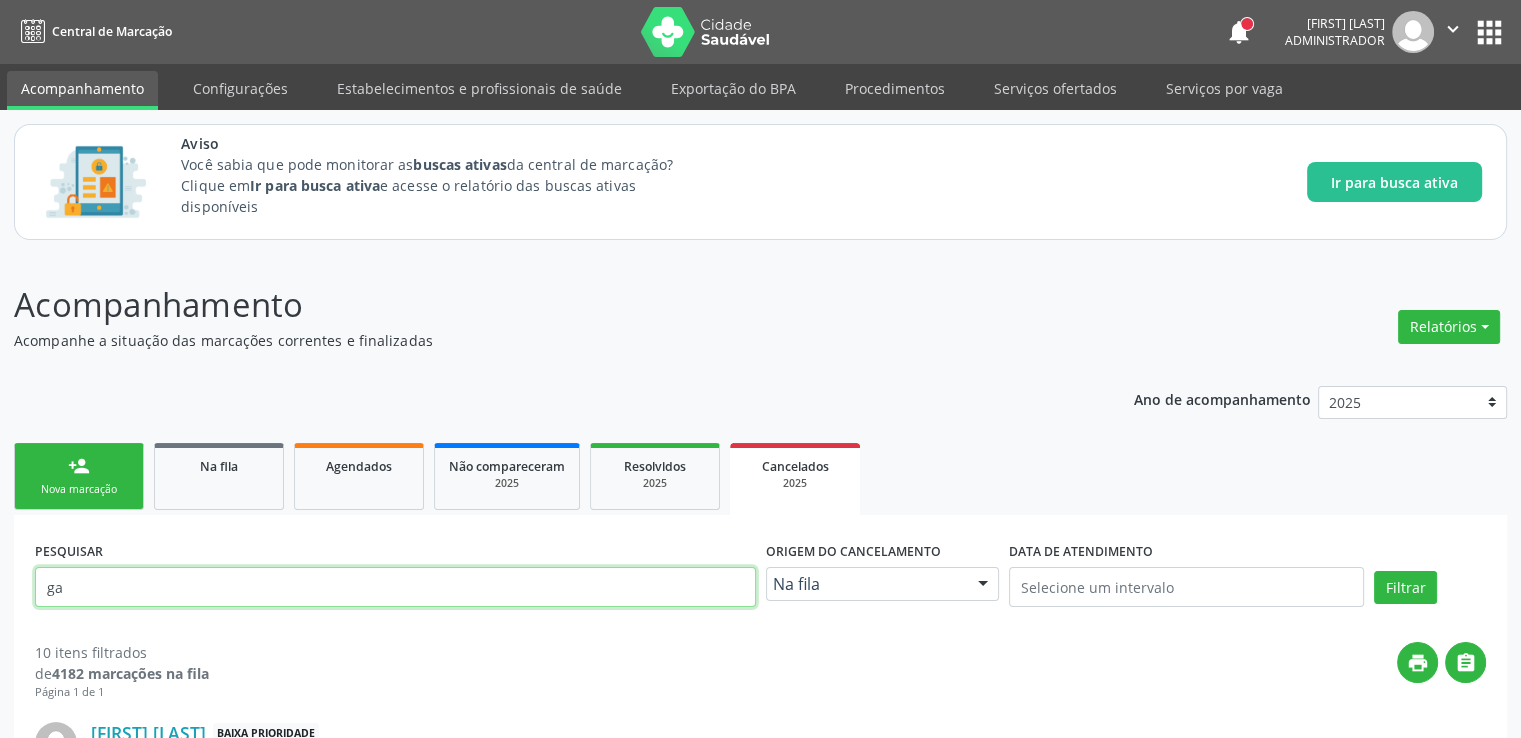 type on "g" 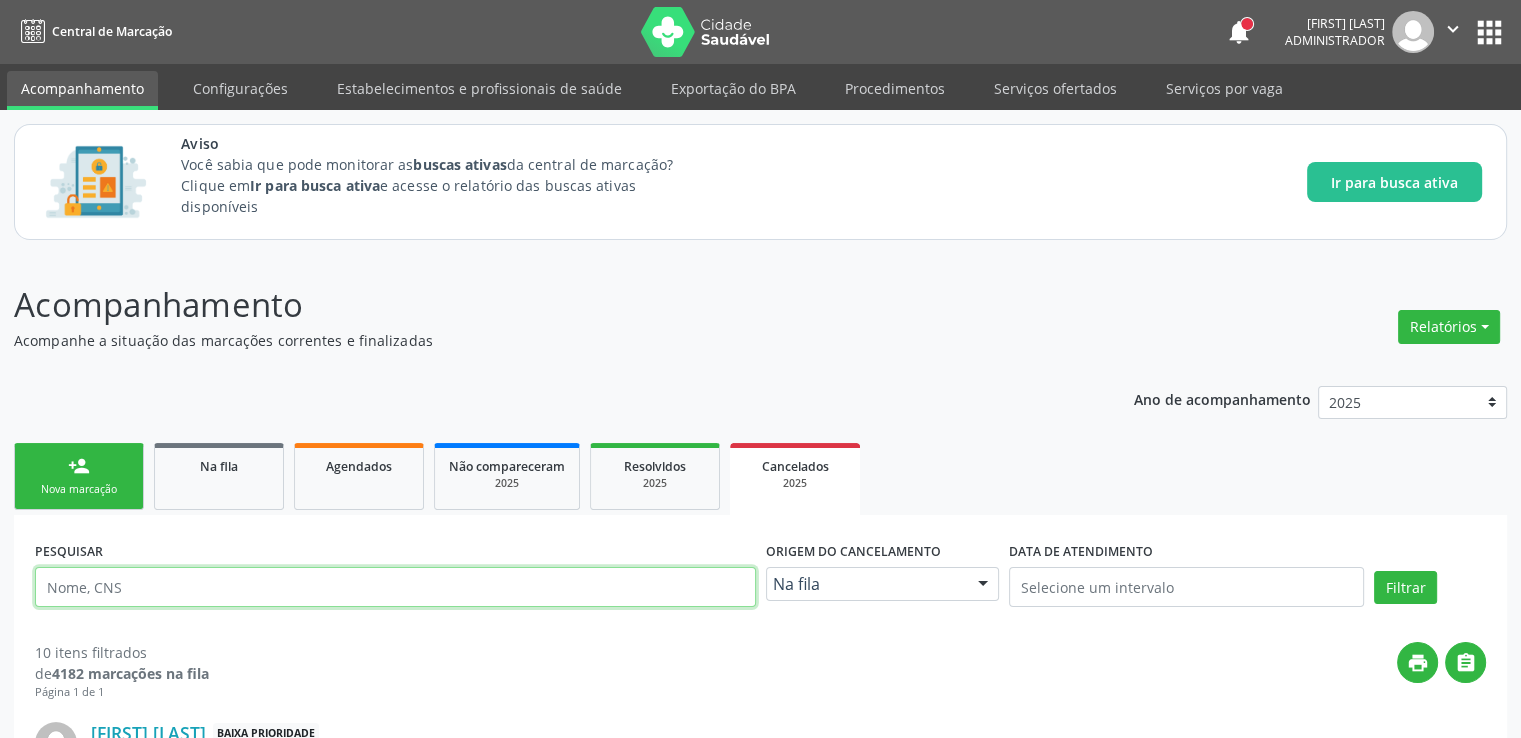 type 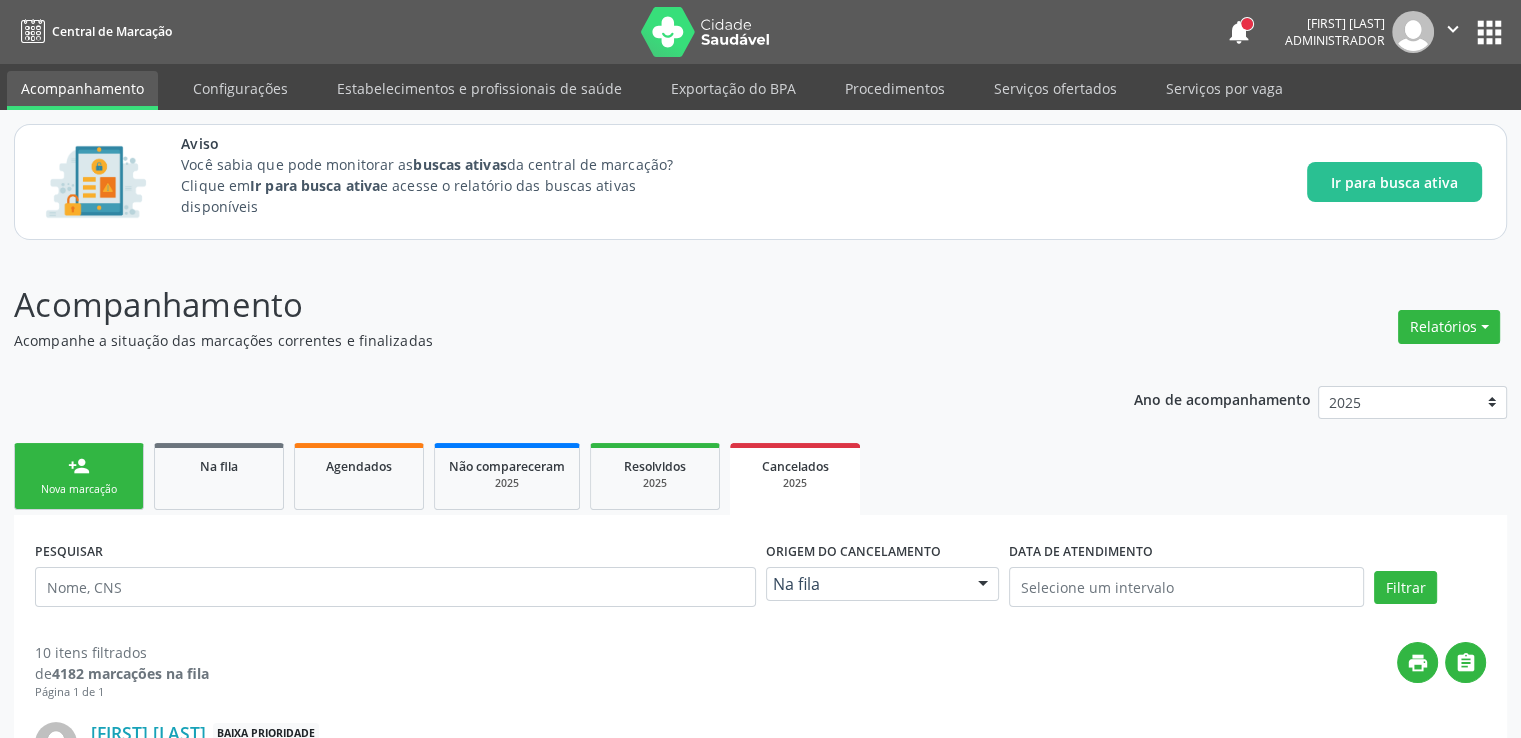 click on "[FIRST] [LAST]
Baixa Prioridade
Sao Pedro, S/N, Barro Vermelho
Unidade de referência:
Unidade de Saude da Familia Barro Vermelho
Item de agendamento:
Ultrassonografia Pelvica (Ginecologica)
Motivo de agendamento:
Dores Pélvica
Solicitado por [FIRST] [LAST] em 17/07/2025 - há 22 dias

Mais ações
insert_drive_file
Exportar (PDF)
event_available
Agendar
[FIRST] [LAST]
Baixa Prioridade
Doutor Miguel Omena, 22, Taperagua
Unidade de referência:
Unidade de Saude da Familia Taperagua
Item de agendamento:
Radiografia Periapical
Motivo de agendamento:
FRATURA
" at bounding box center (760, 1556) 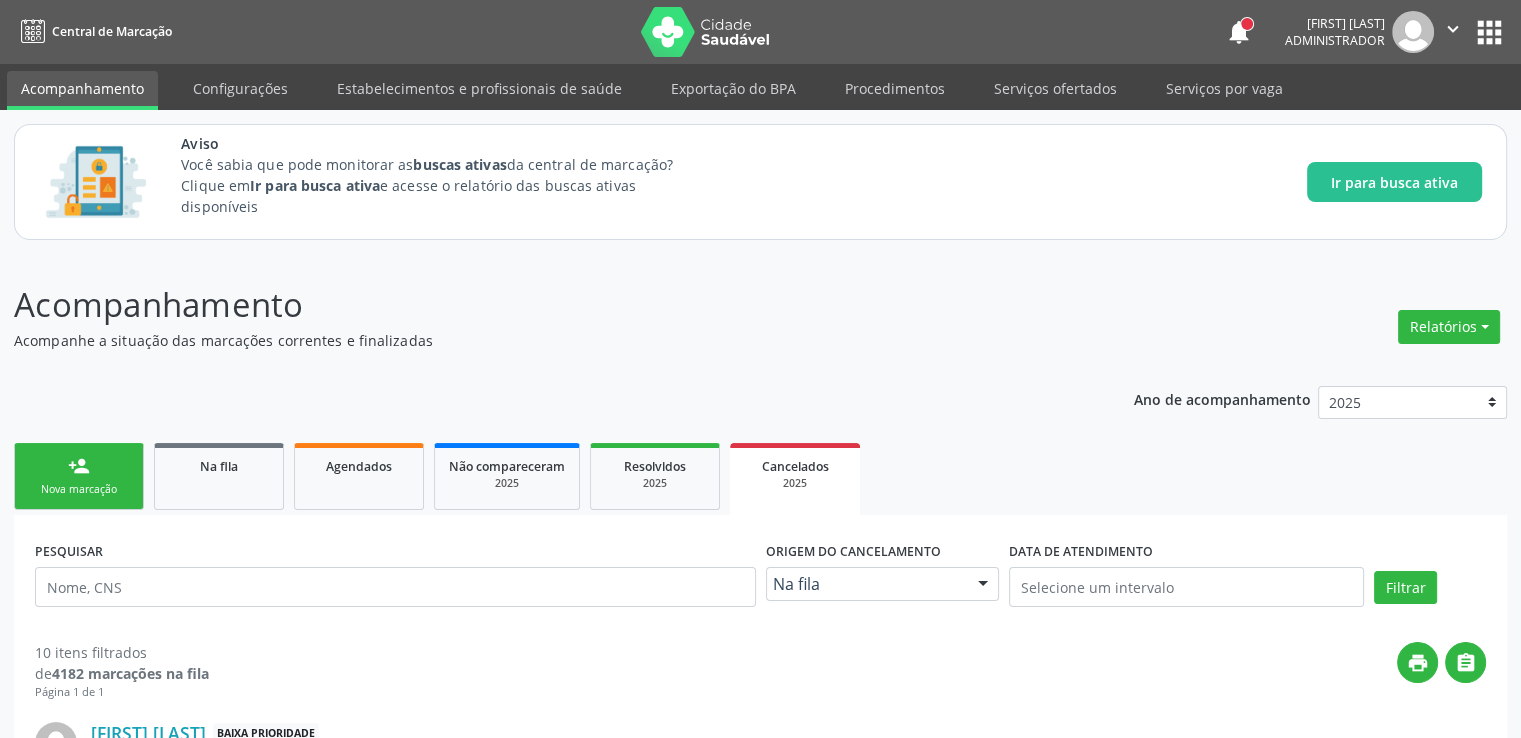 click on "Nova marcação" at bounding box center [79, 489] 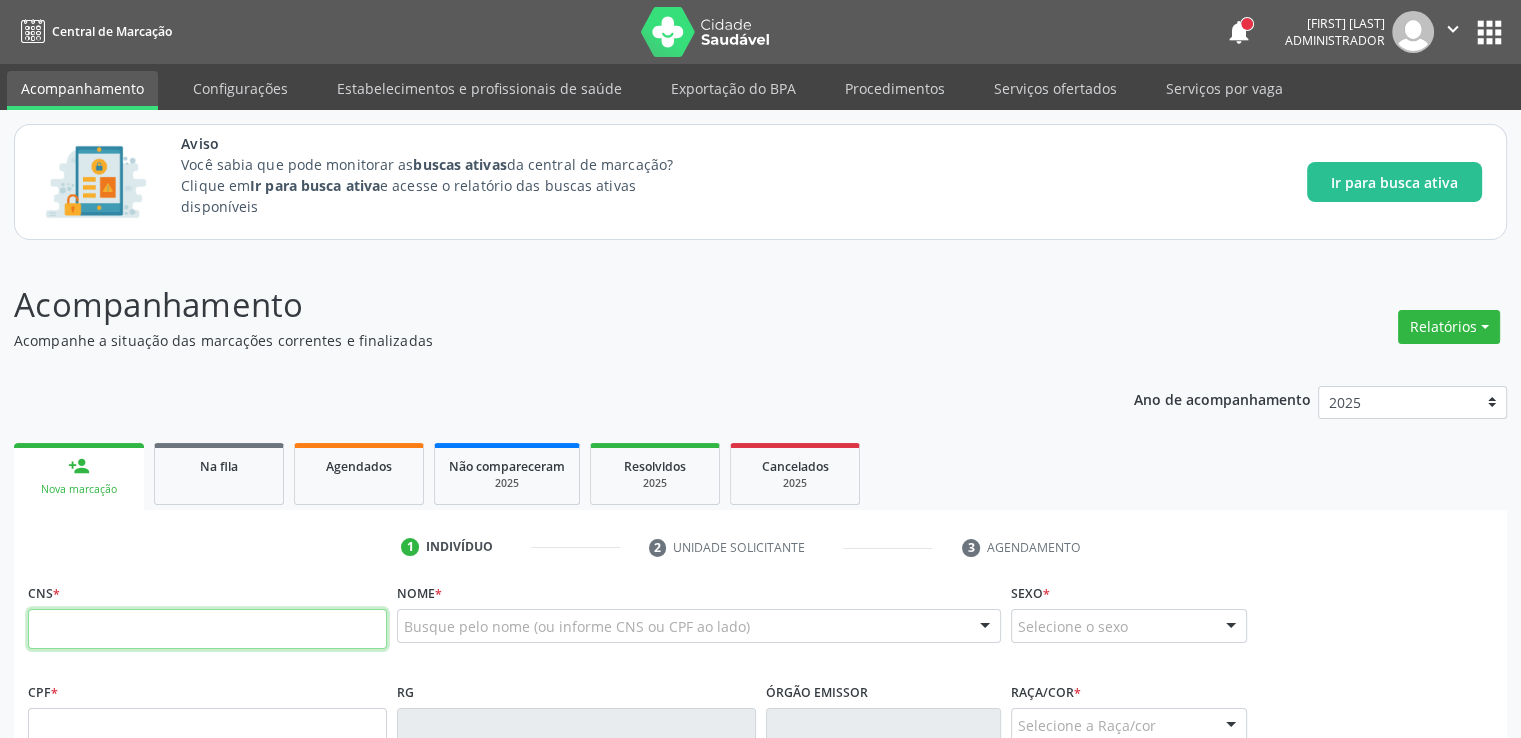 click at bounding box center (207, 629) 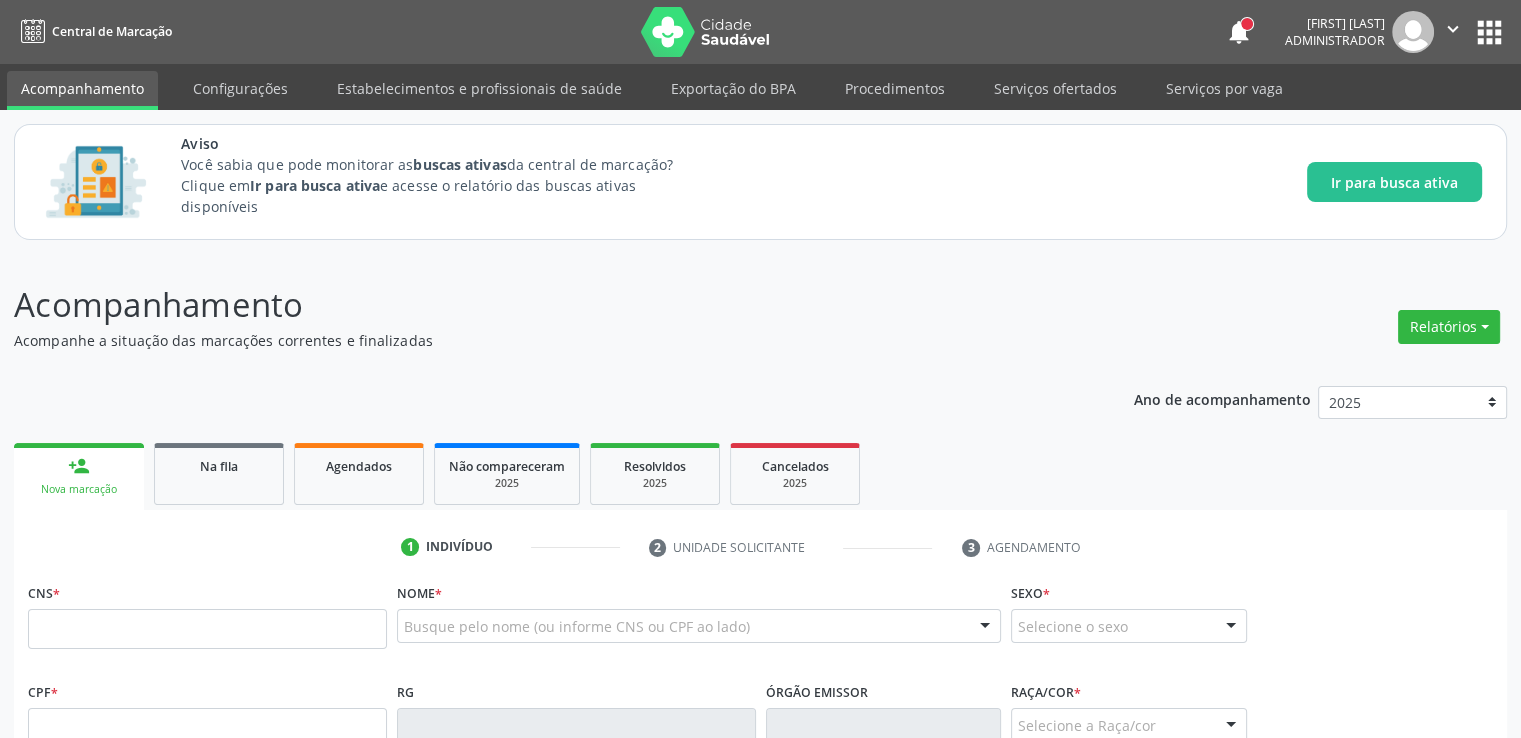 click on "1
Indivíduo
2
Unidade solicitante
3
Agendamento
CNS
*
Nome
*
Busque pelo nome (ou informe CNS ou CPF ao lado)
Nenhum resultado encontrado para: "   "
Digite o nome
Sexo
*
Selecione o sexo
Masculino   Feminino
Nenhum resultado encontrado para: "   "
Não há nenhuma opção para ser exibida.
CPF
*
RG
Órgão emissor
Raça/cor
*
Selecione a Raça/cor
01 - Branca   02 - Preta   04 - Amarela   03 - Parda   05 - Indígena
Nenhum resultado encontrado para: "   "
Não há nenhuma opção para ser exibida.
Data de nascimento
*
Nome da mãe" at bounding box center (760, 872) 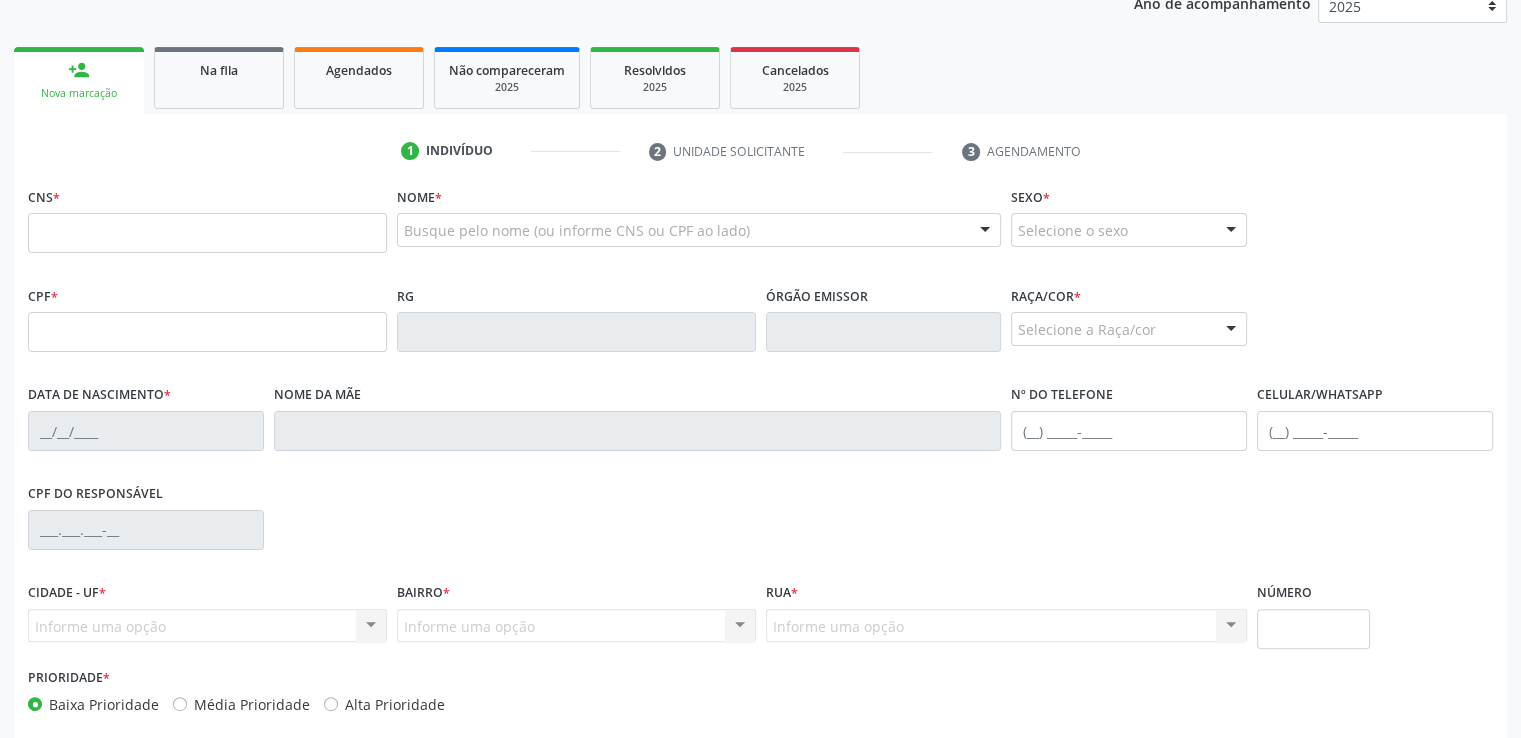 scroll, scrollTop: 420, scrollLeft: 0, axis: vertical 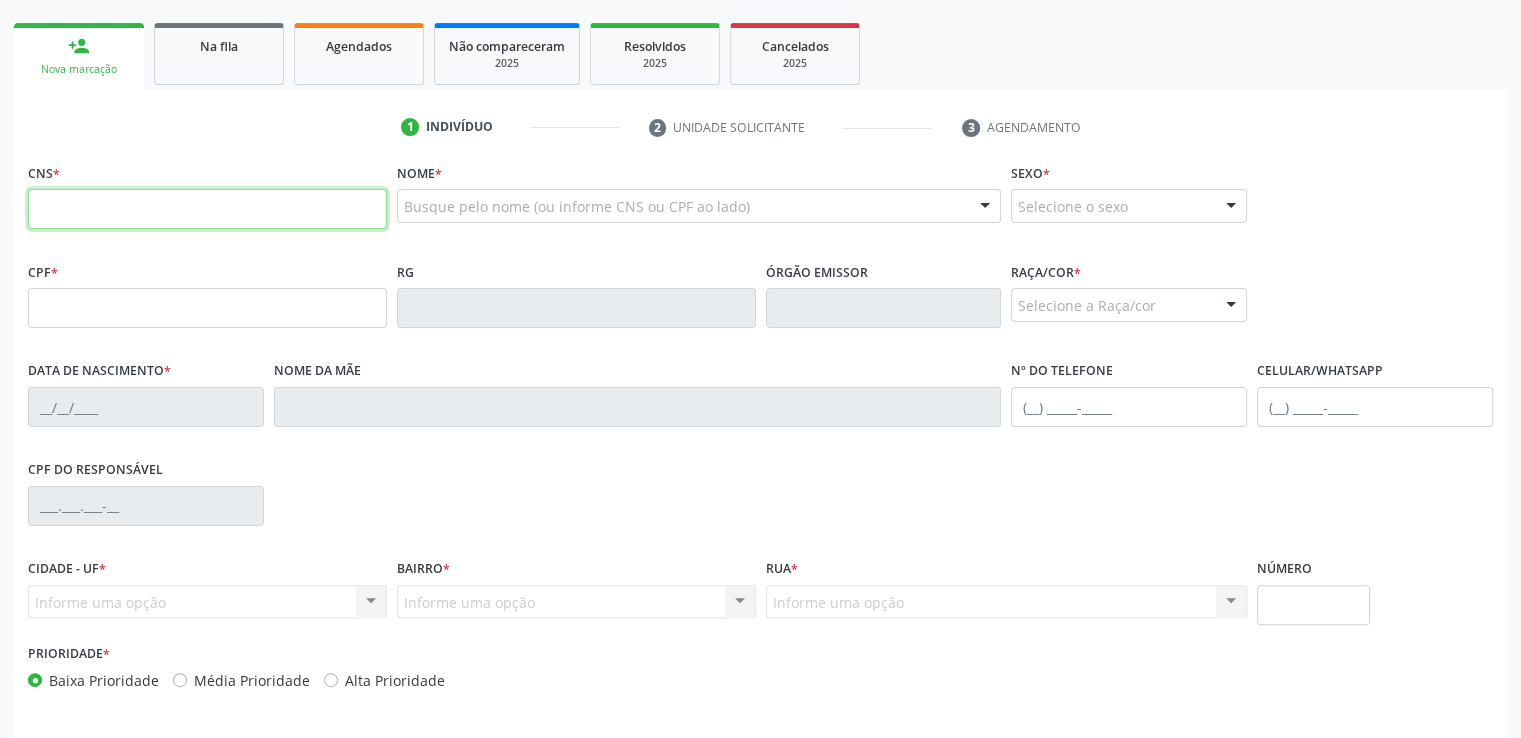 click at bounding box center [207, 209] 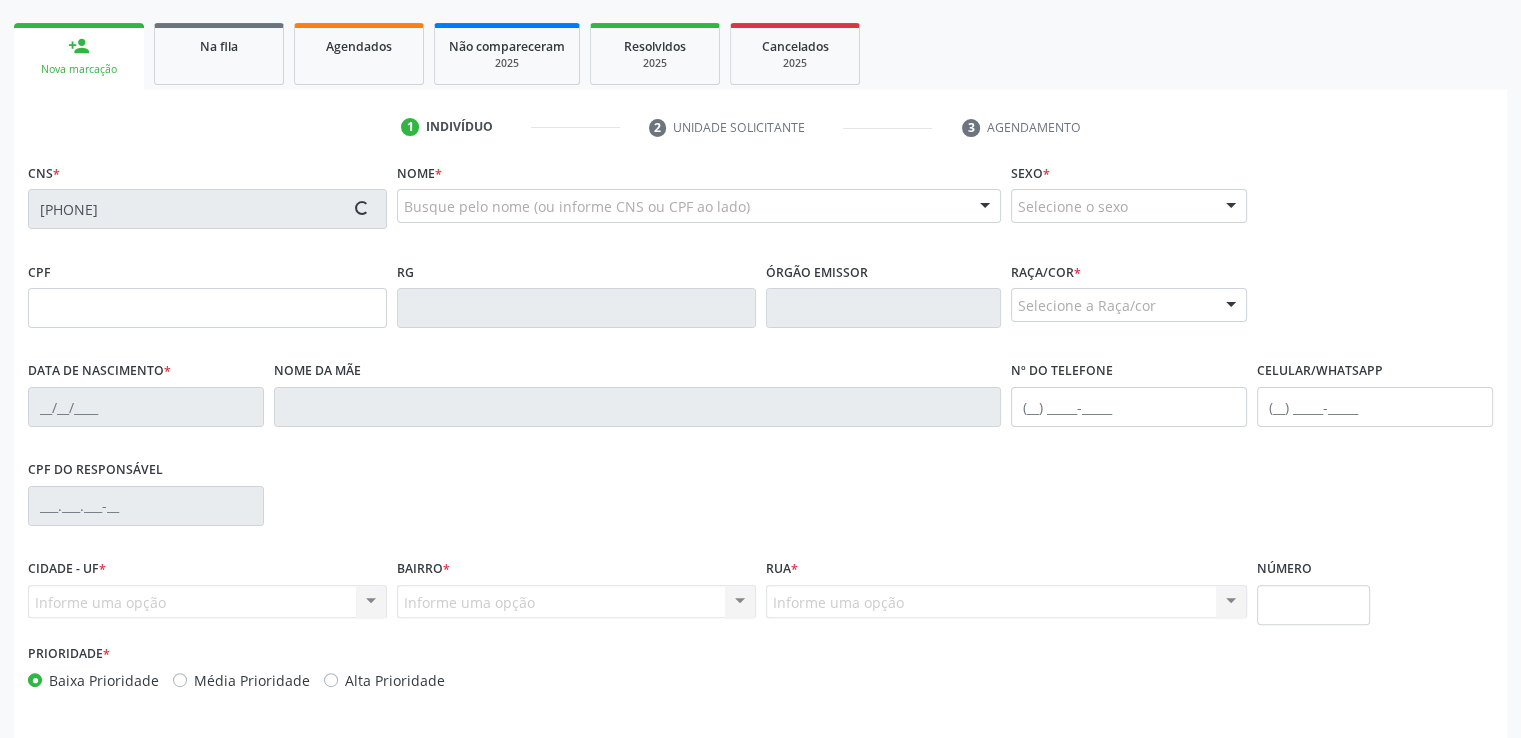 type on "[SSN]" 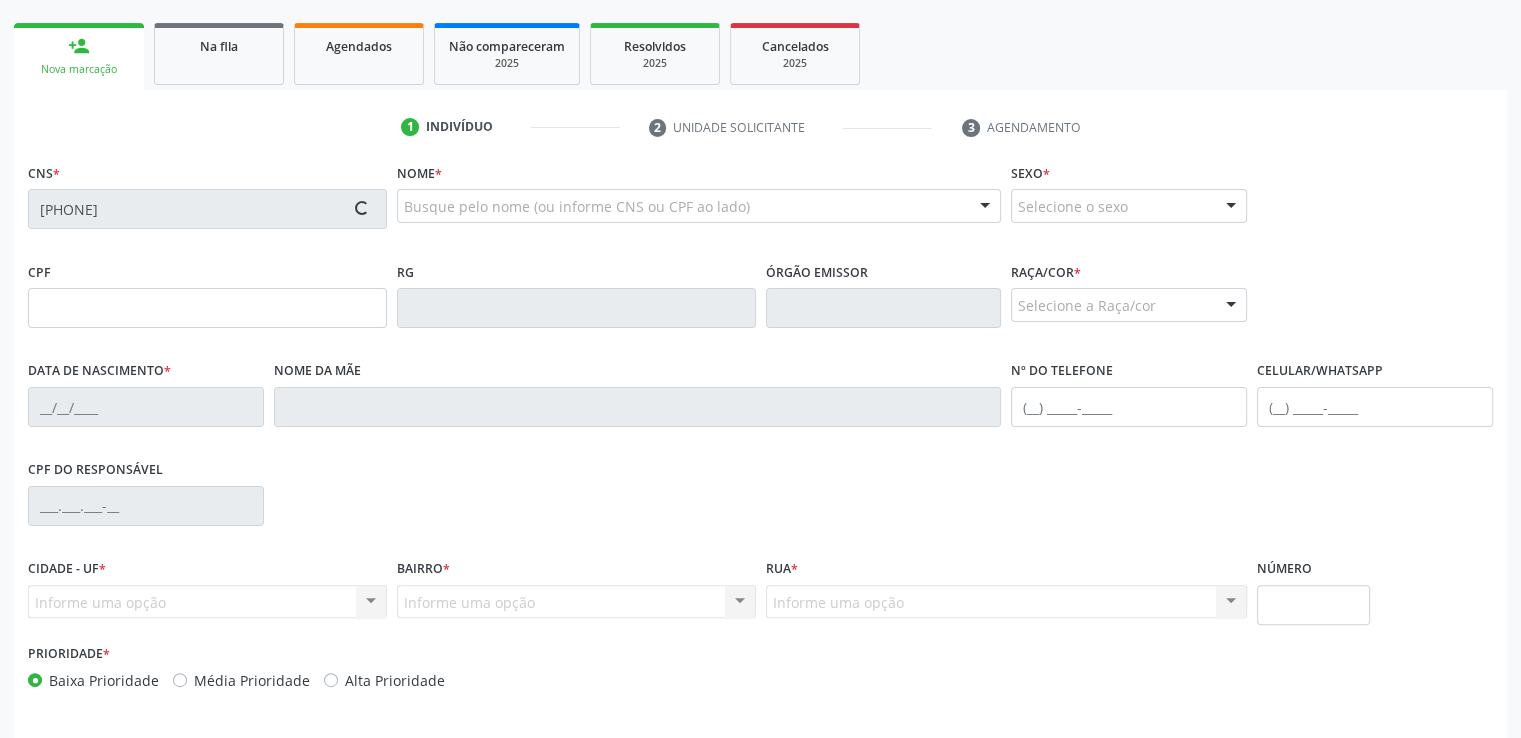 type on "[DATE]" 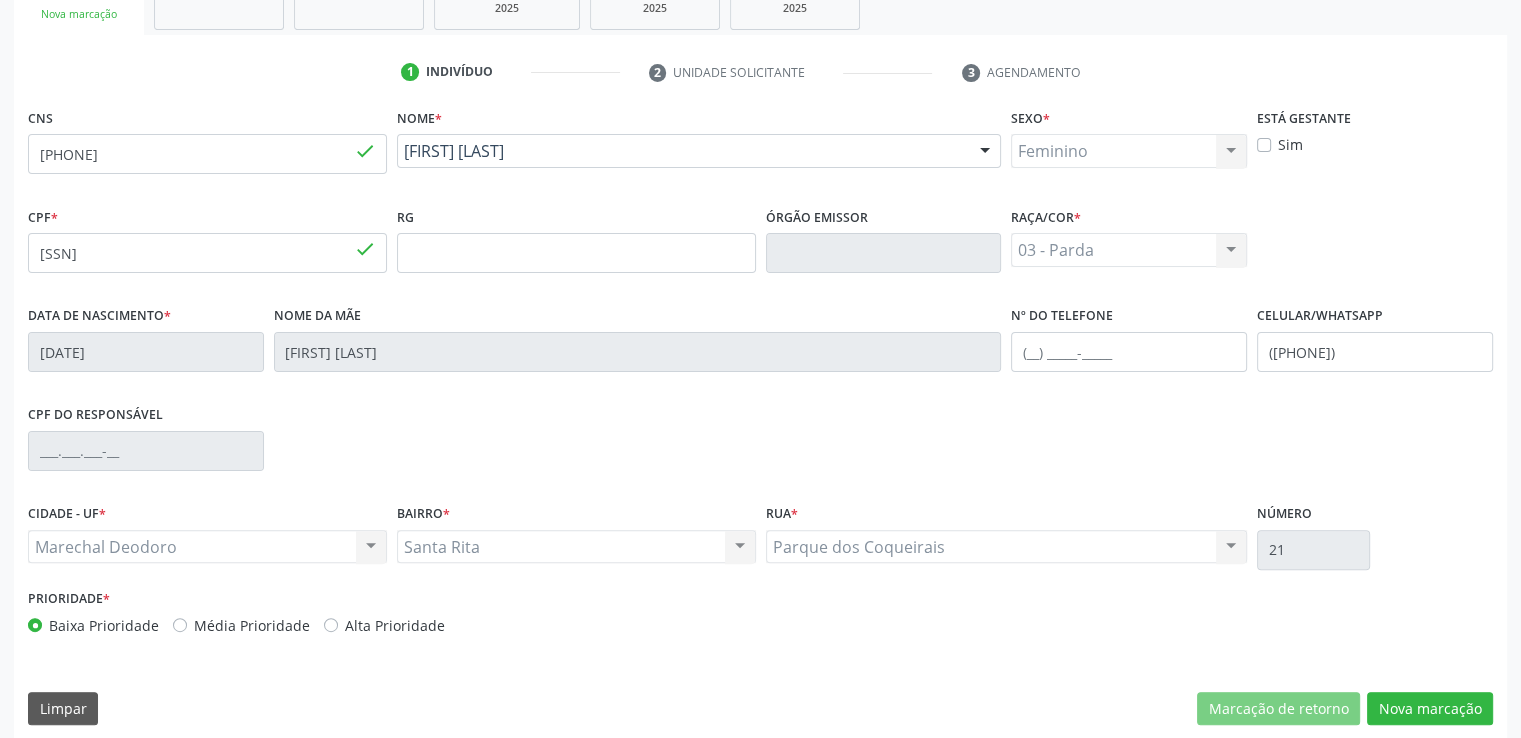 scroll, scrollTop: 489, scrollLeft: 0, axis: vertical 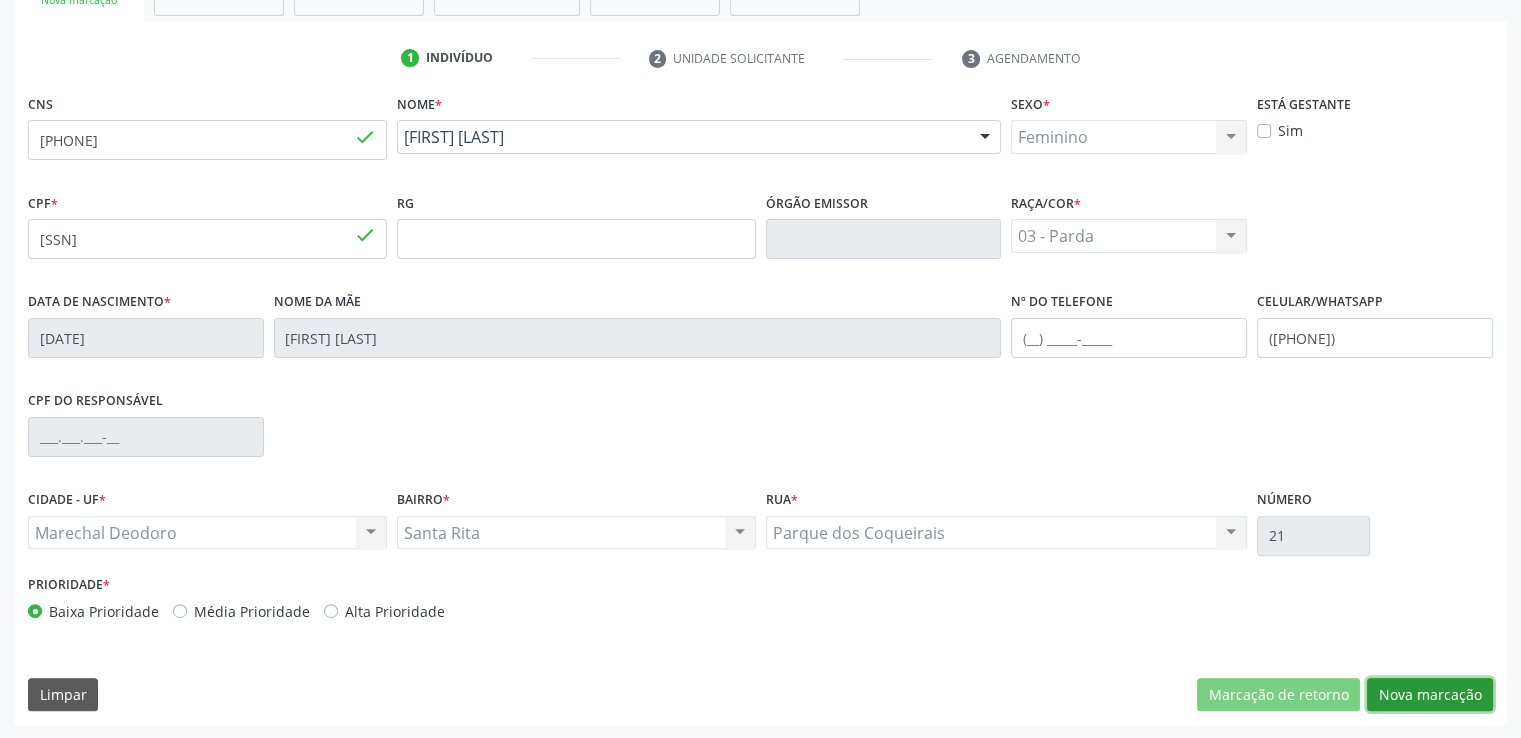 click on "Nova marcação" at bounding box center (1430, 695) 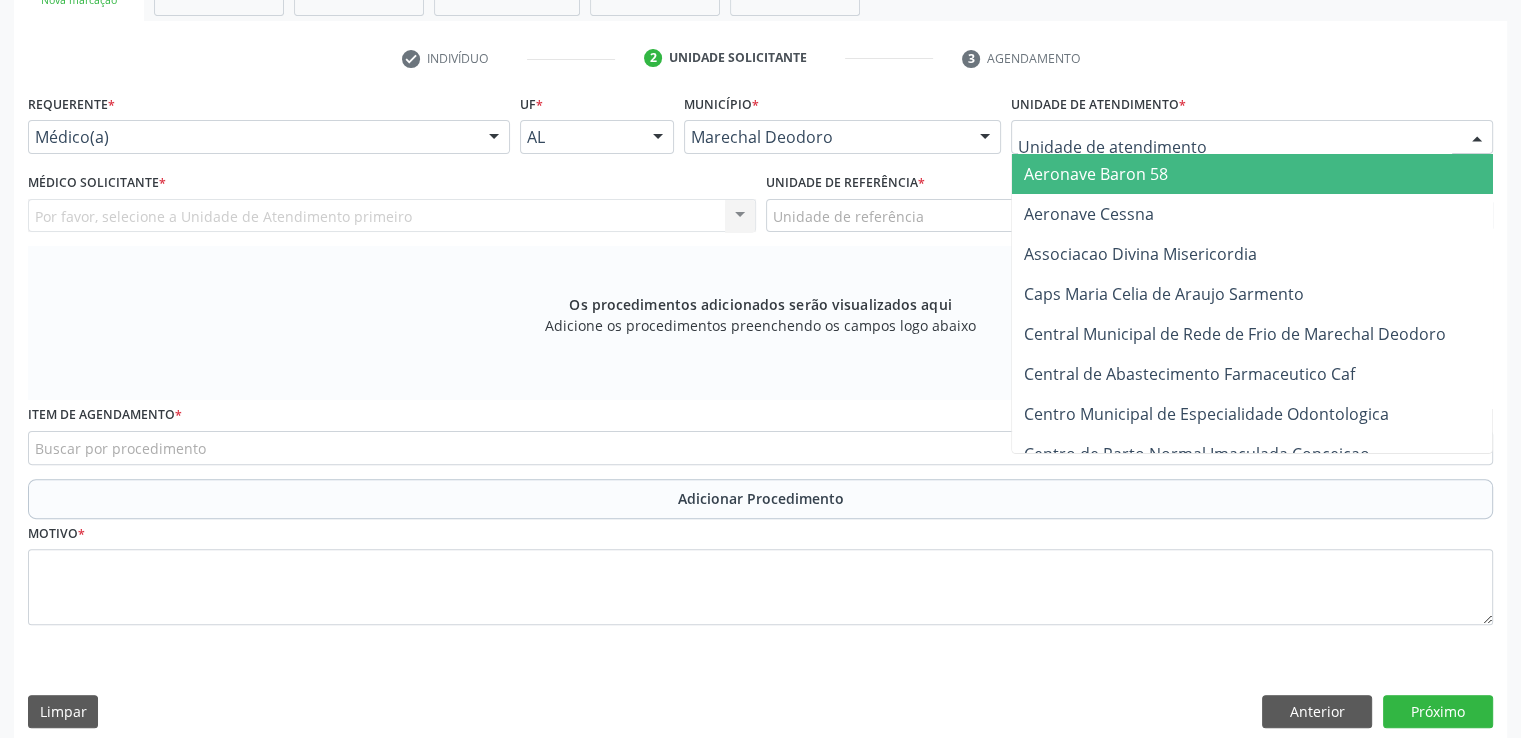 click at bounding box center (1252, 137) 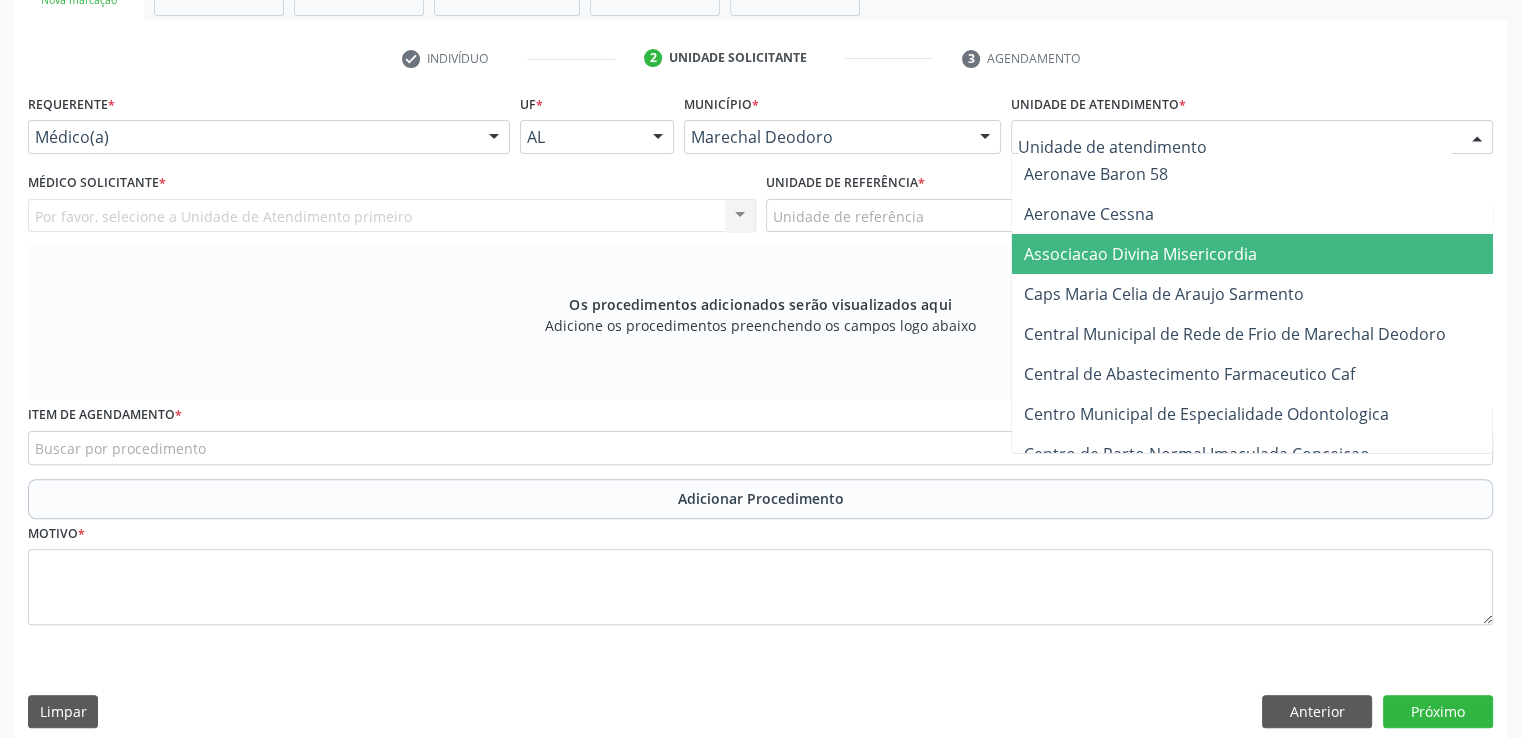 type on "f" 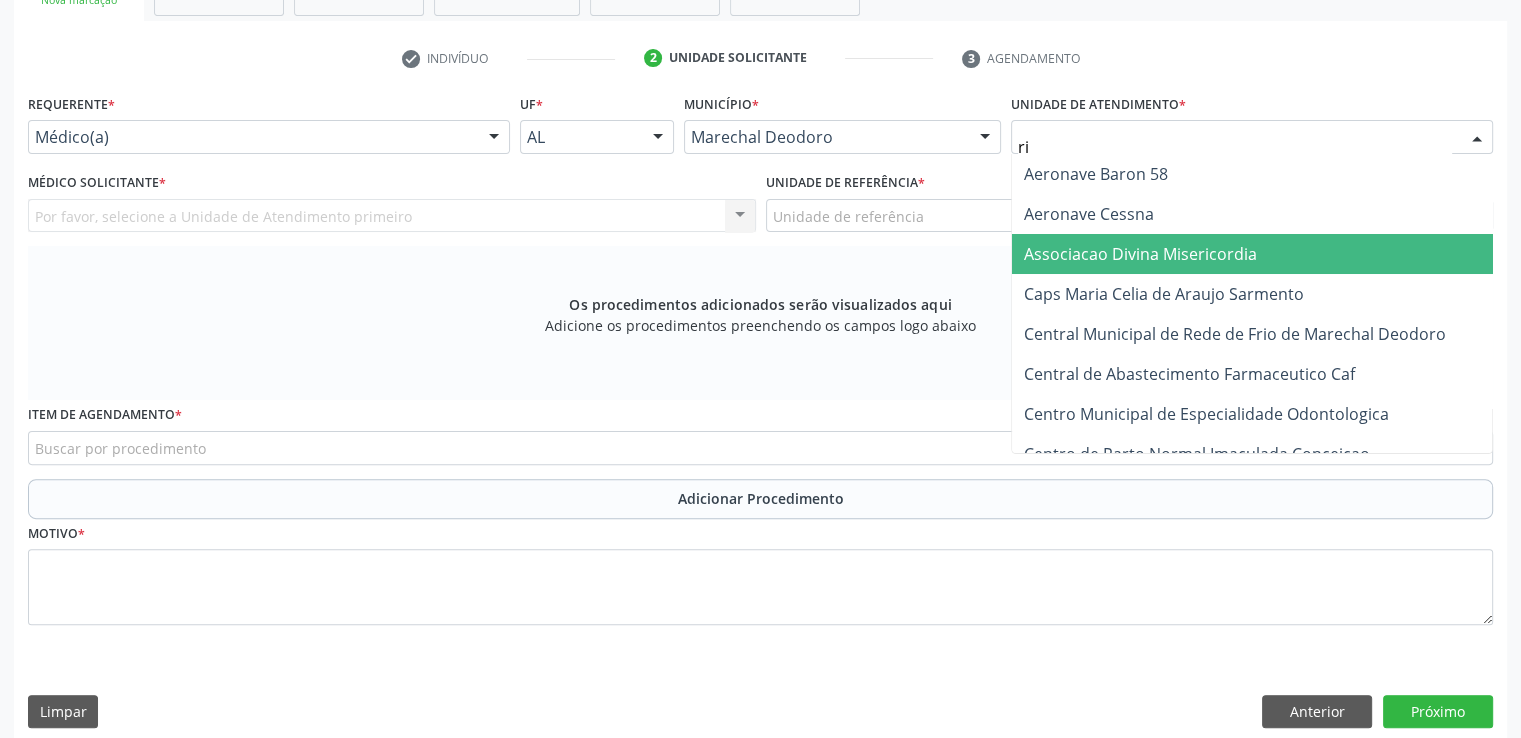 type on "rit" 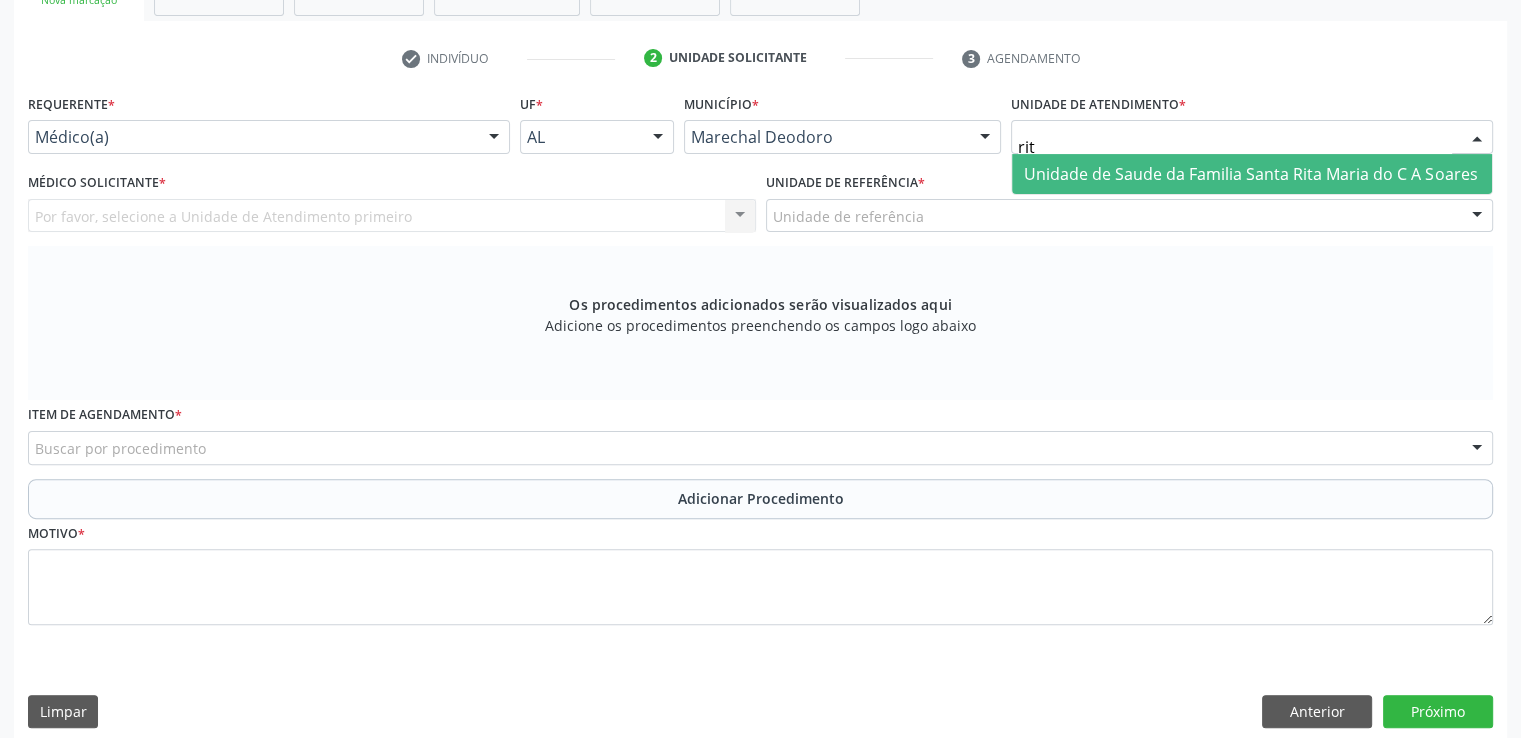 click on "Unidade de Saude da Familia Santa Rita Maria do C A Soares" at bounding box center (1250, 174) 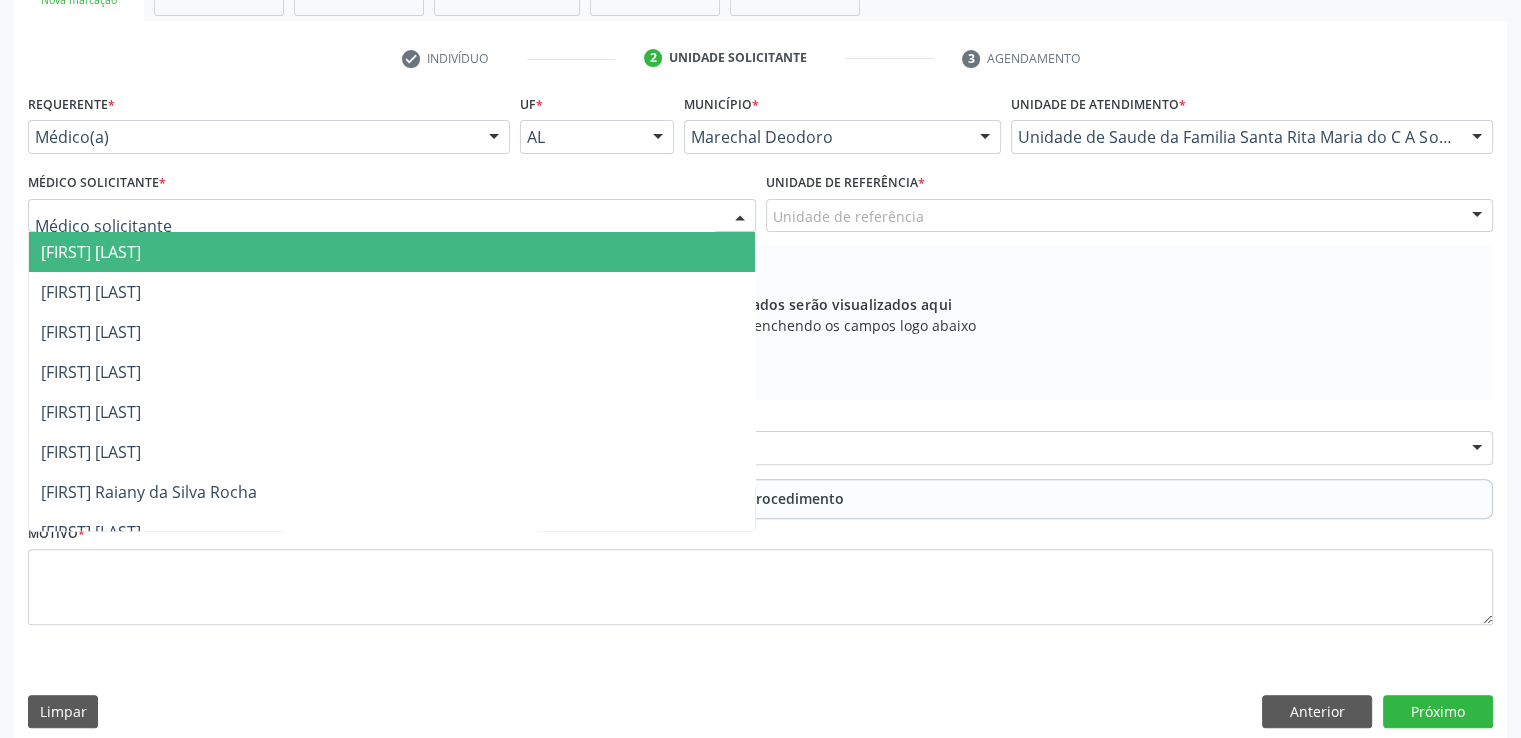 click at bounding box center [392, 216] 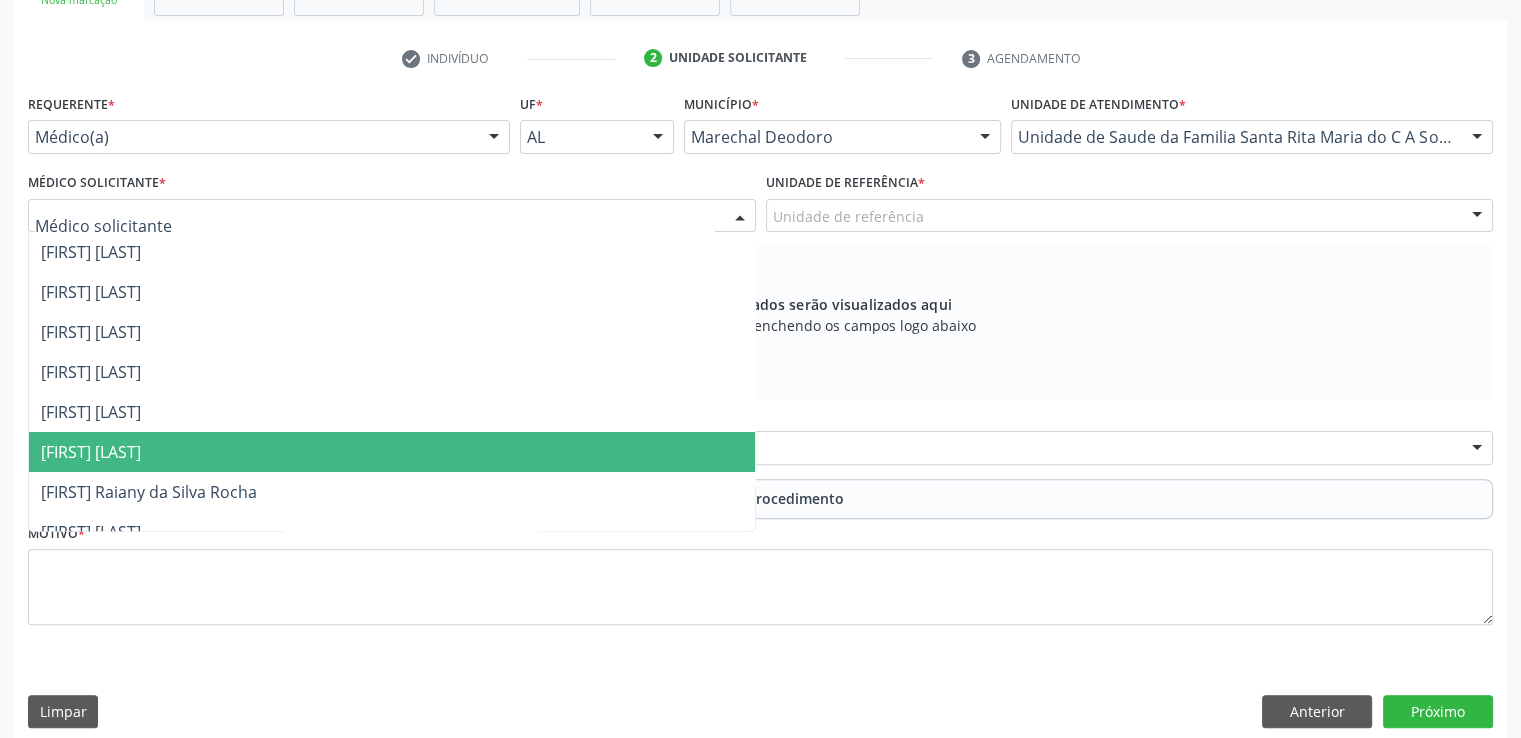 click on "[FIRST] [LAST]" at bounding box center [392, 452] 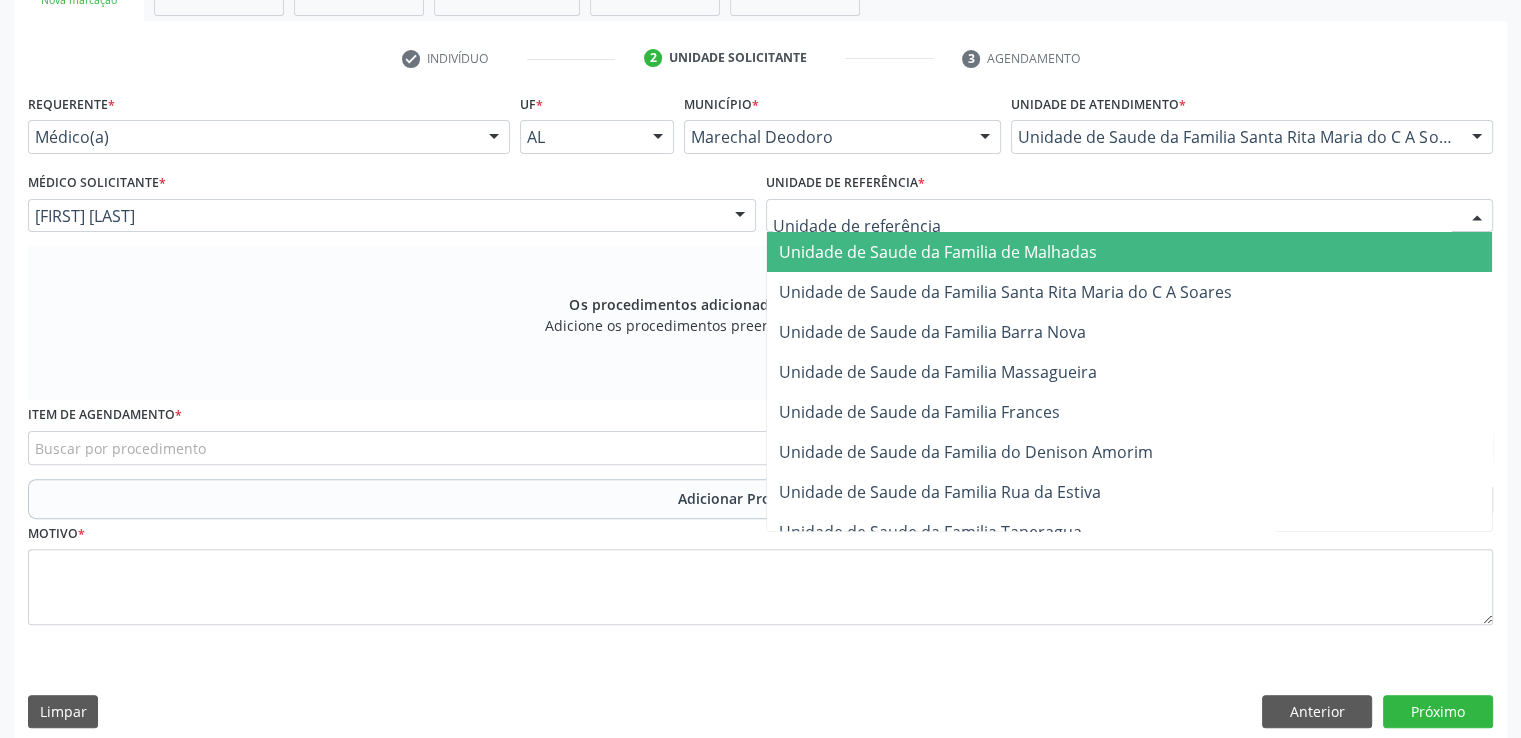 click at bounding box center (1130, 216) 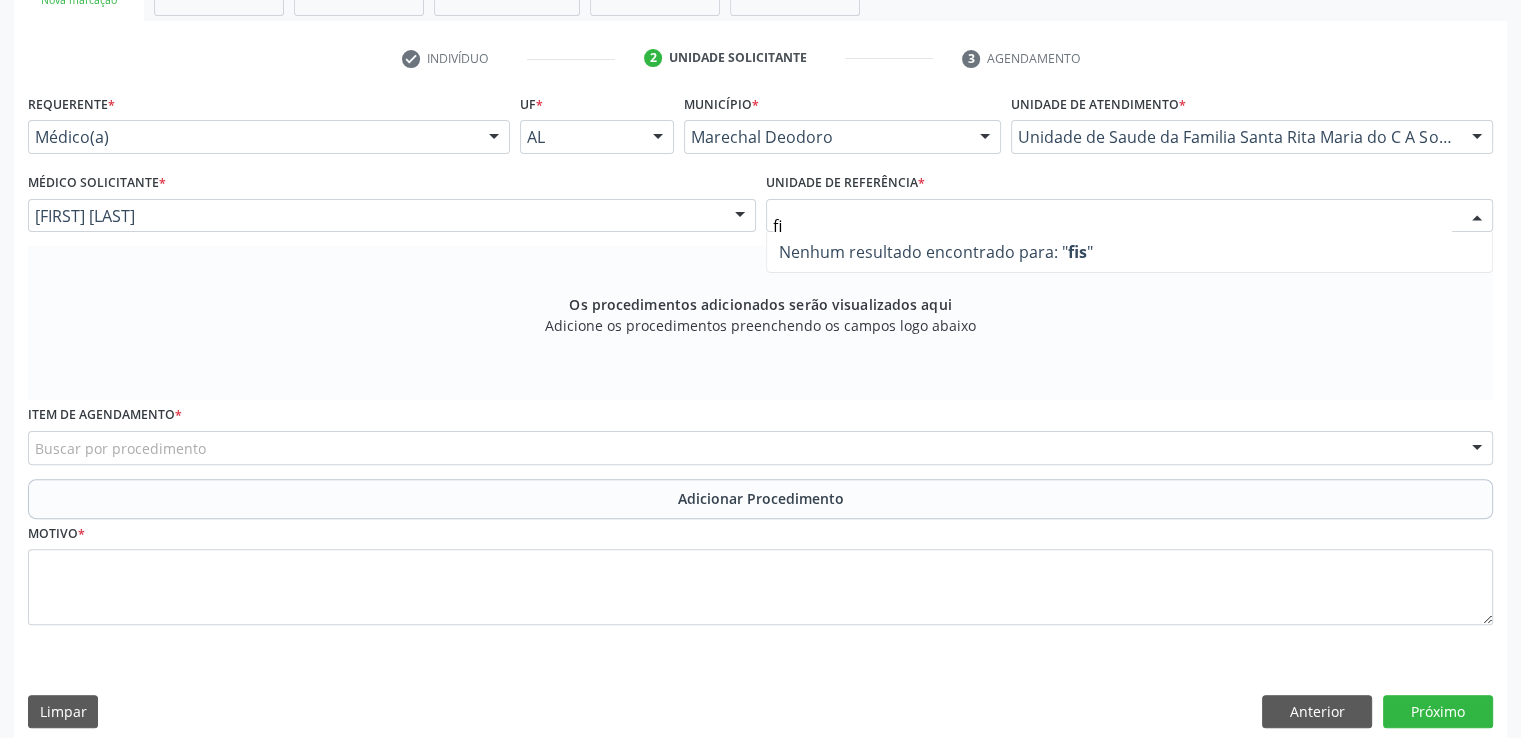 type on "f" 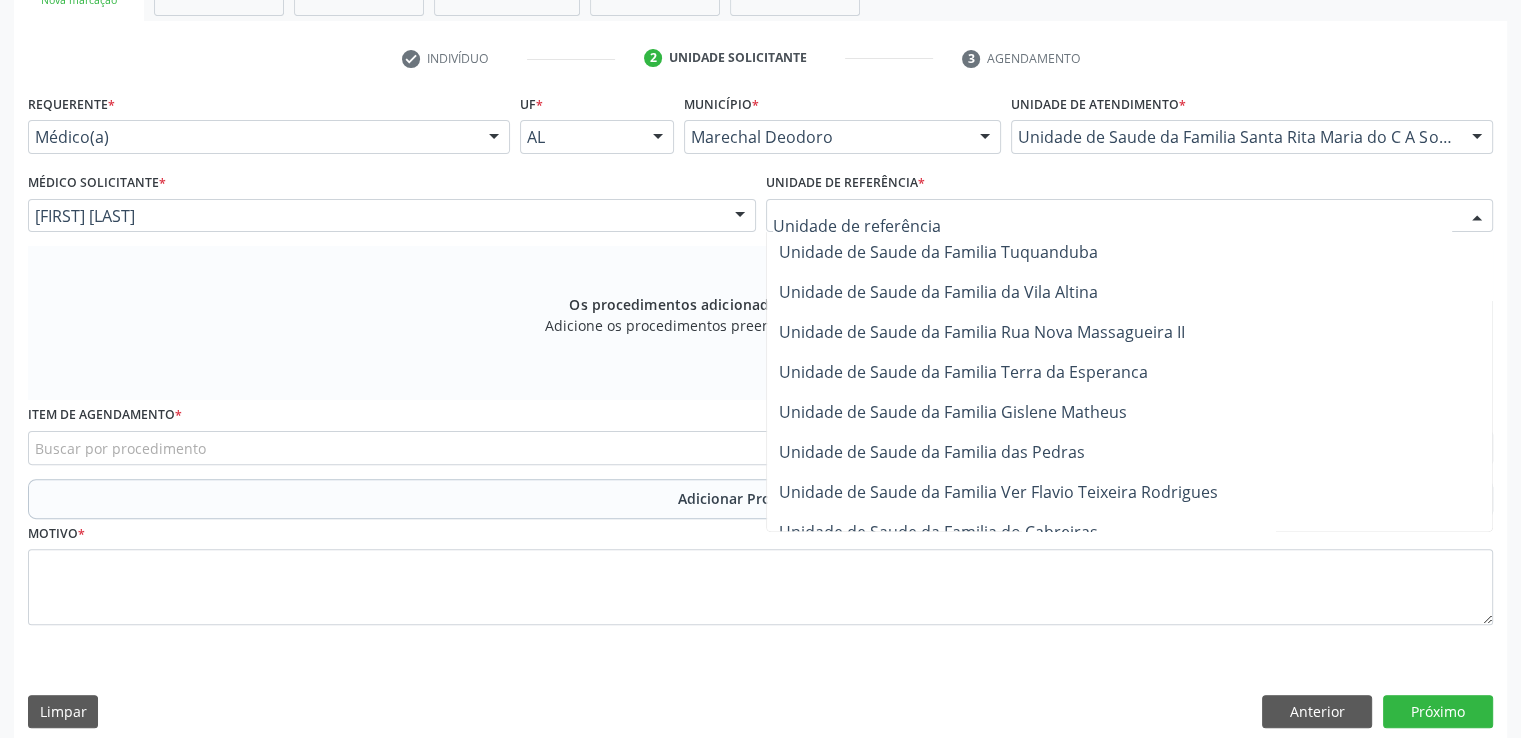 scroll, scrollTop: 460, scrollLeft: 0, axis: vertical 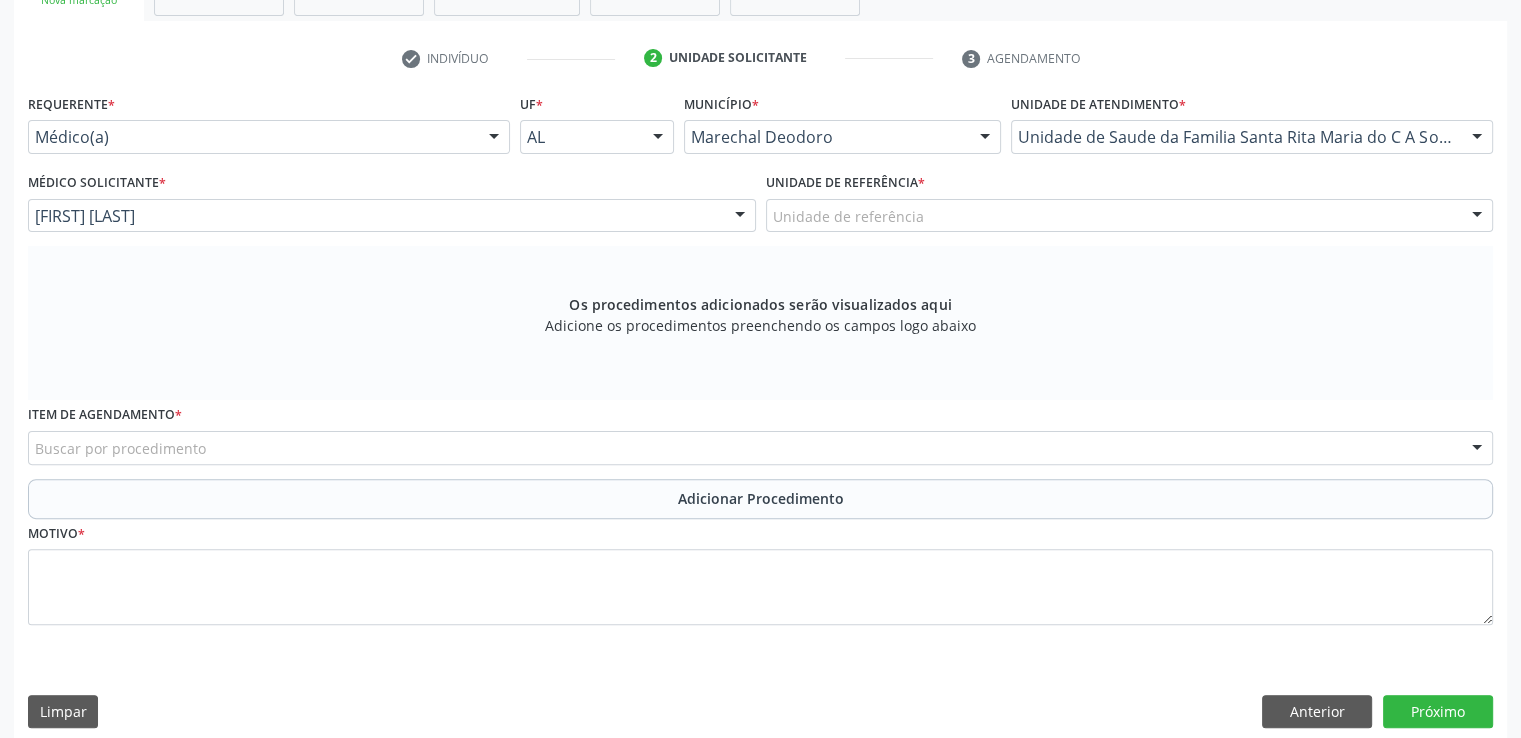 click on "Requerente
*
Médico(a)         Médico(a)   Enfermeiro(a)   Paciente
Nenhum resultado encontrado para: "   "
Não há nenhuma opção para ser exibida.
UF
*
AL         AL
Nenhum resultado encontrado para: "   "
Não há nenhuma opção para ser exibida.
Município
*
Marechal Deodoro         Marechal Deodoro
Nenhum resultado encontrado para: "   "
Não há nenhuma opção para ser exibida.
Unidade de atendimento
*
Unidade de Saude da Familia Santa Rita Maria do C A Soares         Aeronave Baron 58   Aeronave Cessna   Associacao Divina Misericordia   Caps Maria Celia de Araujo Sarmento   Central Municipal de Rede de Frio de Marechal Deodoro   Central de Abastecimento Farmaceutico Caf   Centro Municipal de Especialidade Odontologica   Centro de Parto Normal Imaculada Conceicao   Centro de Saude Professor Estacio de Lima" at bounding box center [760, 415] 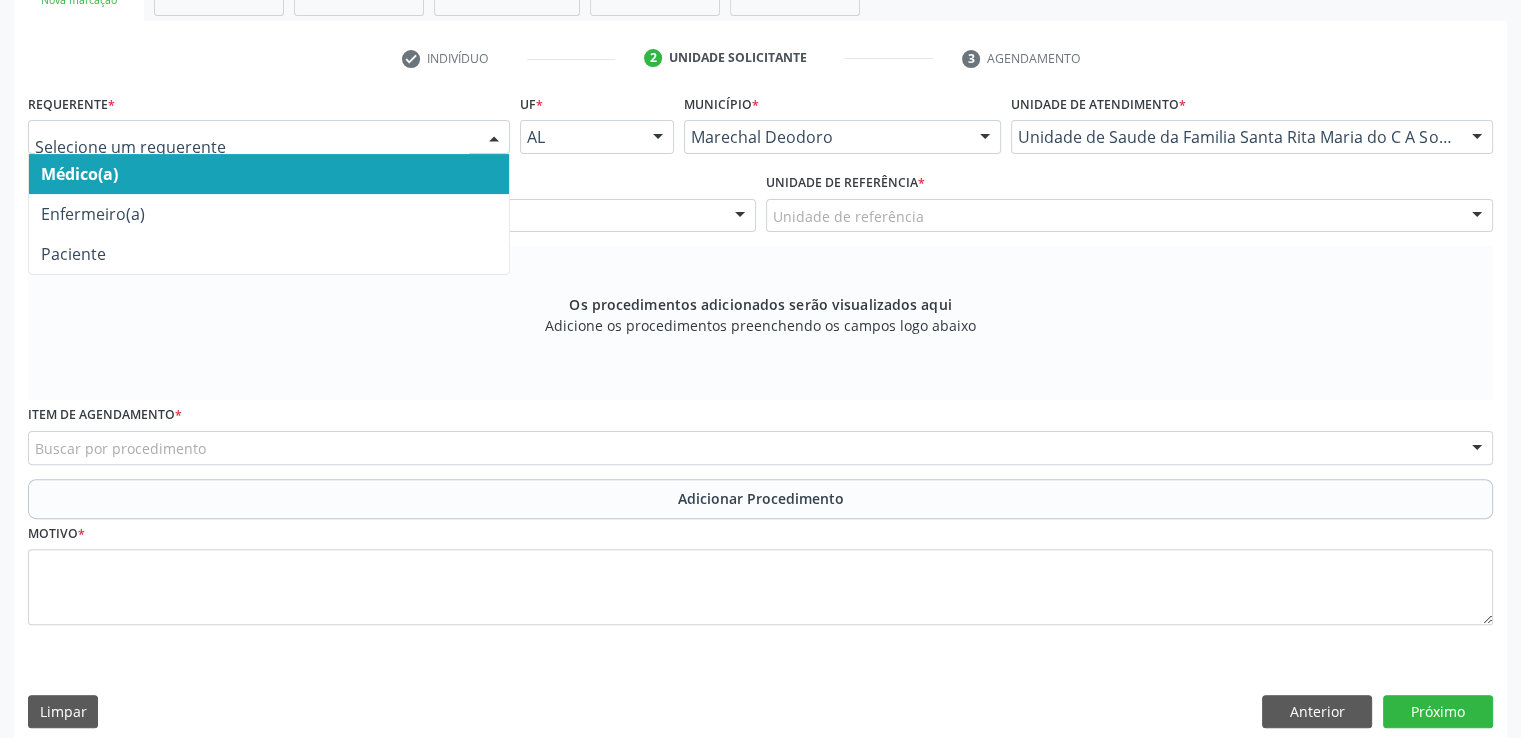 click at bounding box center [494, 138] 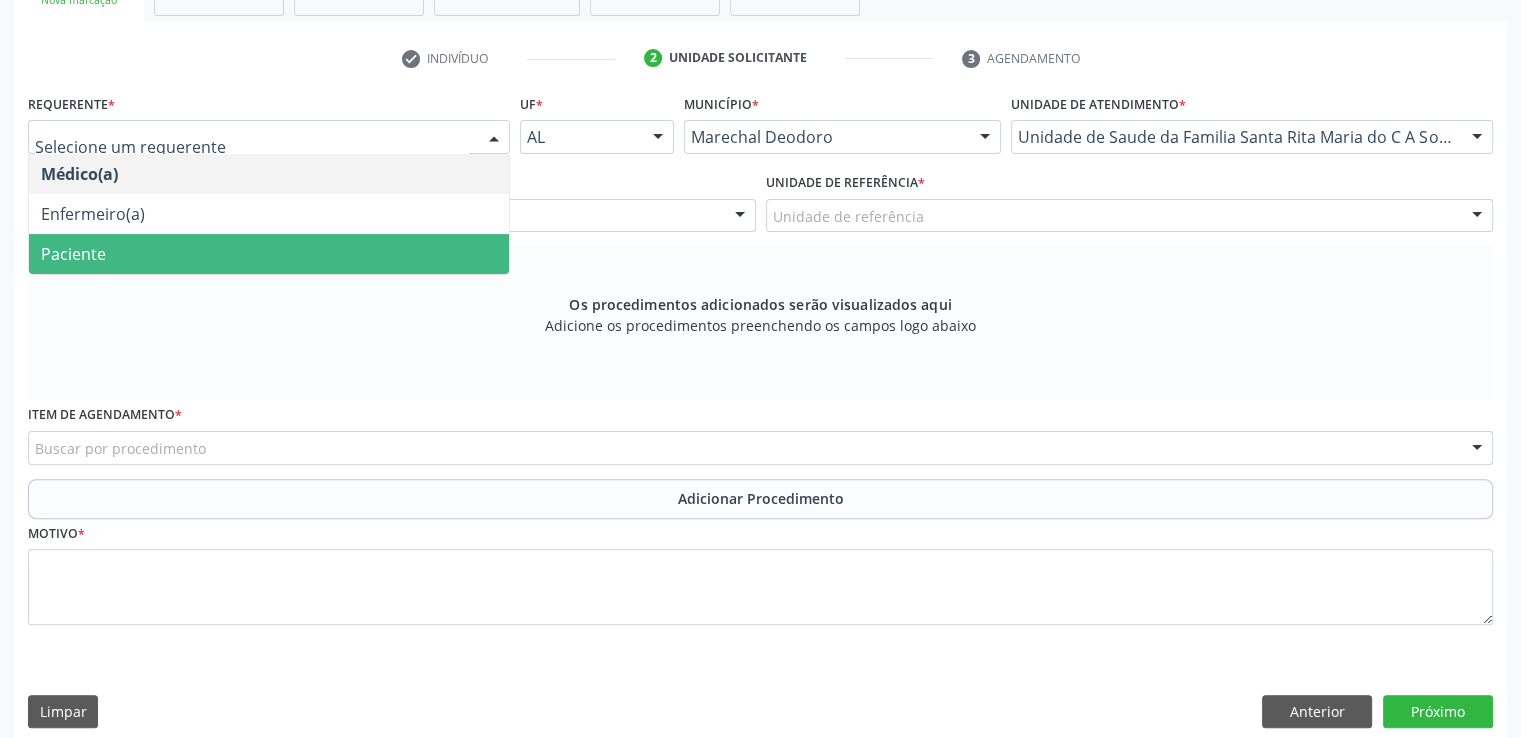 click on "Paciente" at bounding box center (269, 254) 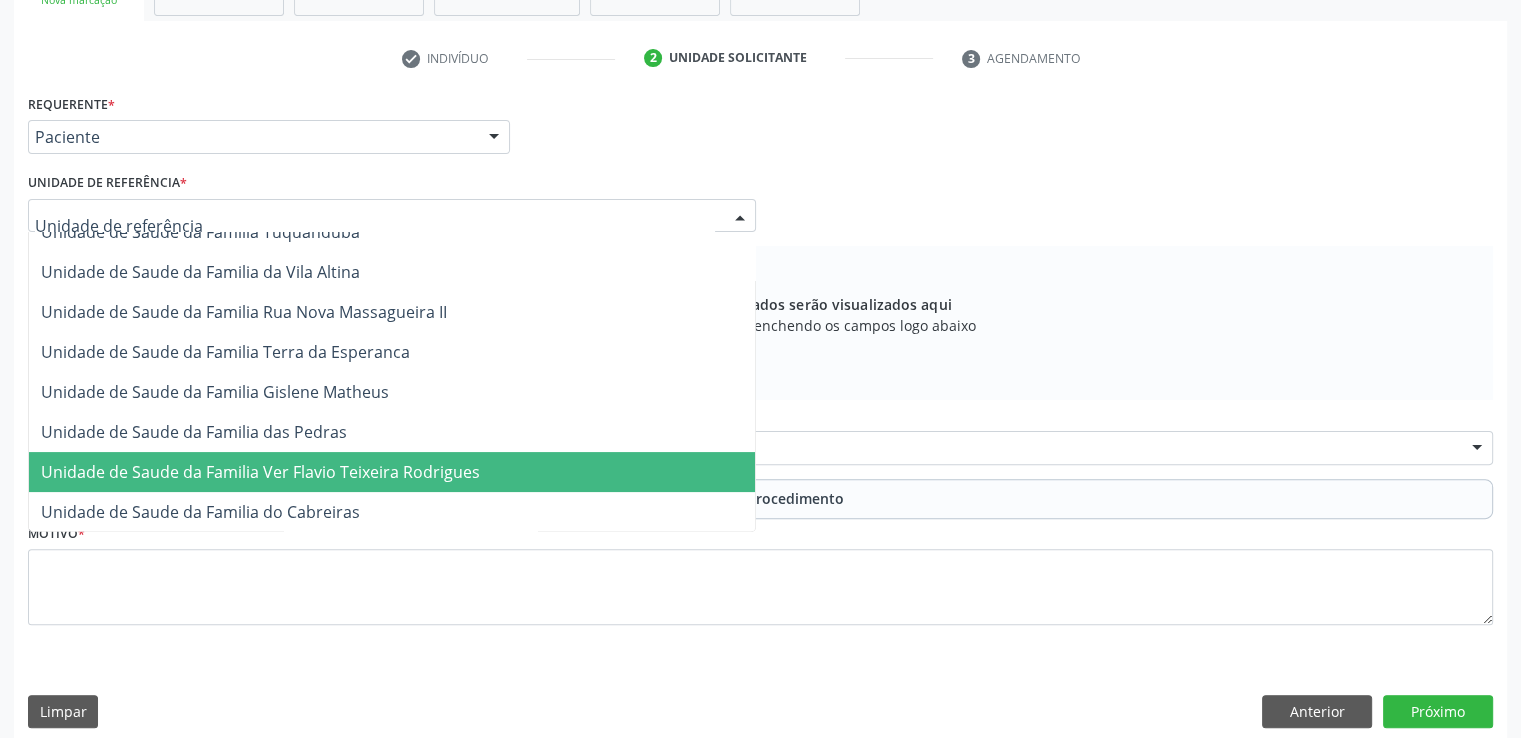 click at bounding box center [392, 216] 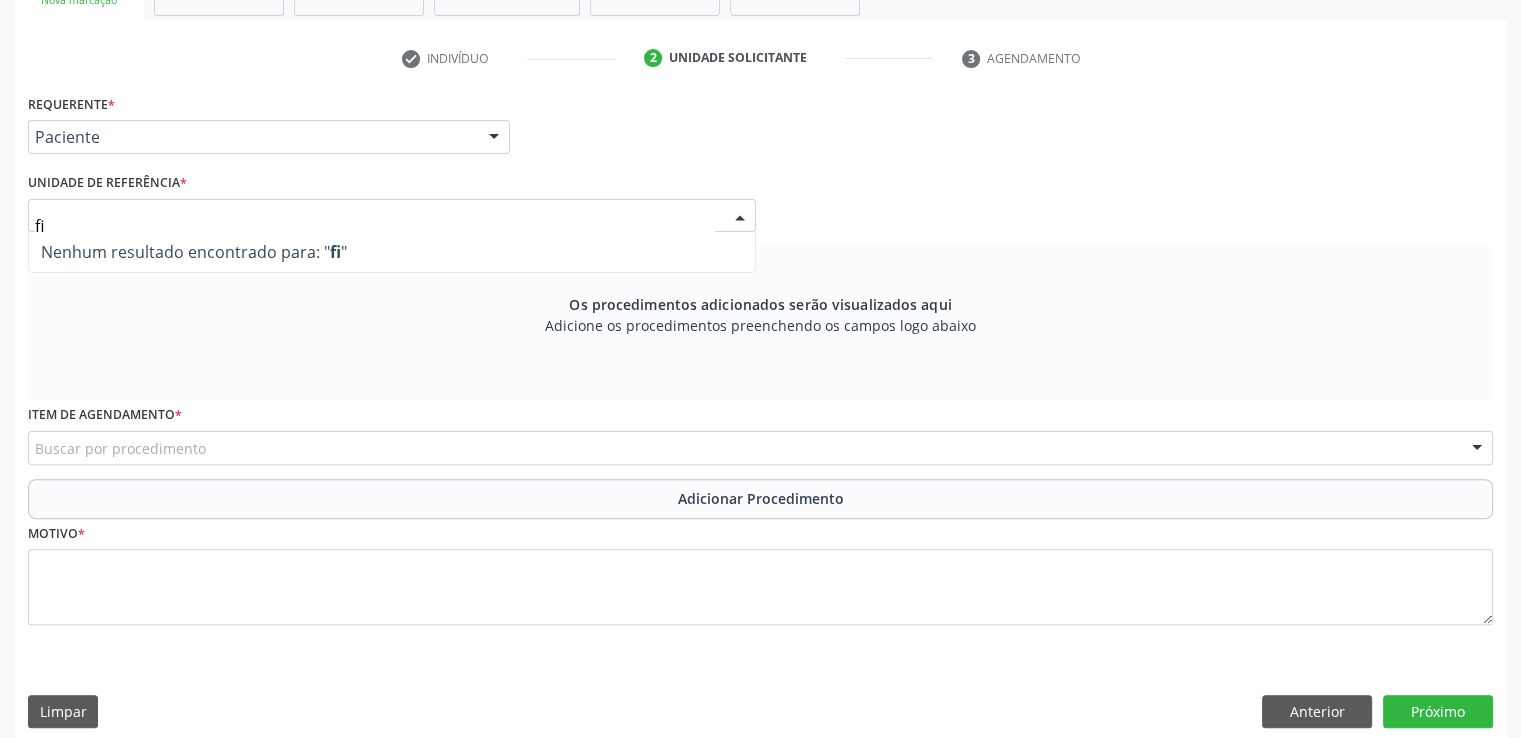 scroll, scrollTop: 0, scrollLeft: 0, axis: both 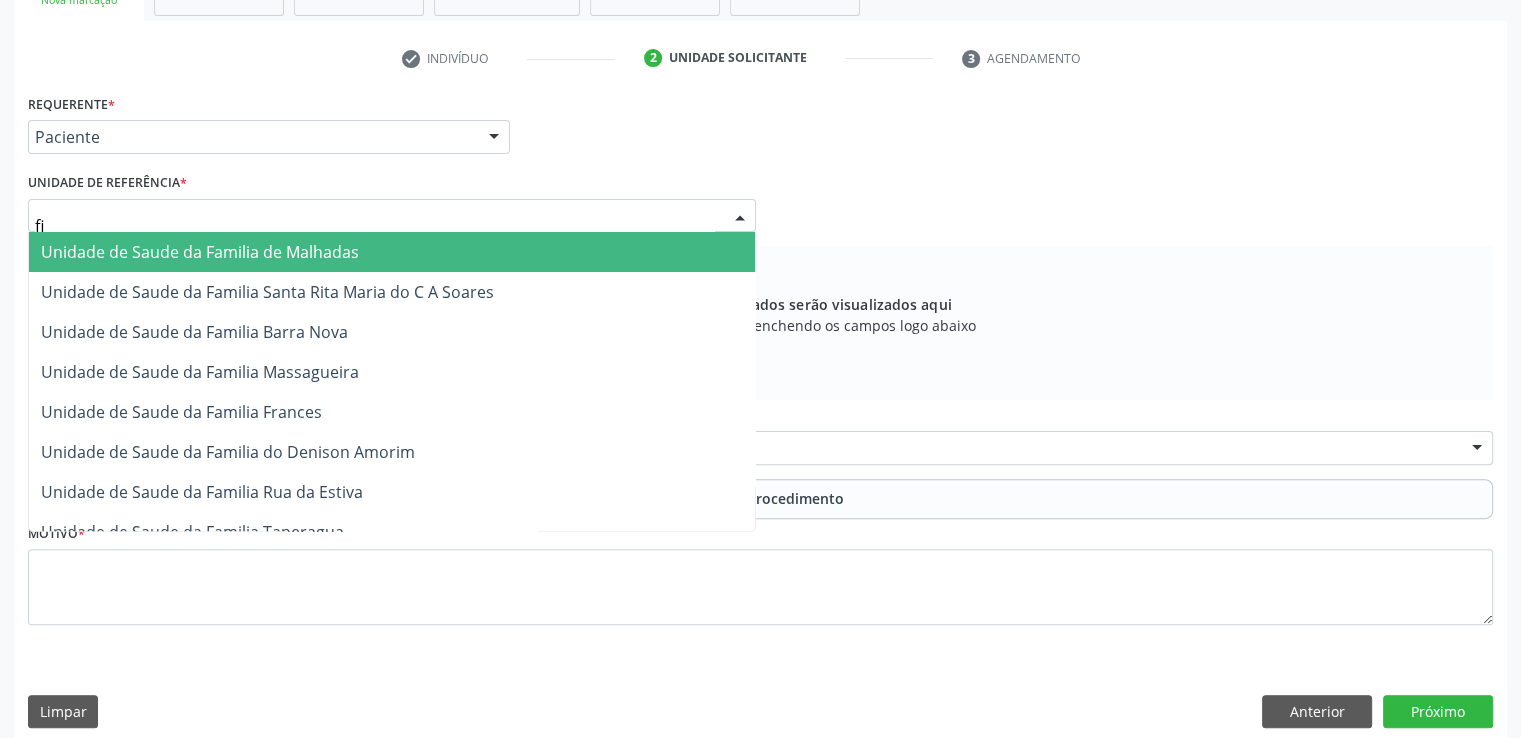 type on "f" 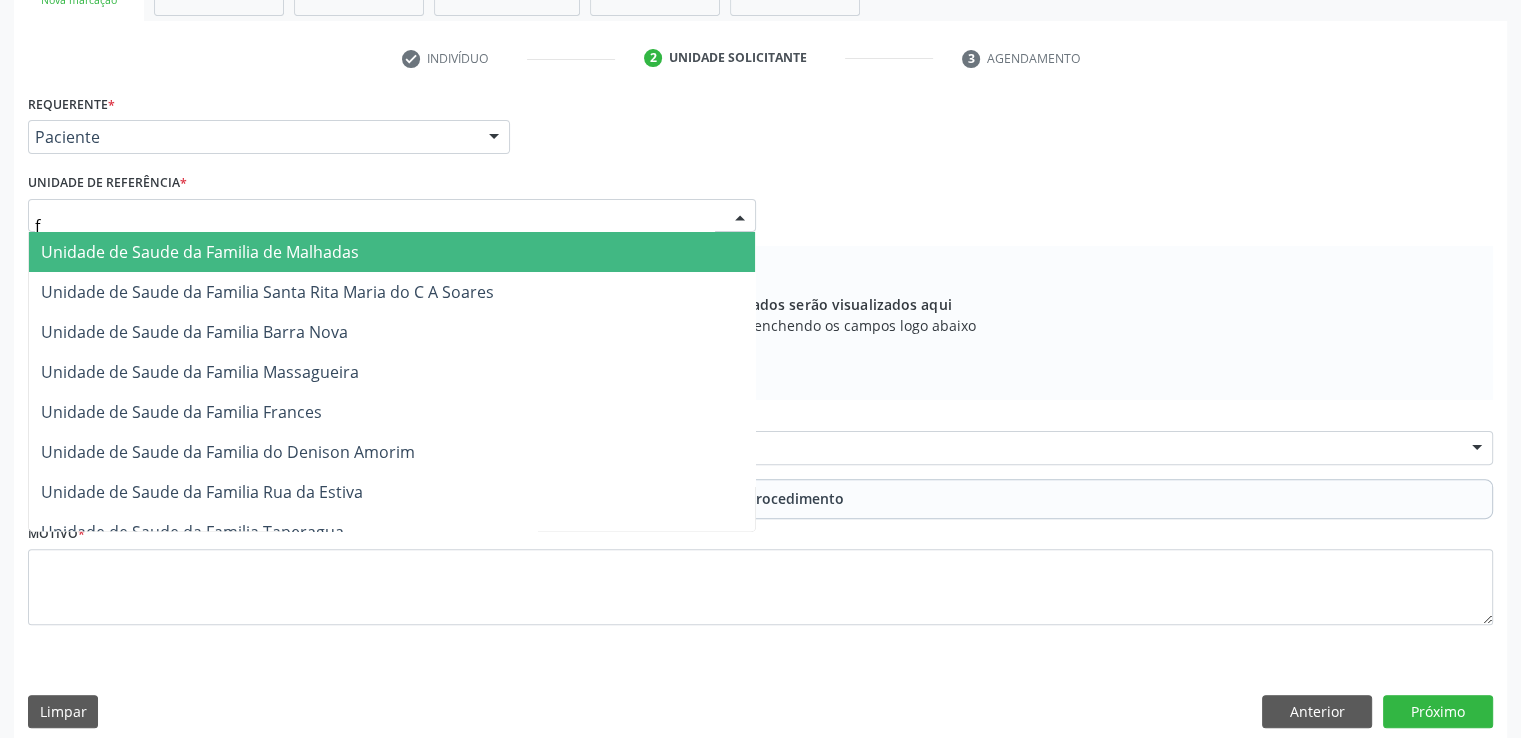 type 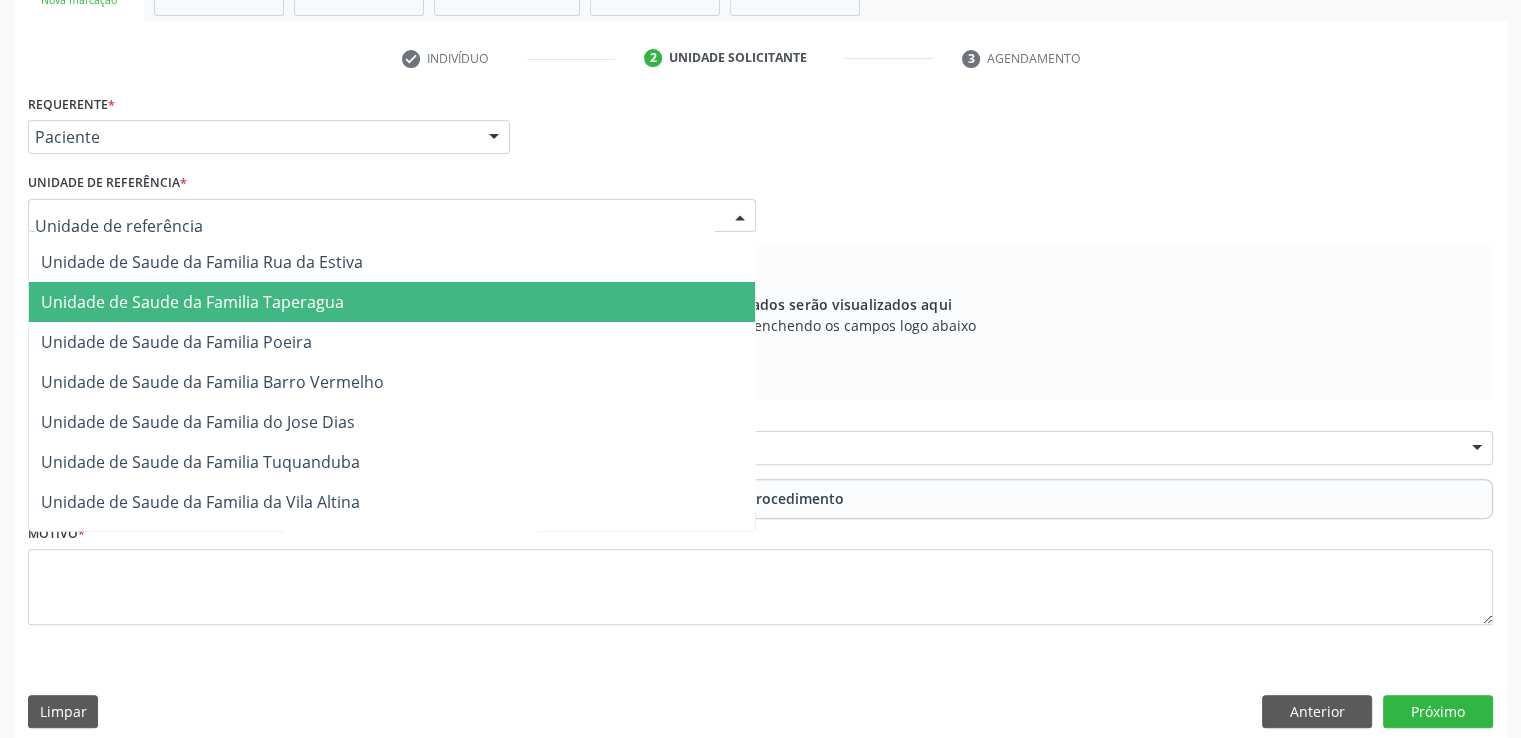 scroll, scrollTop: 0, scrollLeft: 0, axis: both 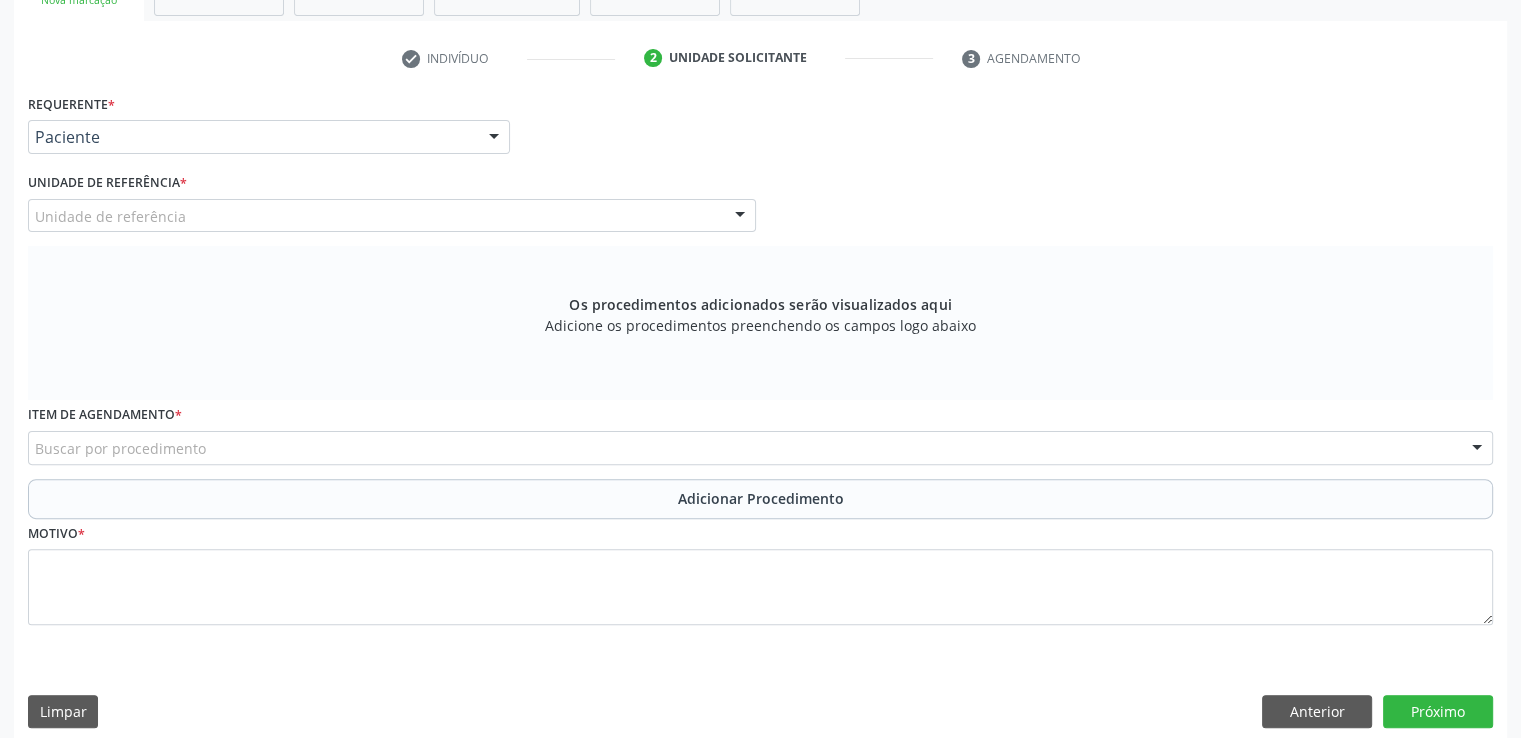 click on "Médico Solicitante
Por favor, selecione a Unidade de Atendimento primeiro
[FIRST] [LAST]   [FIRST] [LAST]   [FIRST] [LAST]   [FIRST] [LAST]   [FIRST] [LAST]   [FIRST] [LAST]   [FIRST] [LAST]   [FIRST] [LAST]
Nenhum resultado encontrado para: "   "
Não há nenhuma opção para ser exibida.
Unidade de referência
*
Unidade de referência
Unidade de Saude da Familia de Malhadas   Unidade de Saude da Familia Santa Rita Maria do C A Soares   Unidade de Saude da Familia Barra Nova   Unidade de Saude da Familia Massagueira   Unidade de Saude da Familia Frances   Unidade de Saude da Familia do Denison Amorim   Unidade de Saude da Familia Rua da Estiva   Unidade de Saude da Familia Taperagua   Unidade de Saude da Familia Poeira   Unidade de Saude da Familia Barro Vermelho                         "" at bounding box center (760, 207) 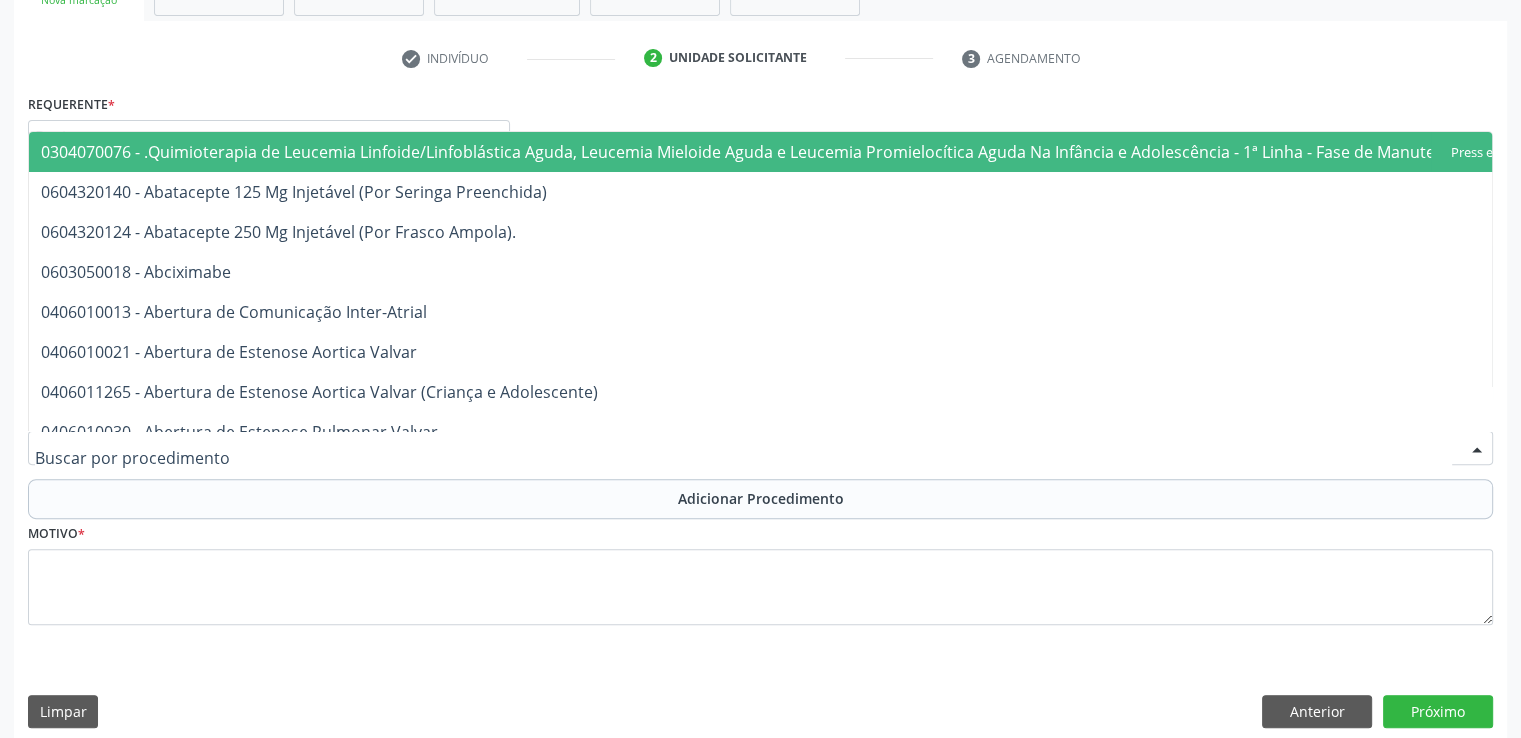 click at bounding box center (760, 448) 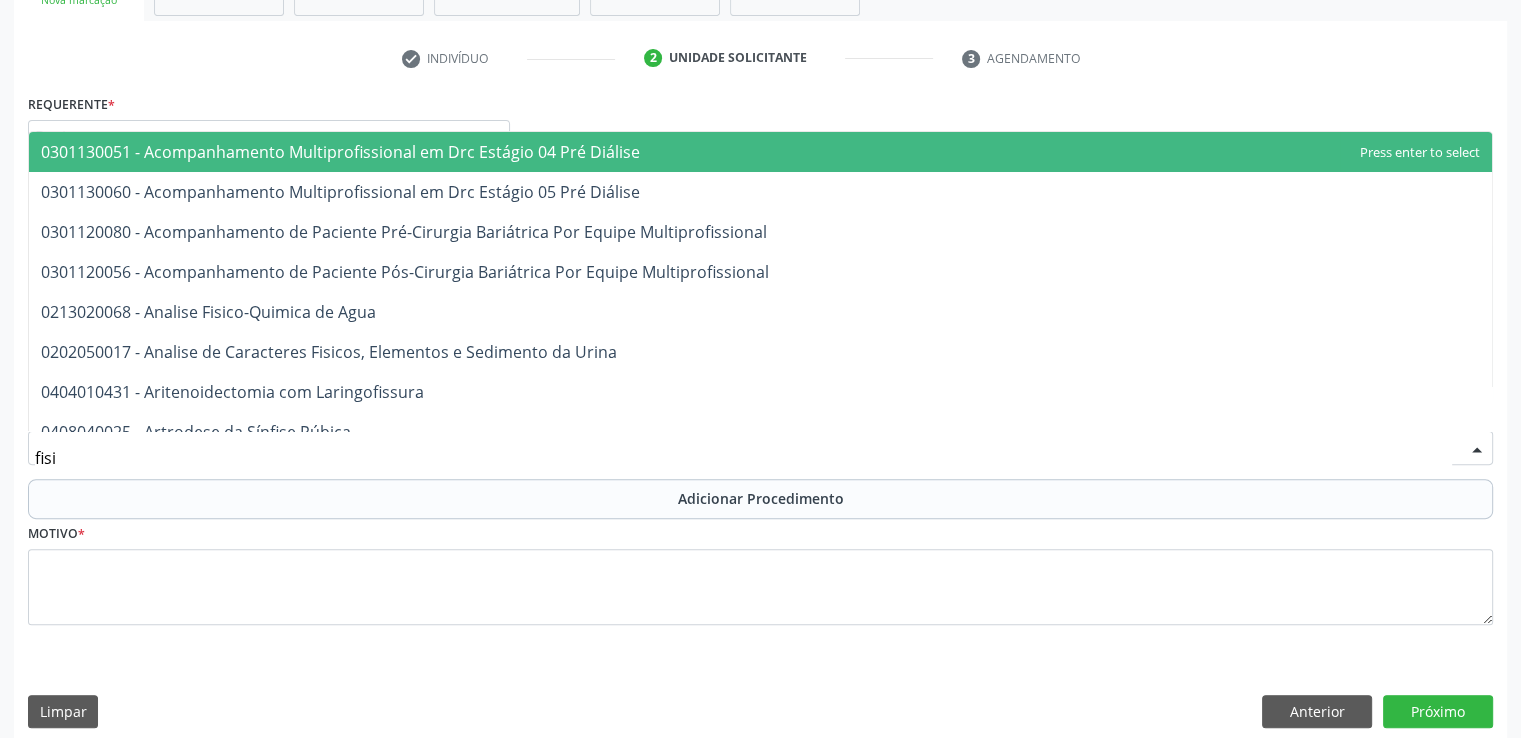 type on "fisio" 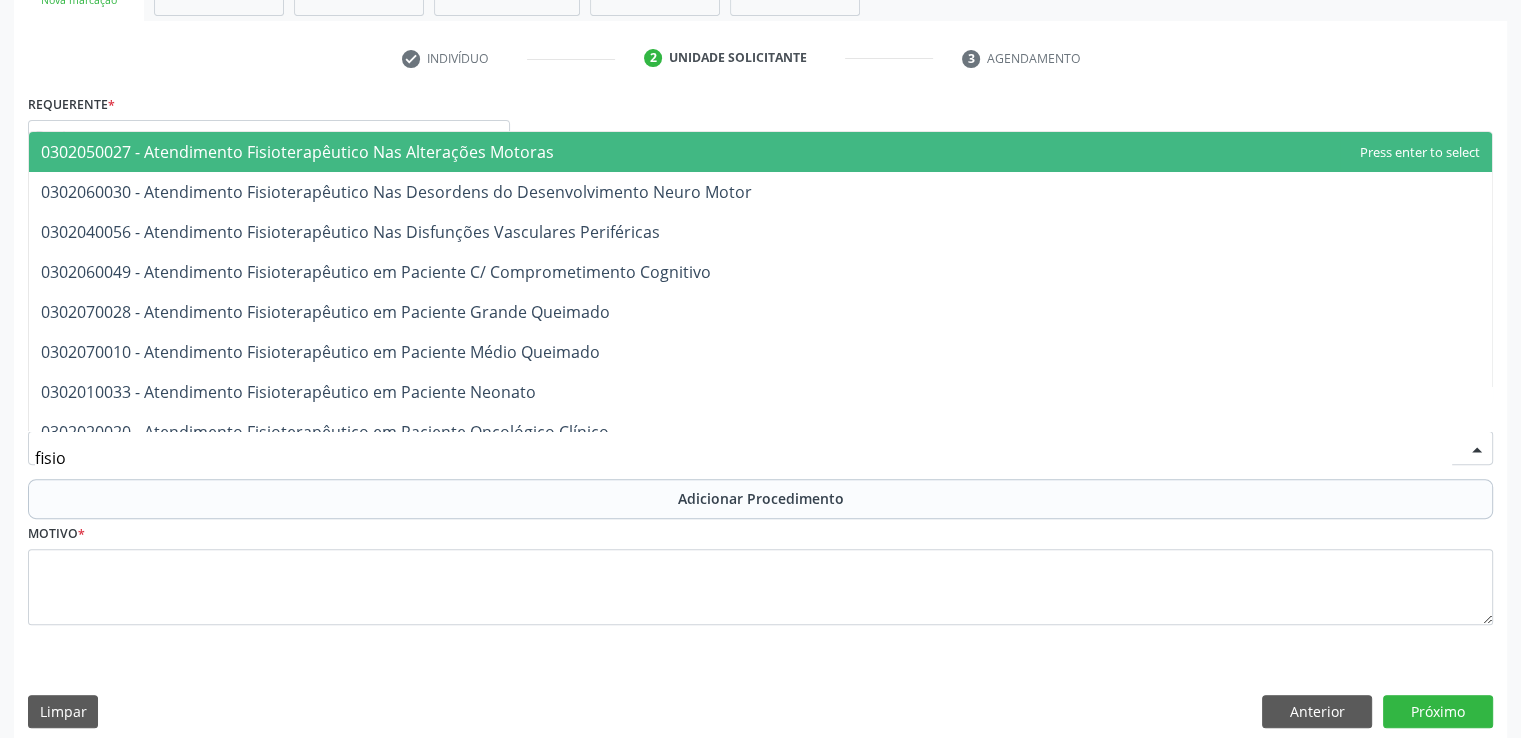 click on "0302050027 - Atendimento Fisioterapêutico Nas Alterações Motoras" at bounding box center [760, 152] 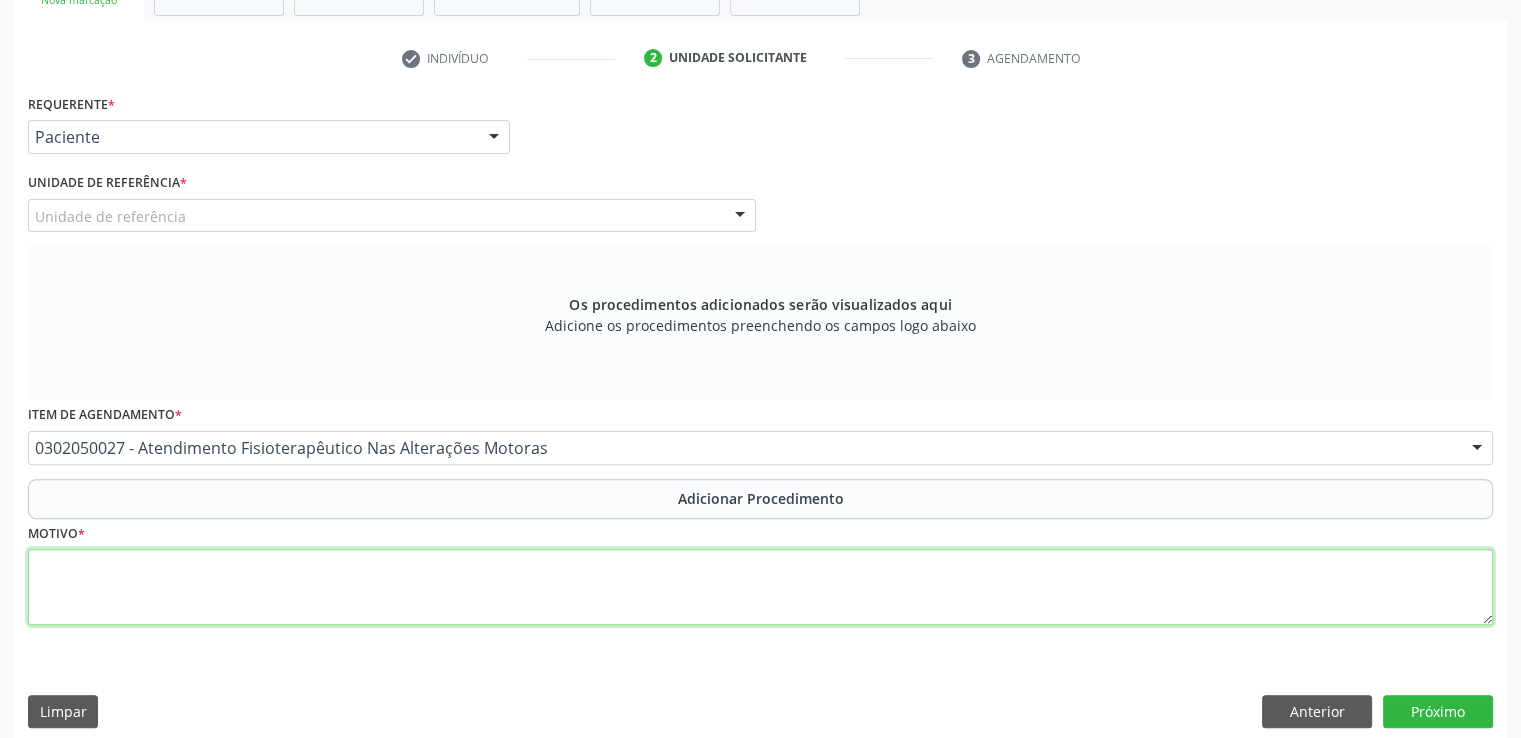click at bounding box center [760, 587] 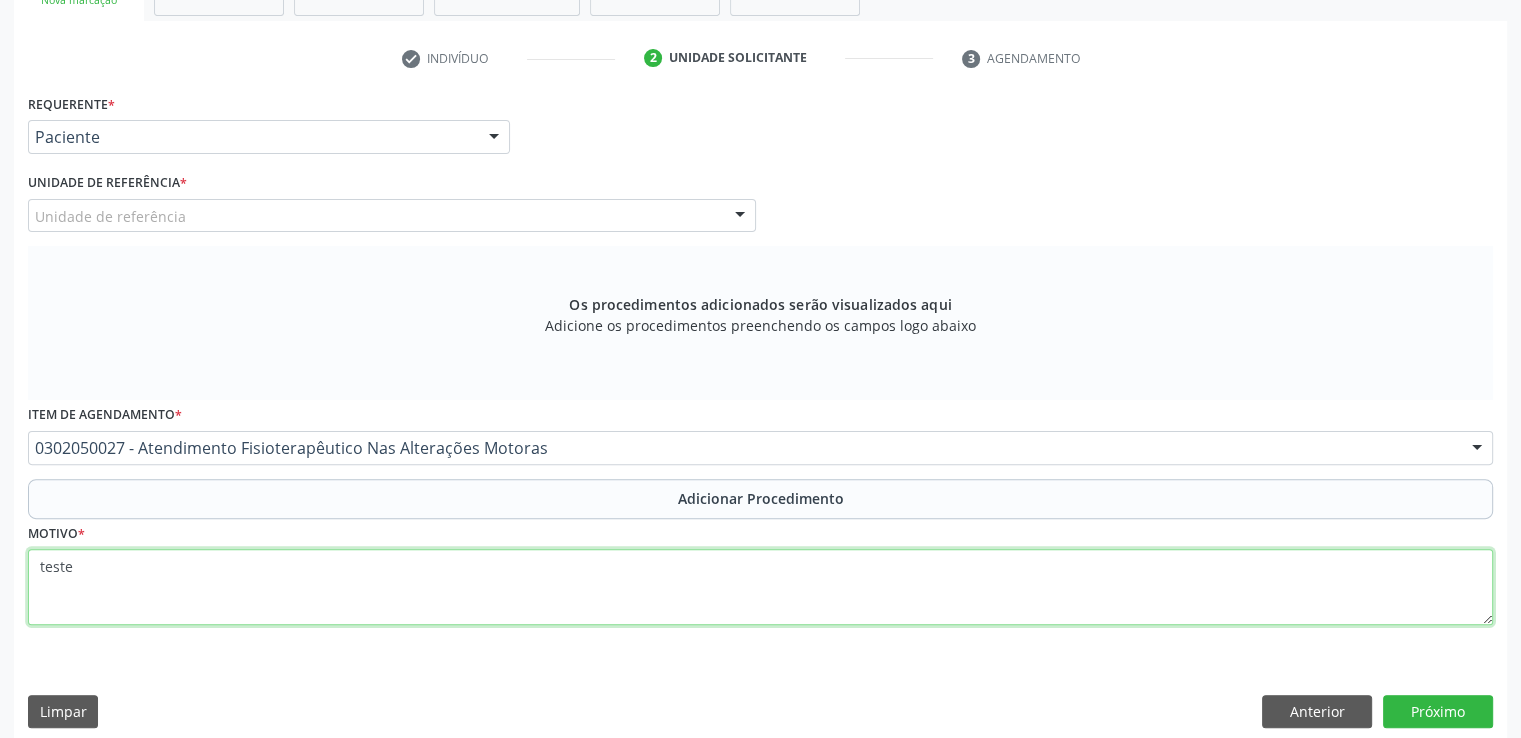 type on "teste" 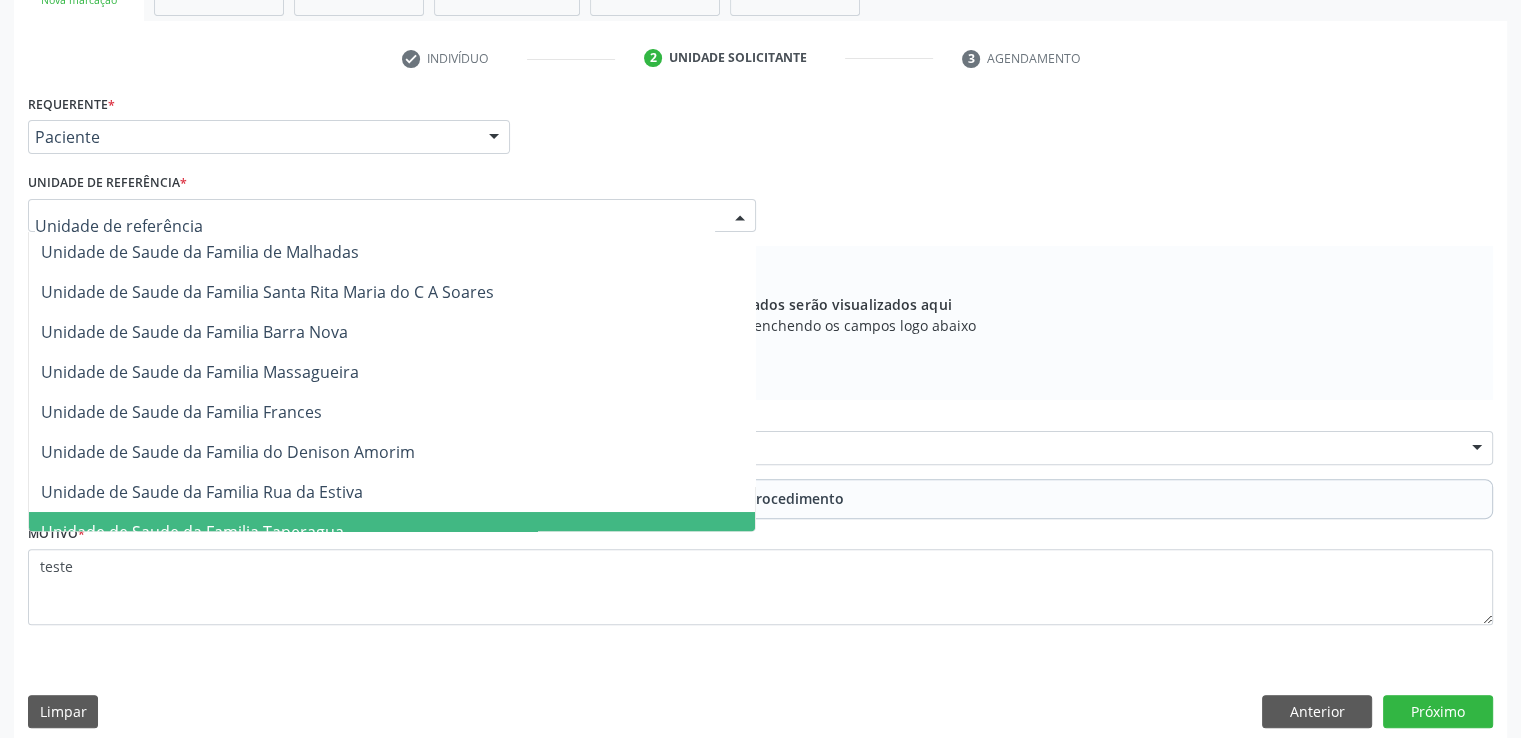 click at bounding box center [392, 216] 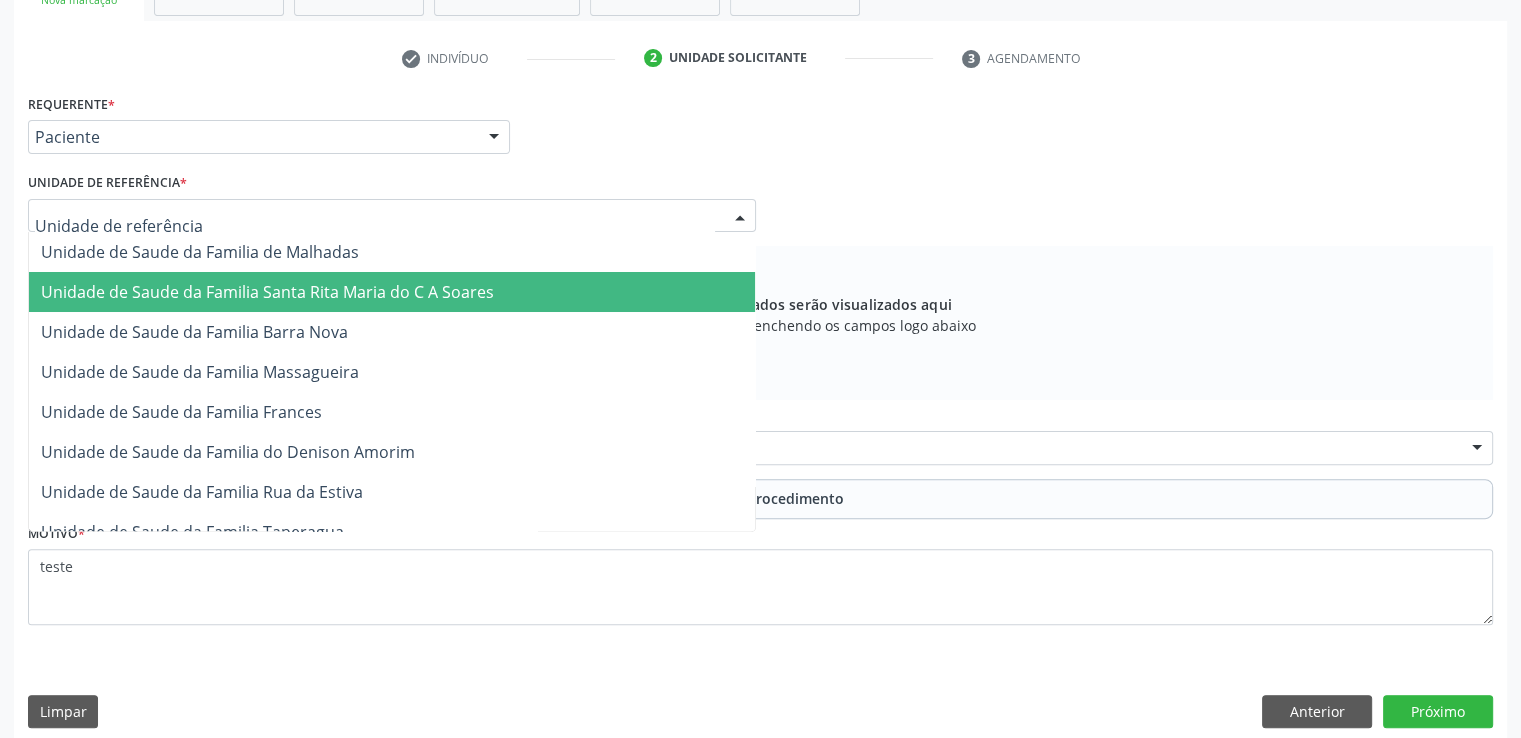 click on "Unidade de Saude da Familia Santa Rita Maria do C A Soares" at bounding box center (392, 292) 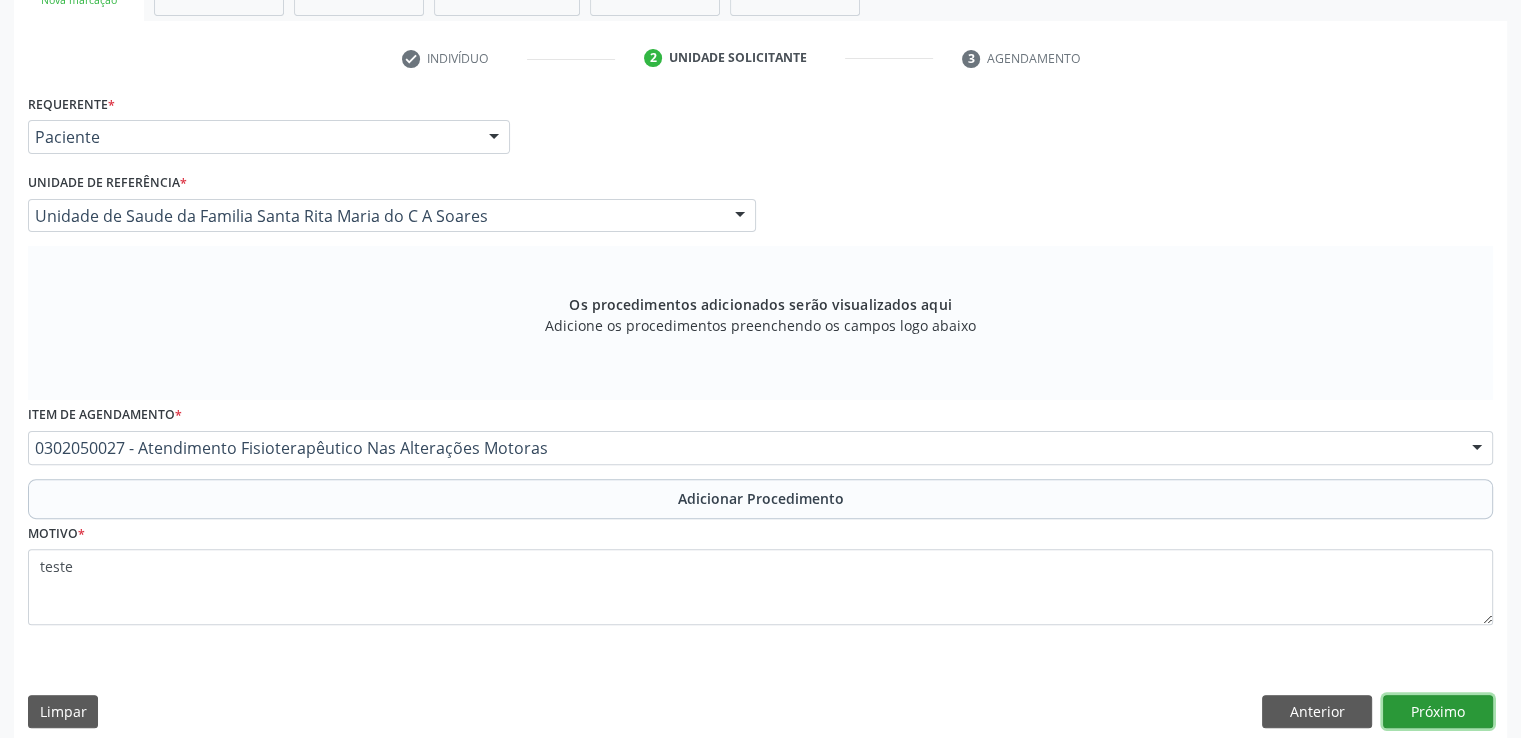 click on "Próximo" at bounding box center (1438, 712) 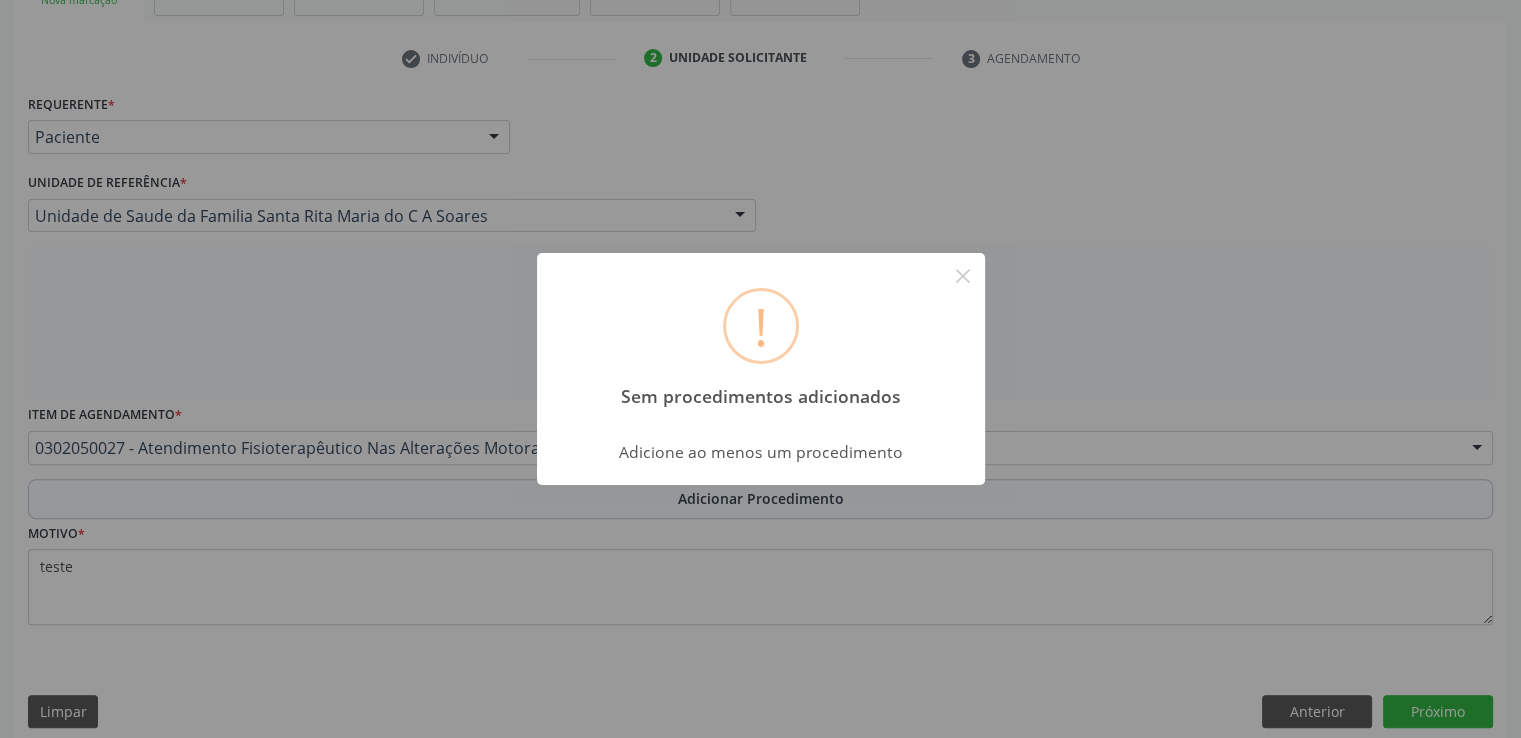 click on "! Sem procedimentos adicionados × Adicione ao menos um procedimento OK Cancel" at bounding box center (760, 369) 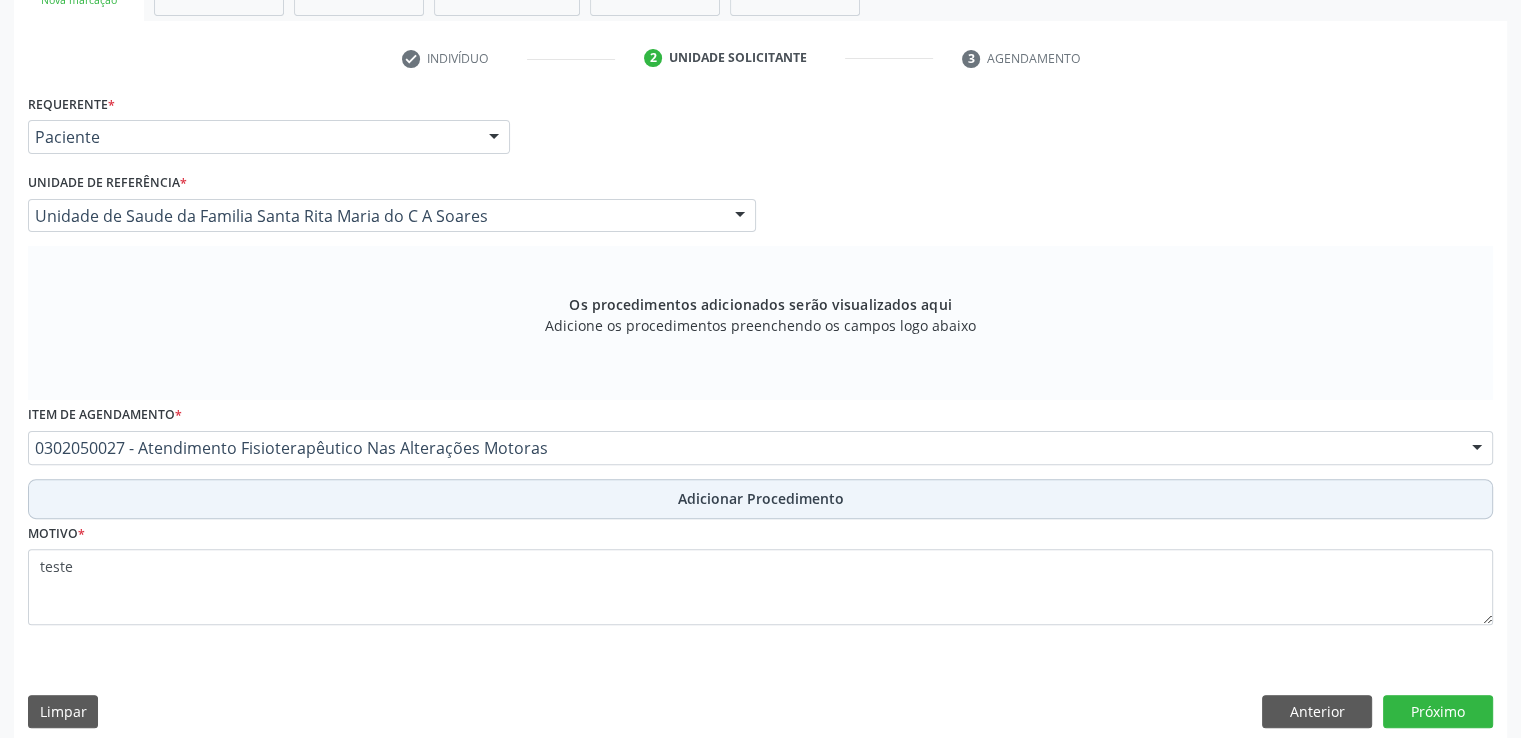 click on "Adicionar Procedimento" at bounding box center [761, 498] 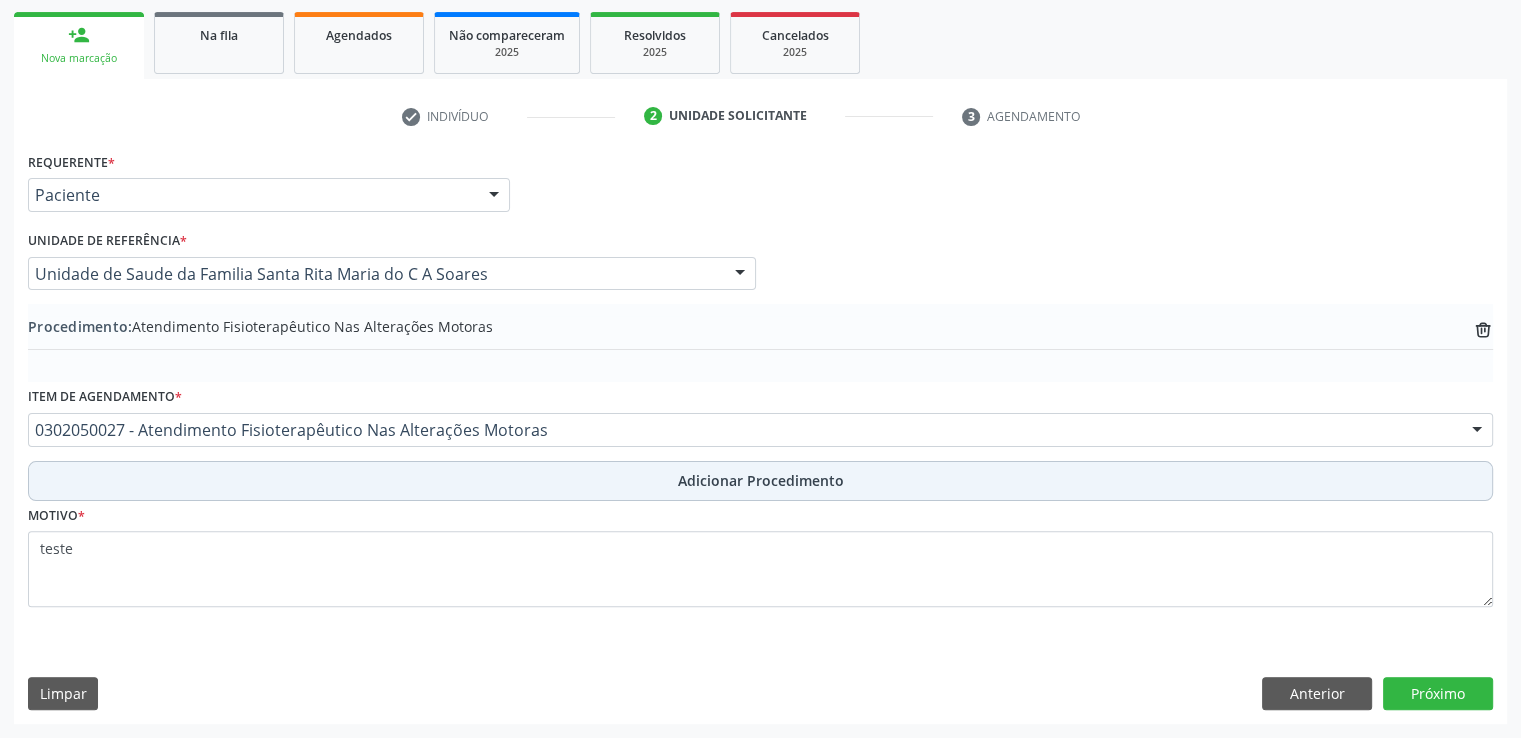 scroll, scrollTop: 430, scrollLeft: 0, axis: vertical 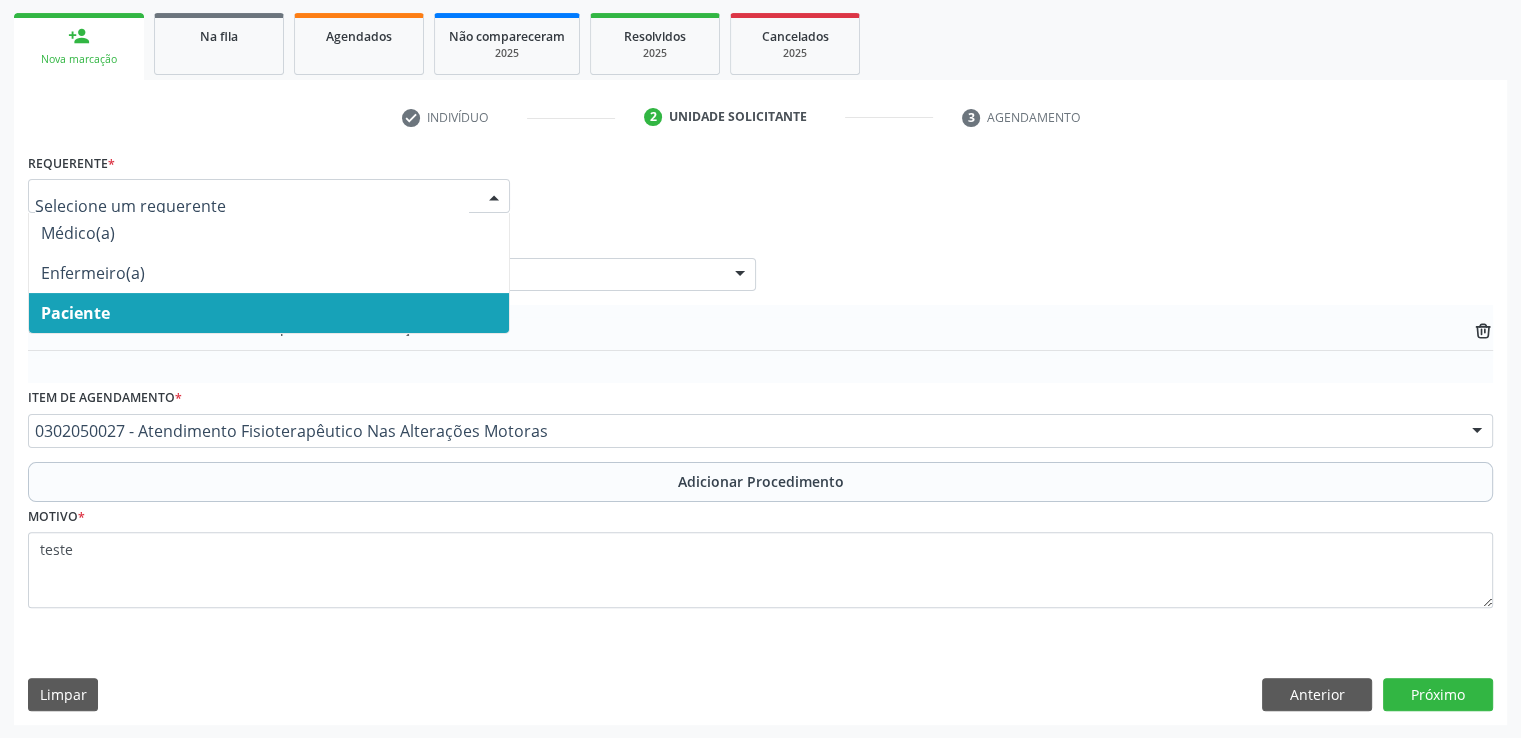 click at bounding box center [269, 196] 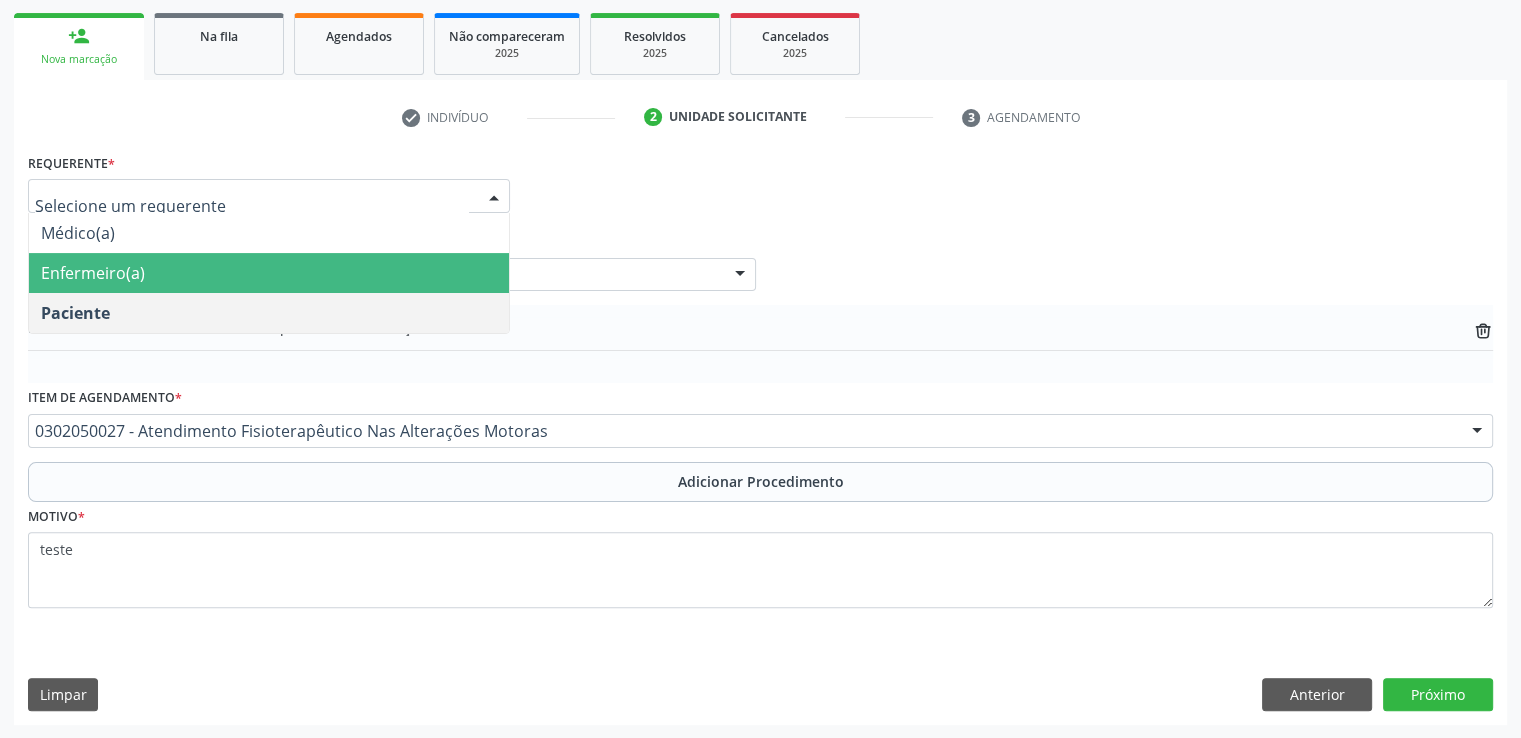click on "Enfermeiro(a)" at bounding box center (269, 273) 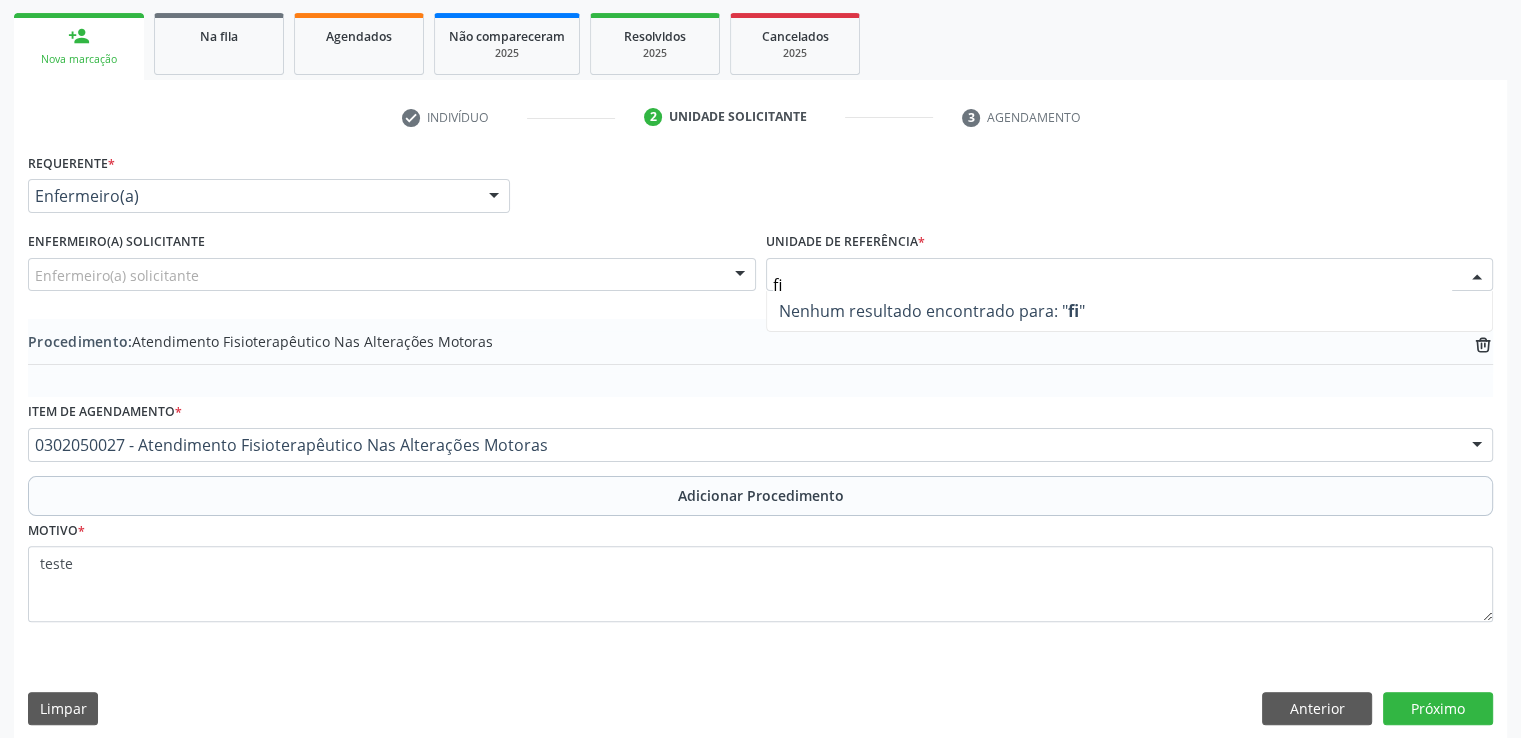 type on "f" 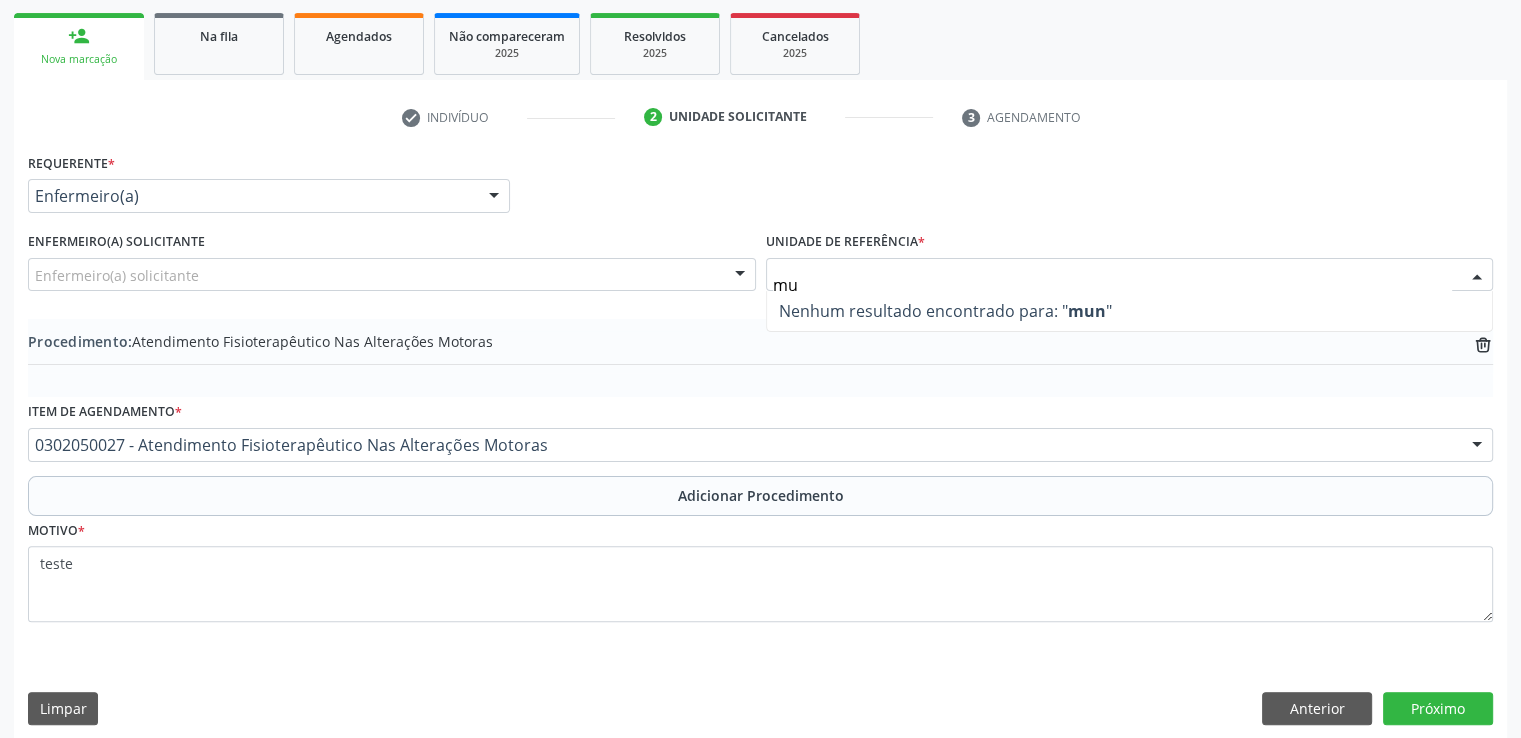 type on "m" 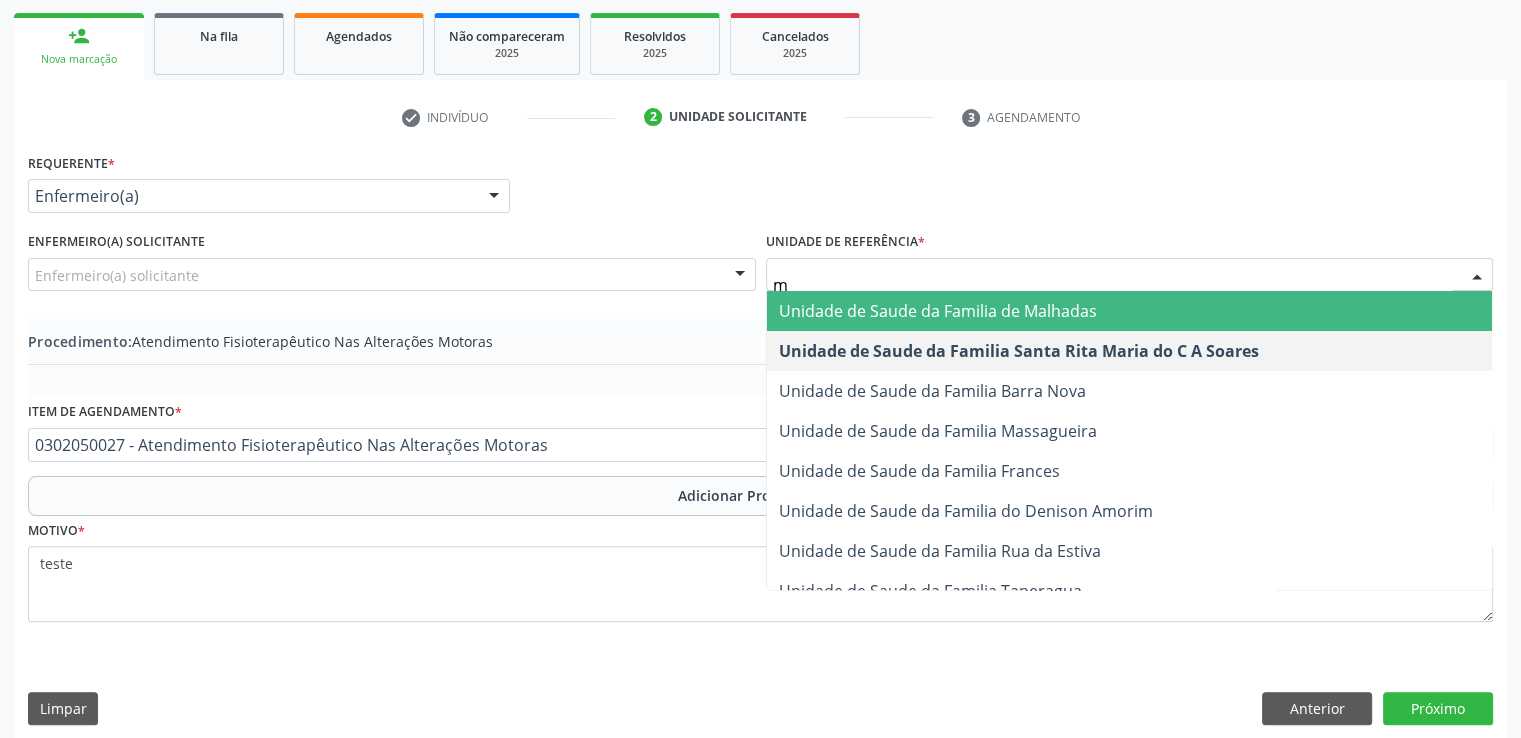 type 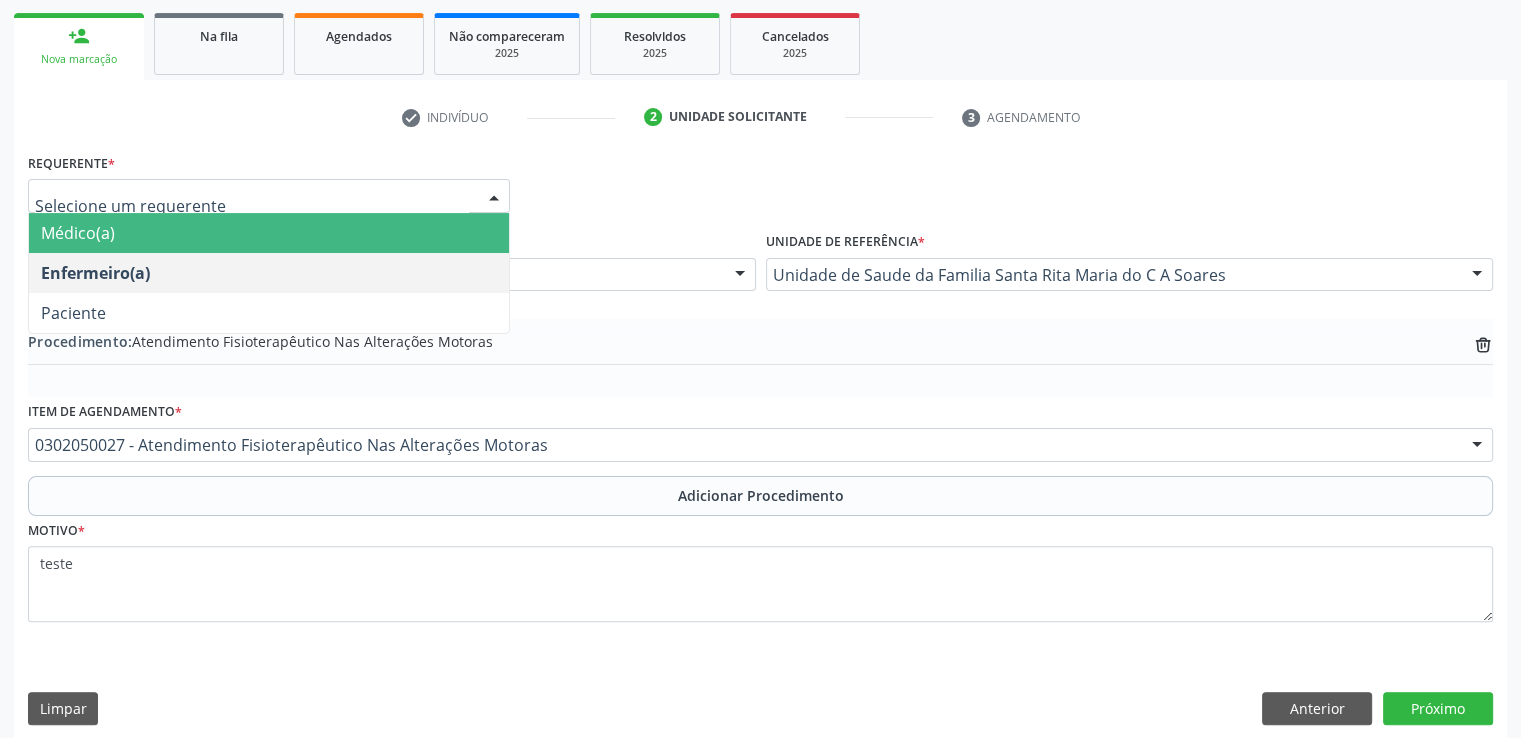 click on "Médico(a)" at bounding box center [78, 233] 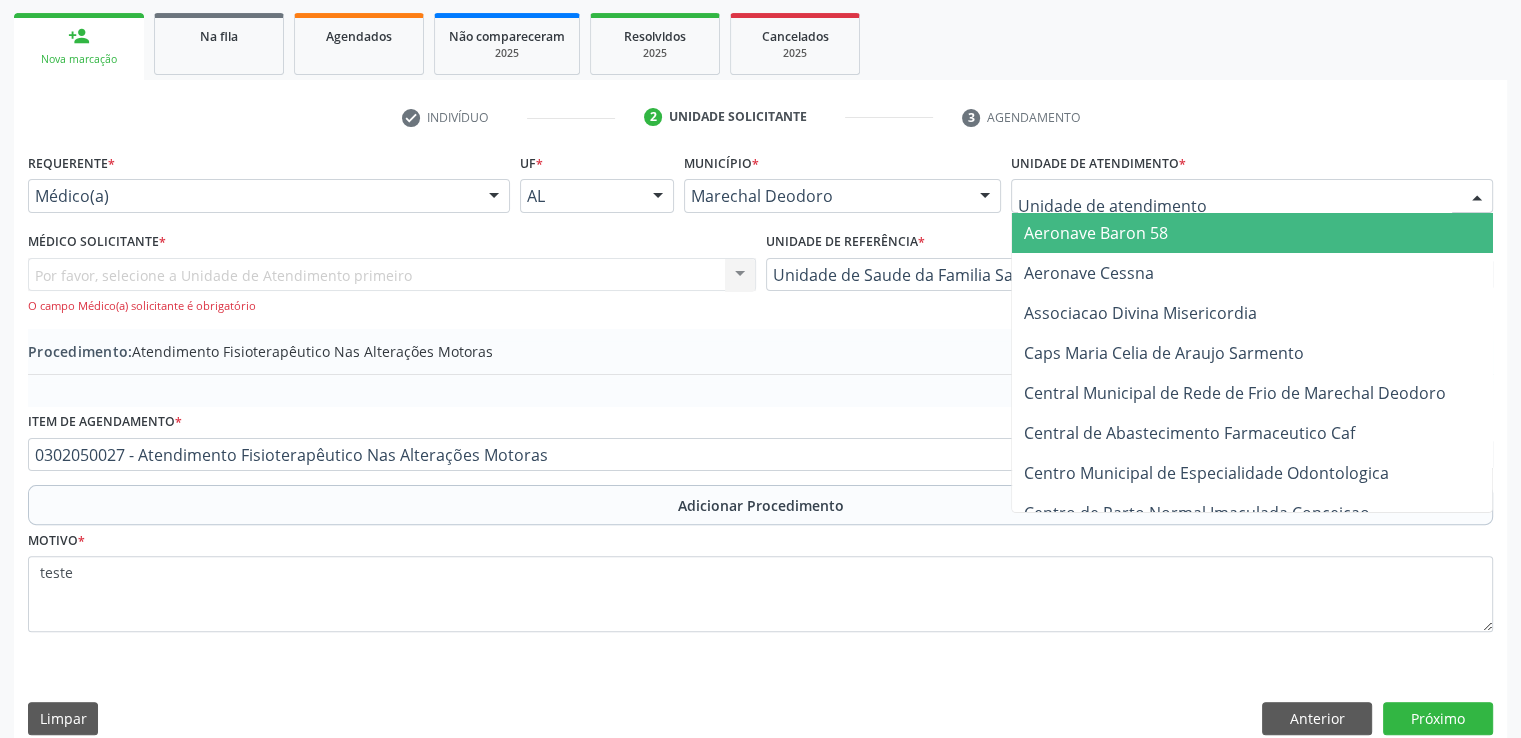 click at bounding box center [1252, 196] 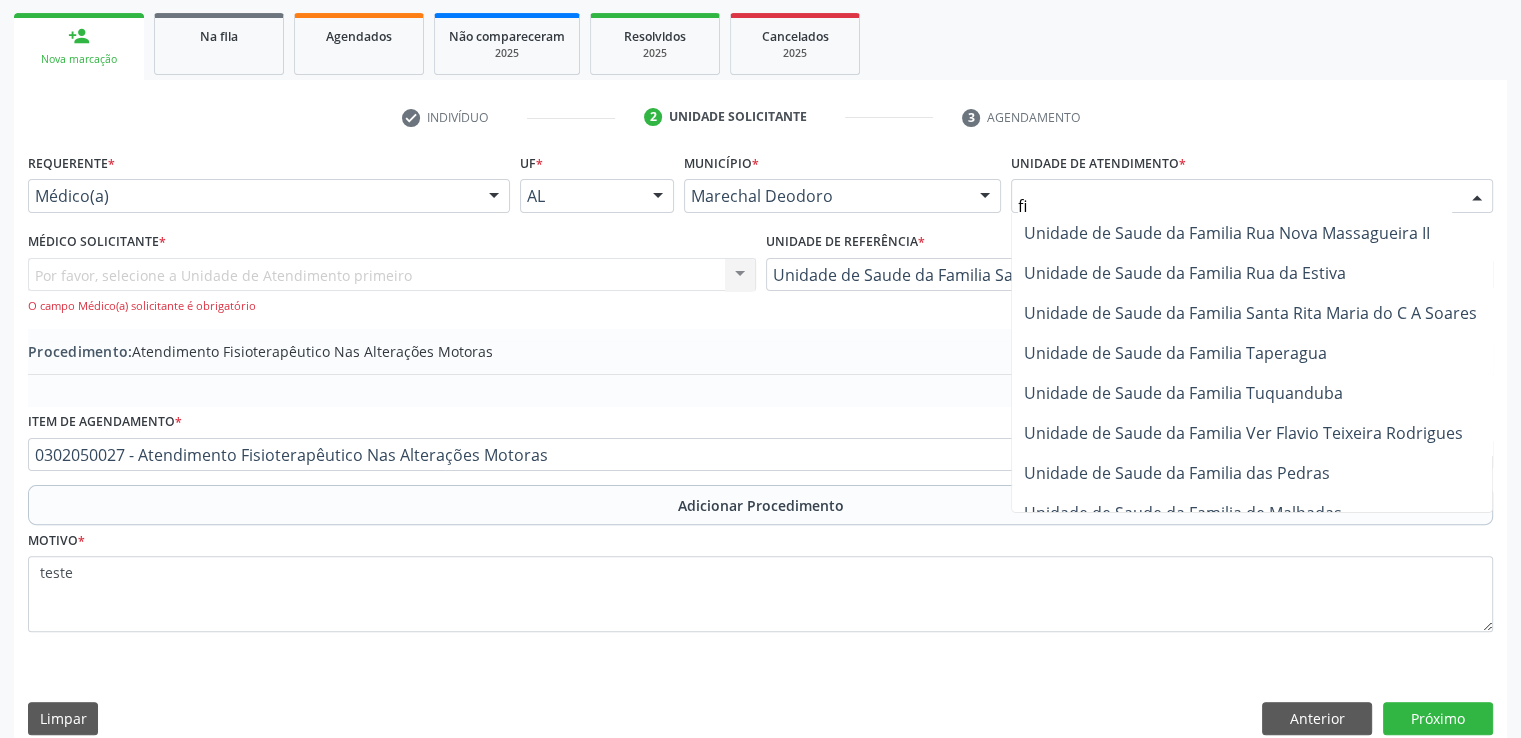 scroll, scrollTop: 0, scrollLeft: 0, axis: both 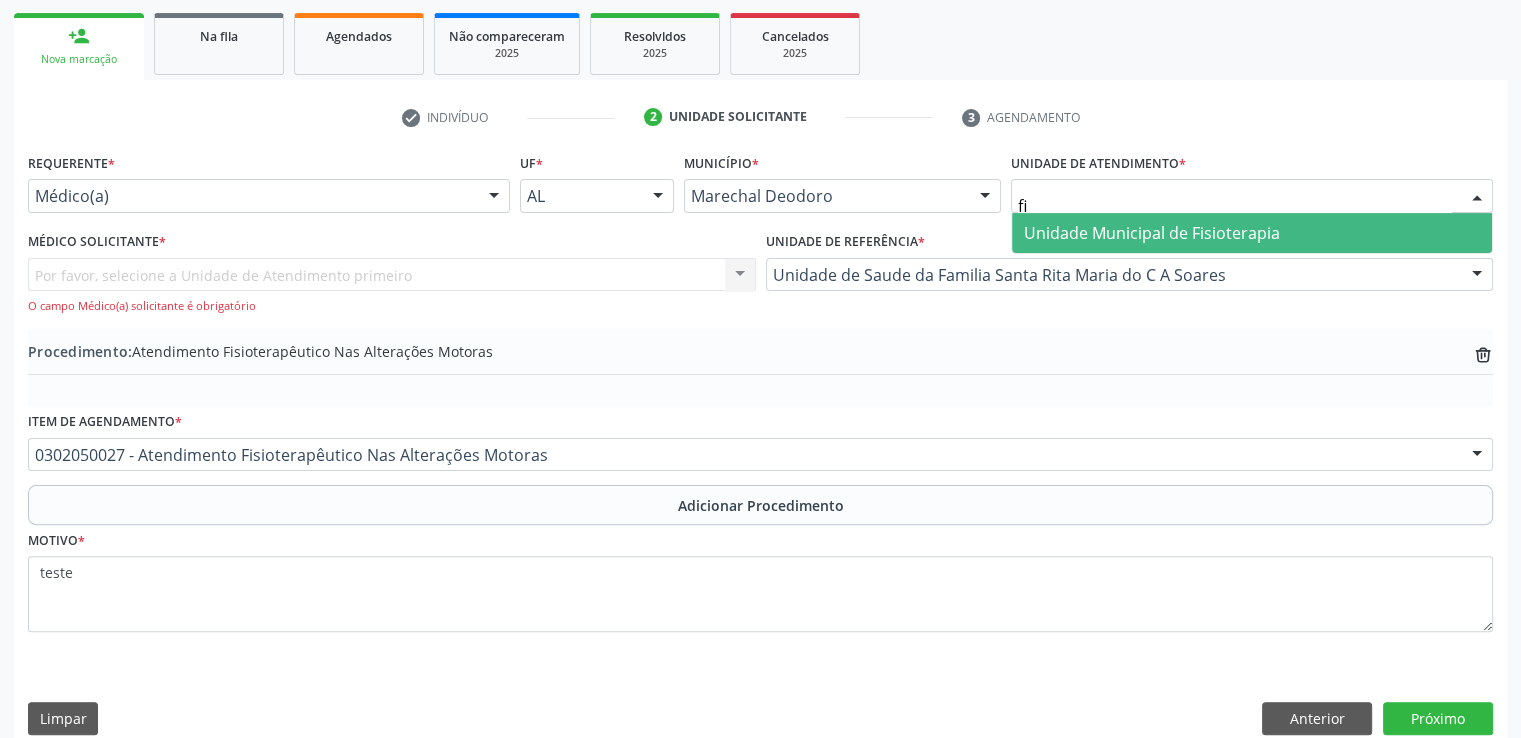 click on "Unidade Municipal de Fisioterapia" at bounding box center [1252, 233] 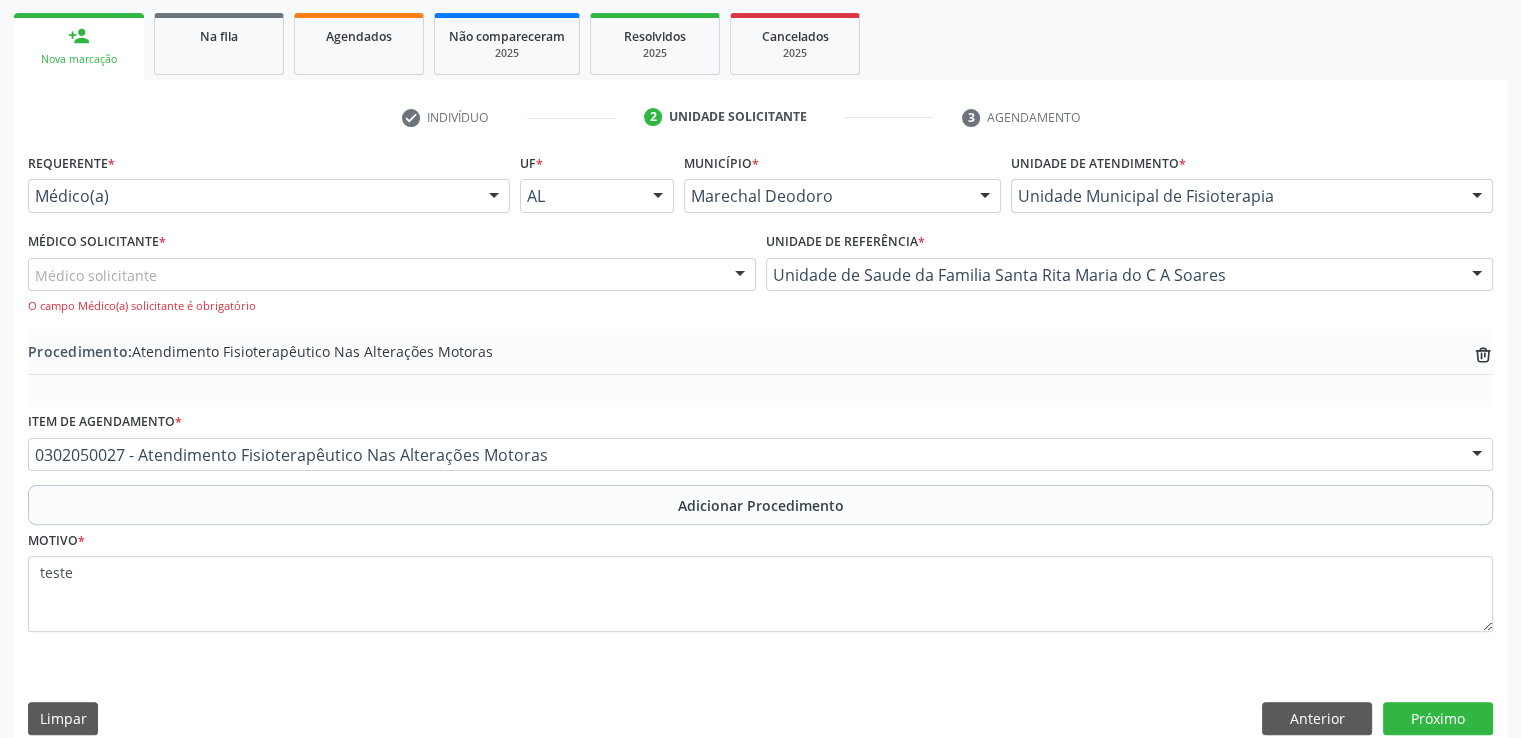 click on "Médico solicitante" at bounding box center (392, 275) 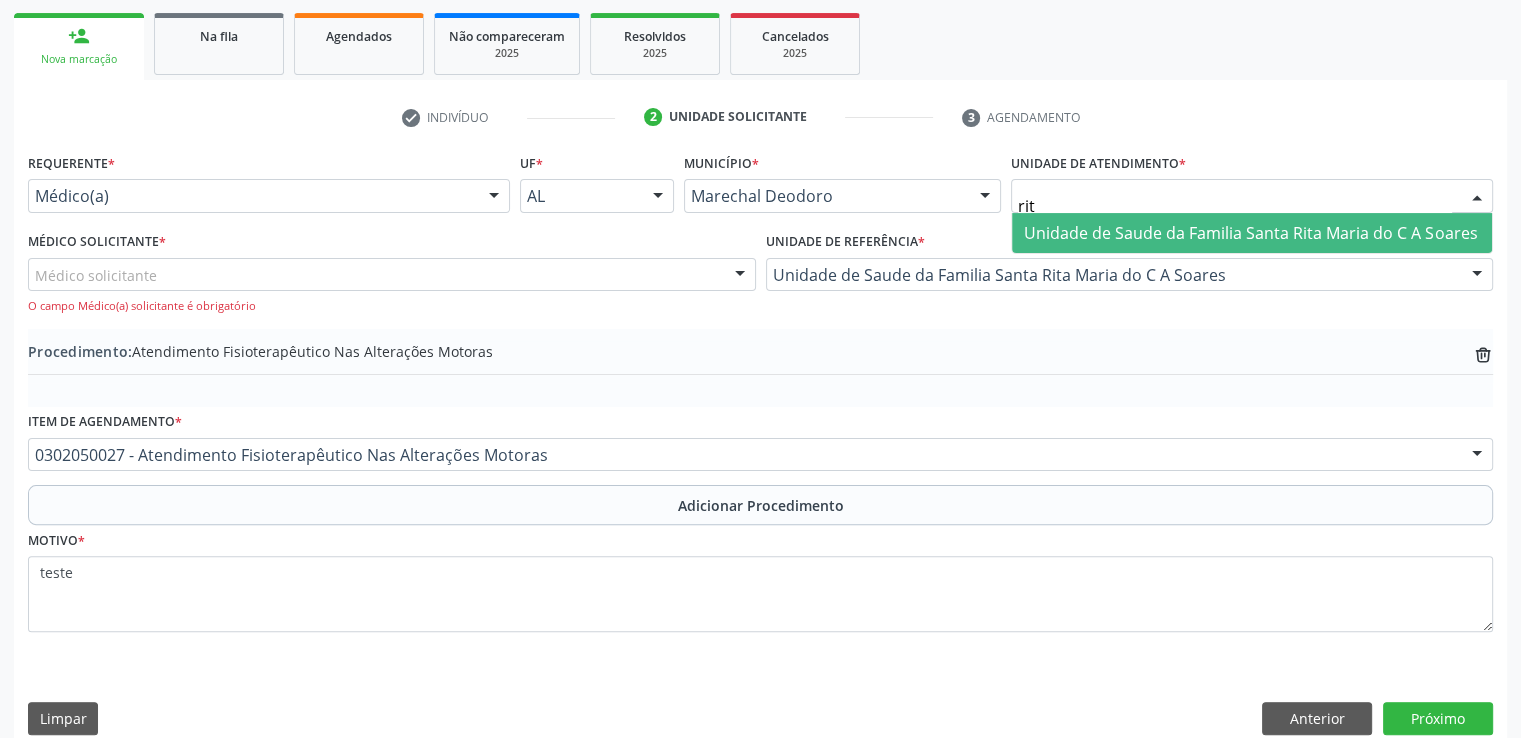 type on "[FIRST]" 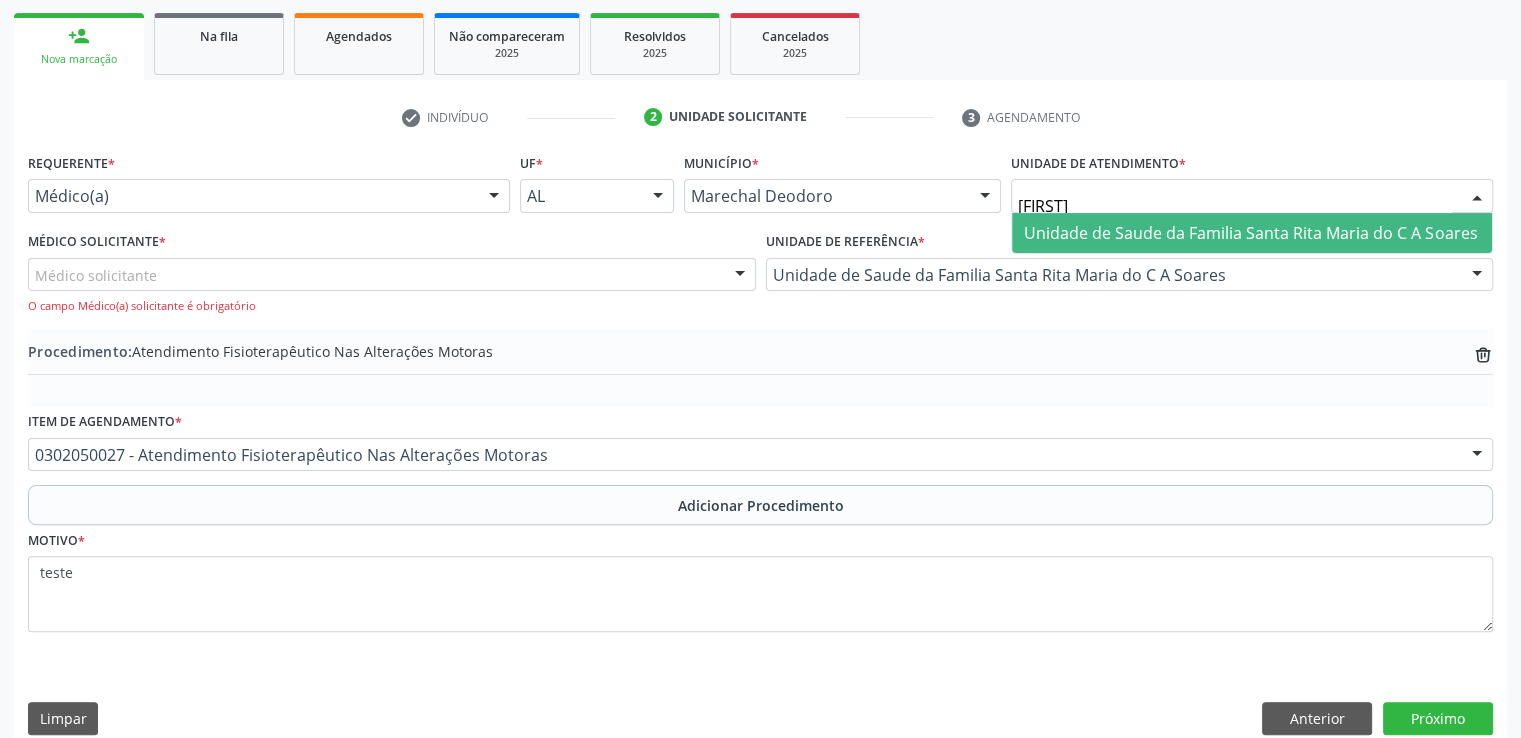 click on "Unidade de Saude da Familia Santa Rita Maria do C A Soares" at bounding box center [1252, 233] 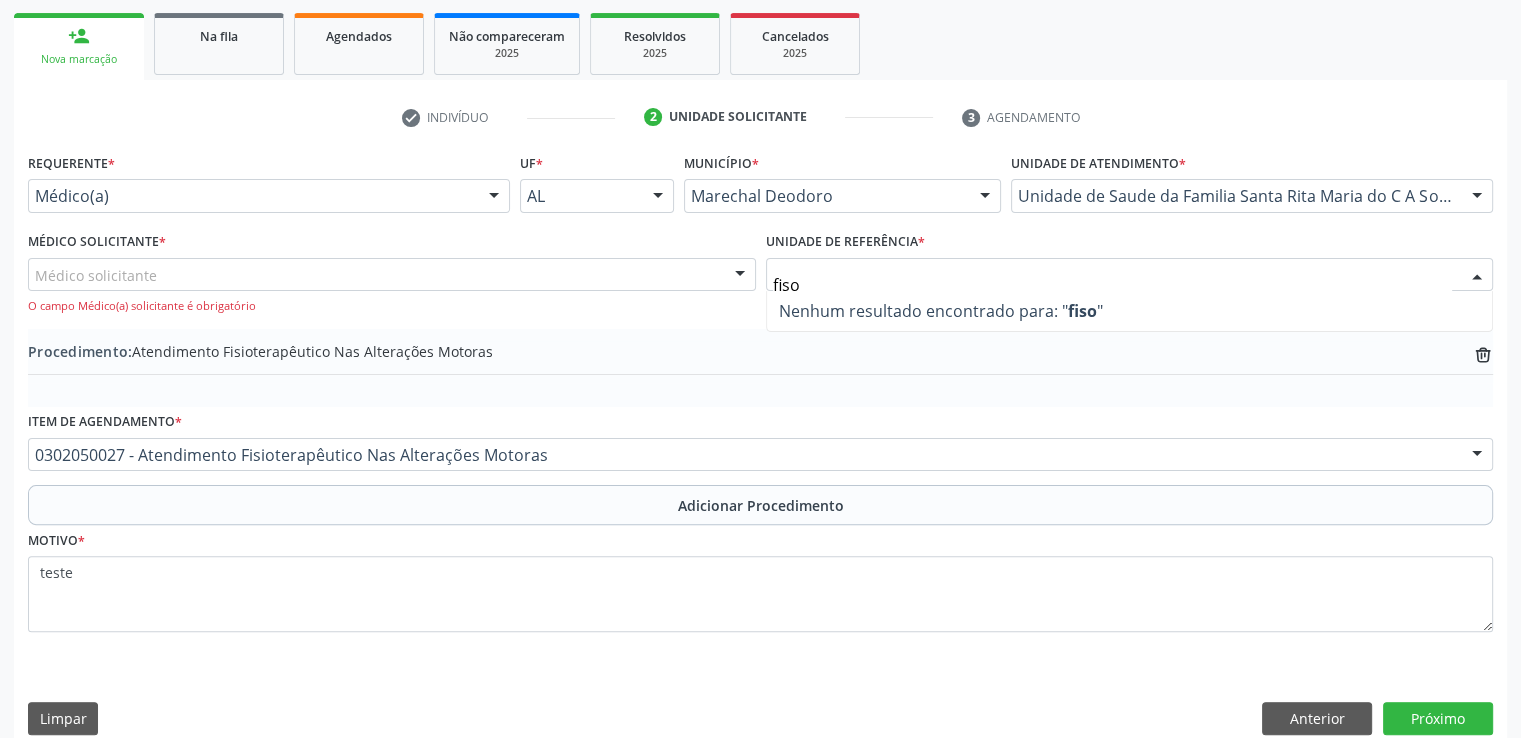 type on "fis" 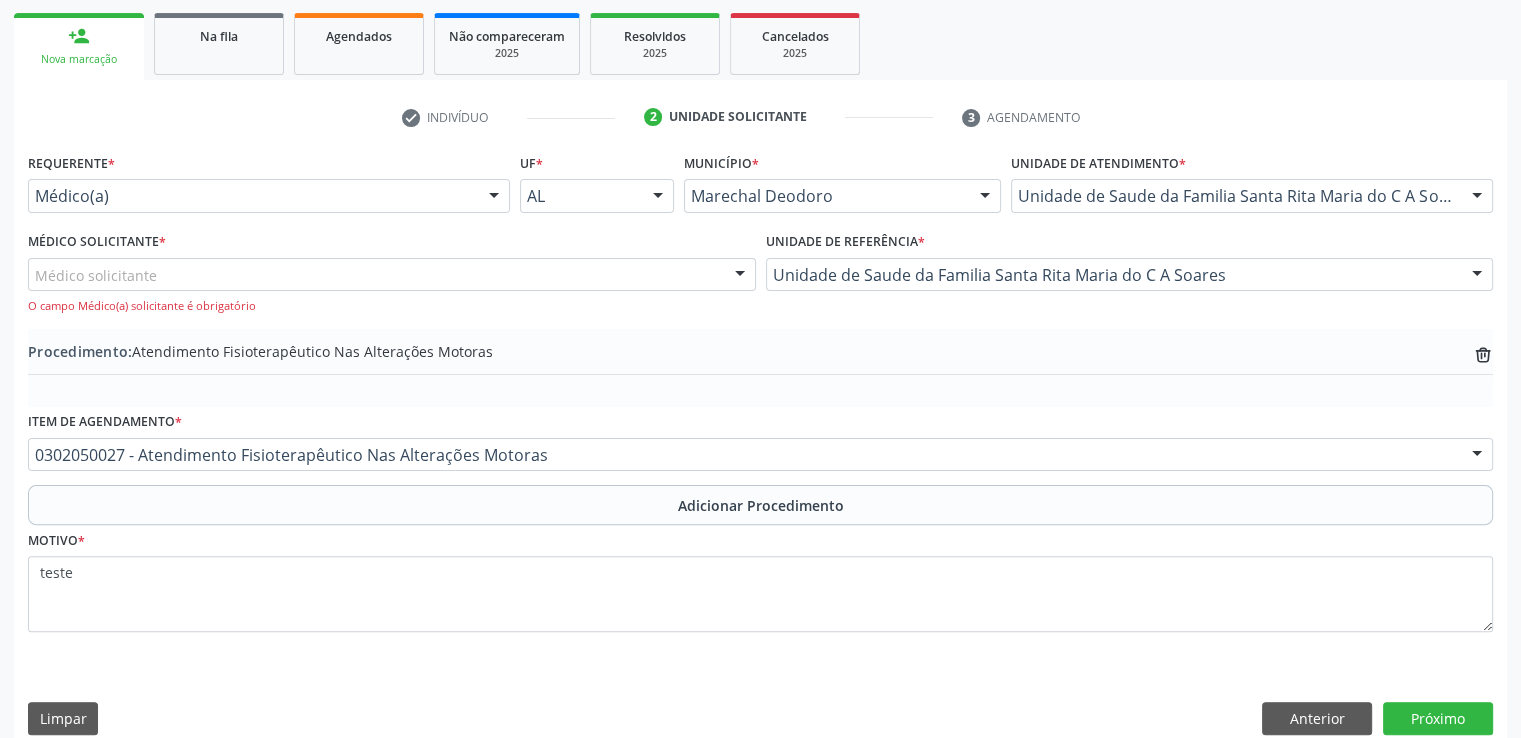 click on "Procedimento:
Atendimento Fisioterapêutico Nas Alterações Motoras
trash-outline icon" at bounding box center [760, 368] 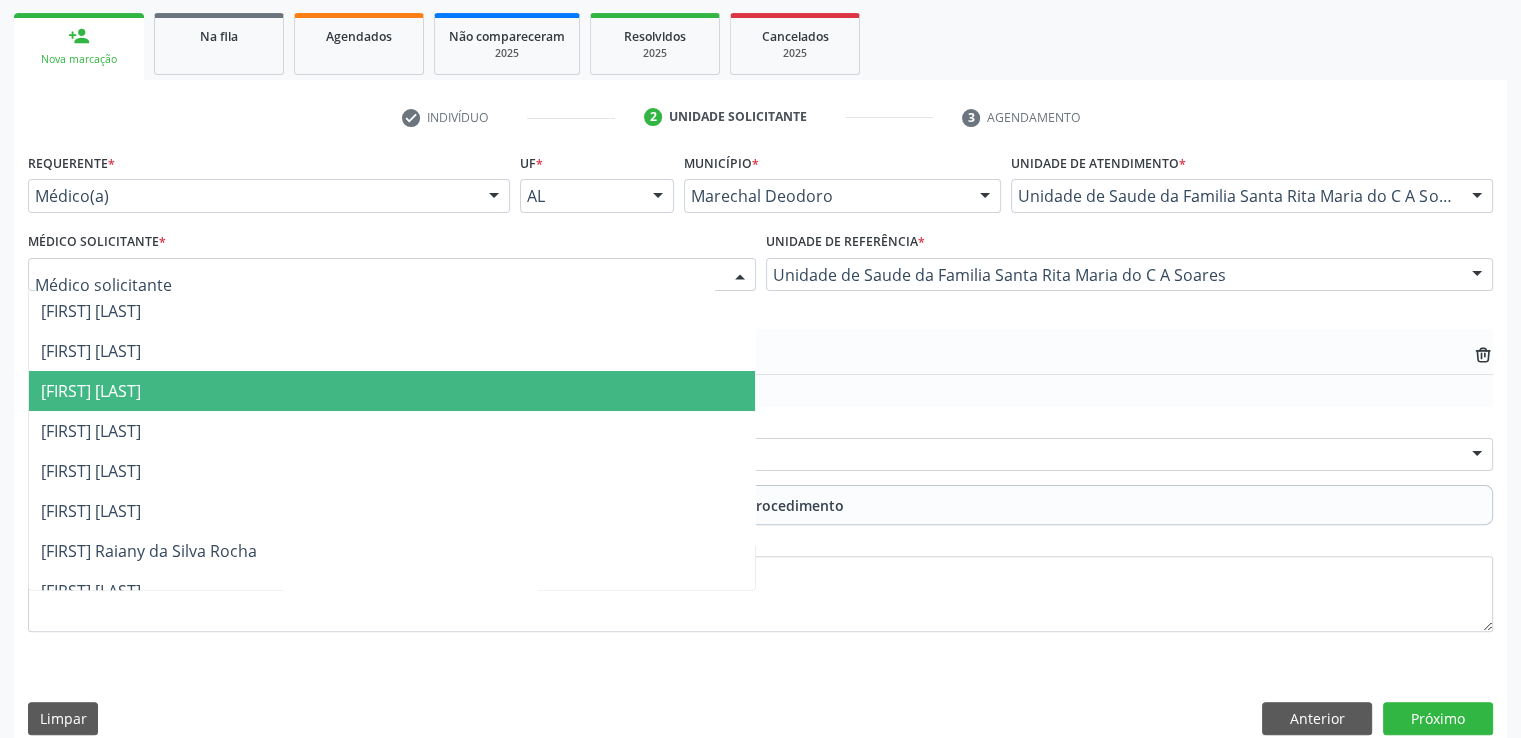 click at bounding box center [392, 275] 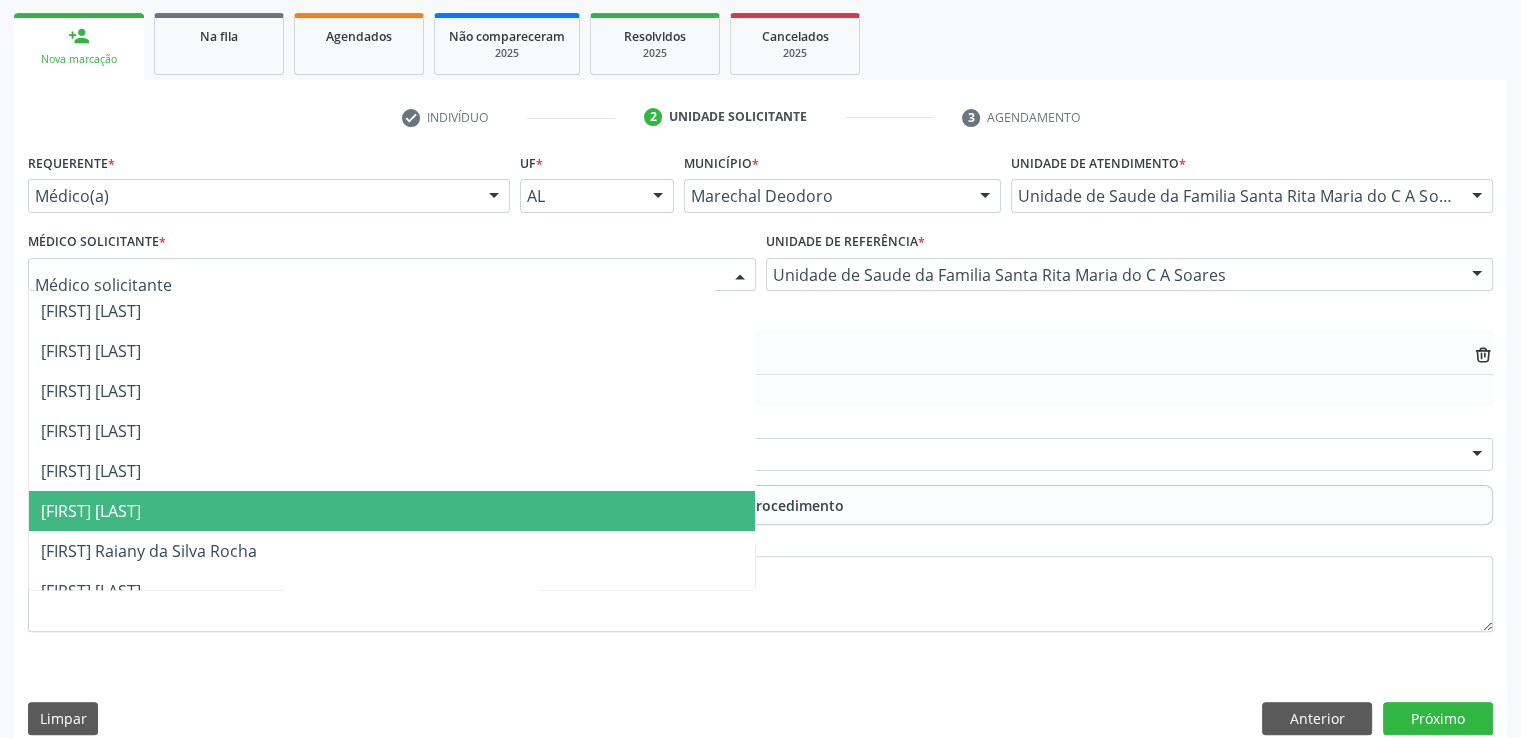 click on "[FIRST] [LAST]" at bounding box center (392, 511) 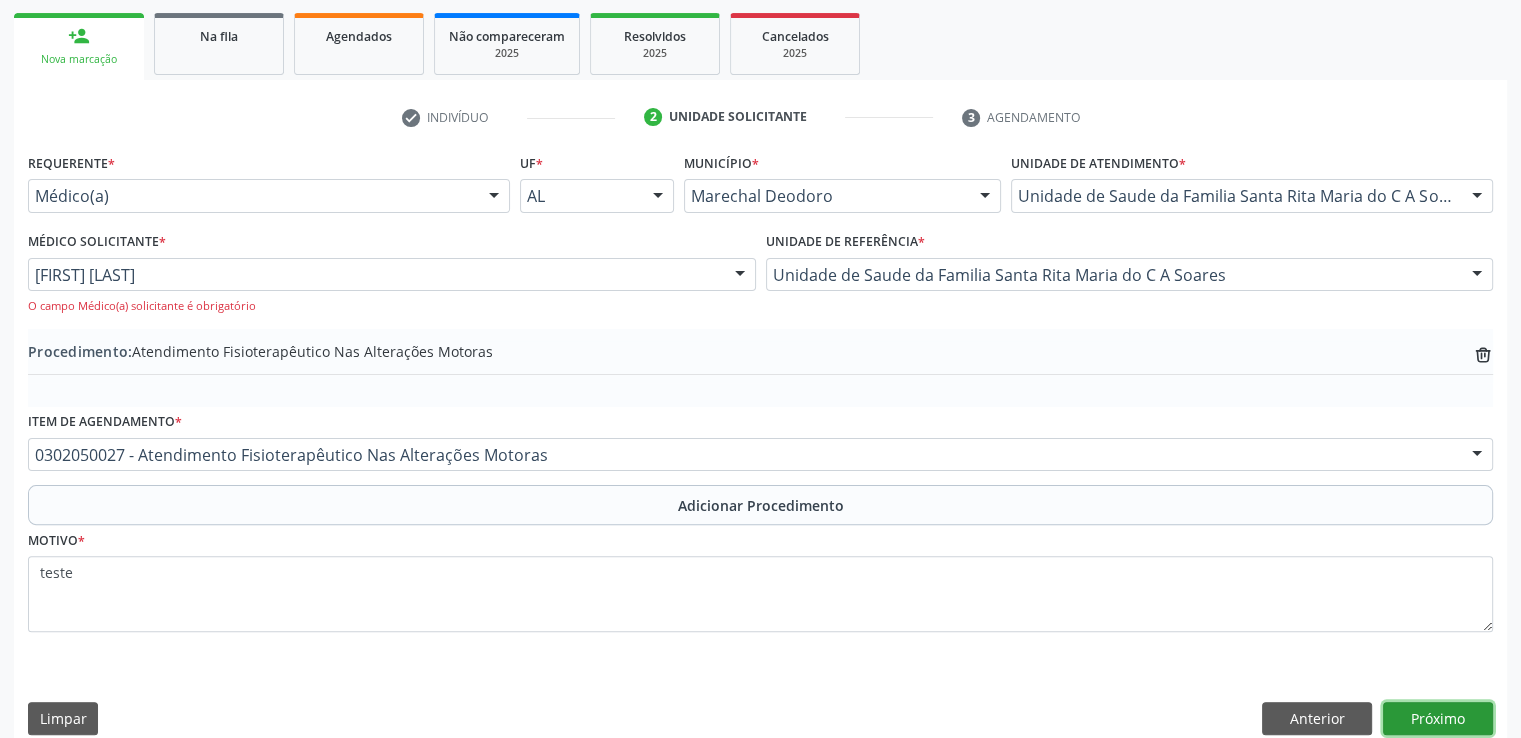 click on "Próximo" at bounding box center (1438, 719) 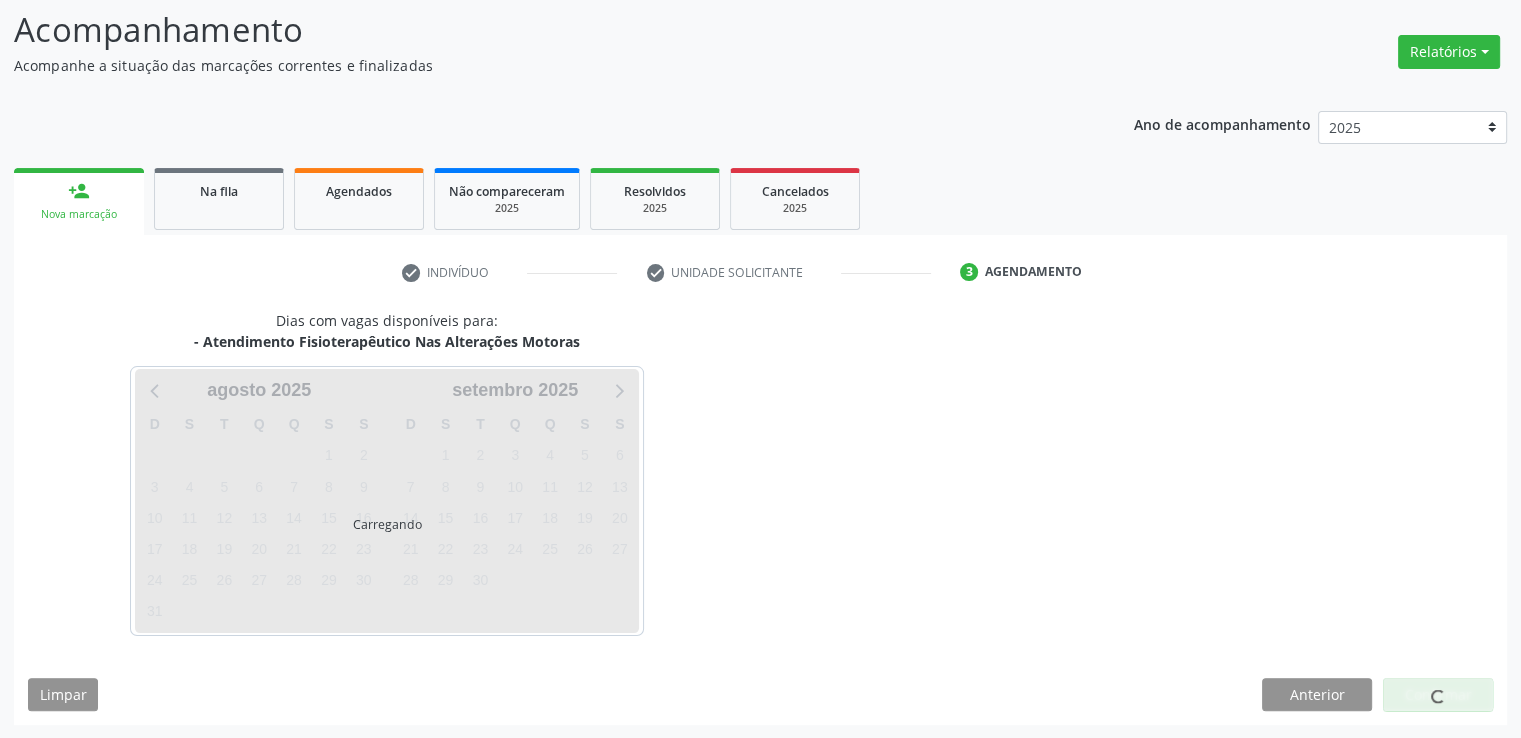 scroll, scrollTop: 333, scrollLeft: 0, axis: vertical 